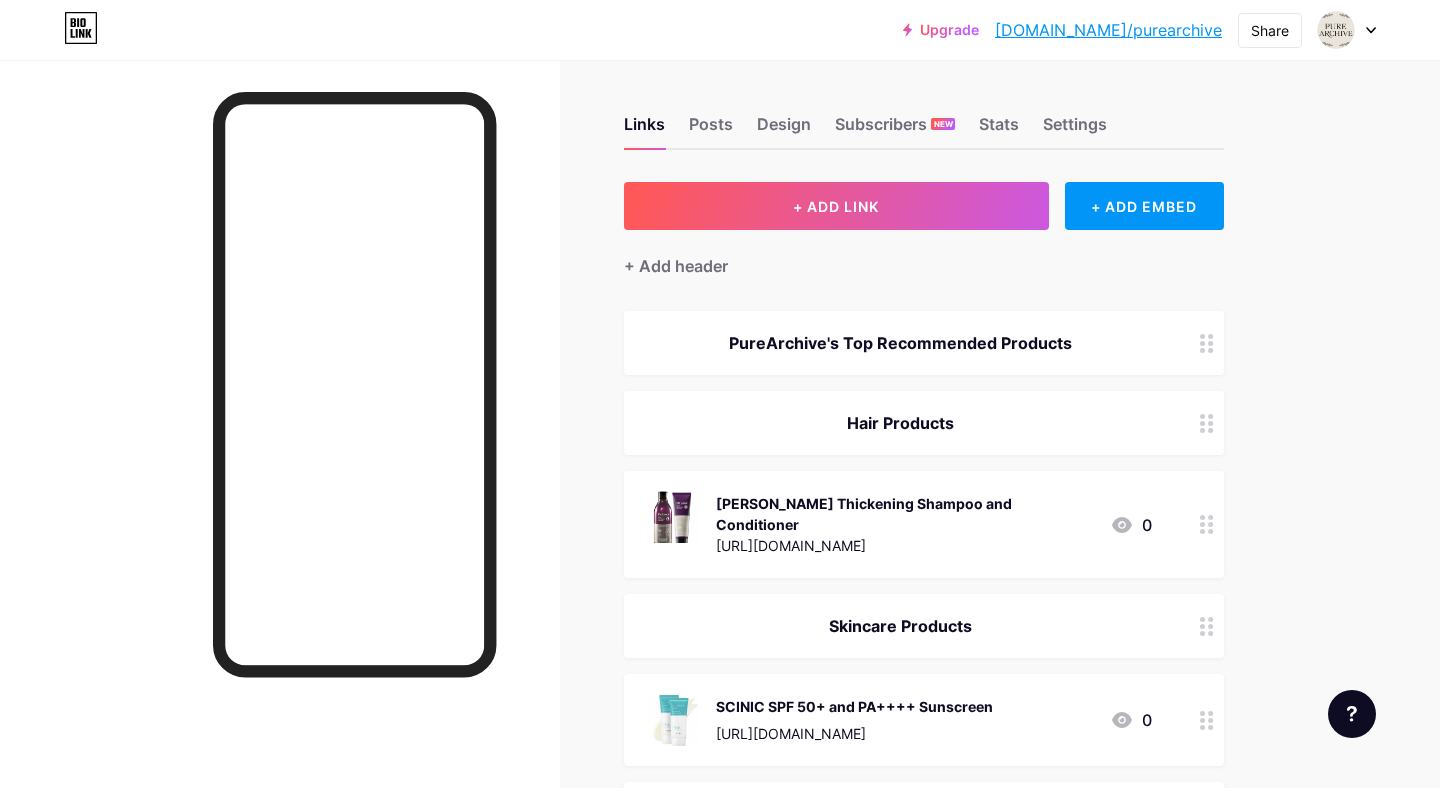 scroll, scrollTop: 0, scrollLeft: 0, axis: both 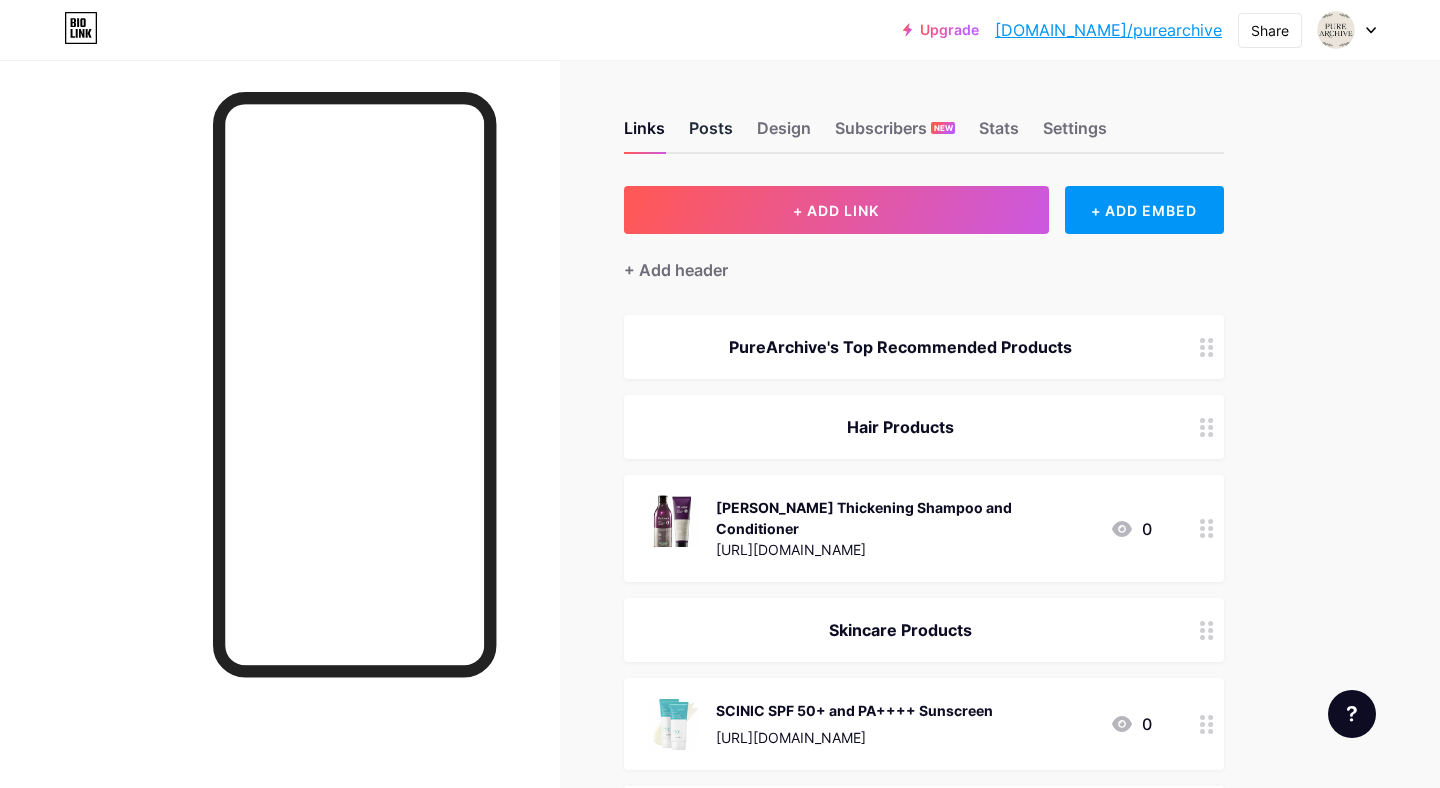 click on "Posts" at bounding box center (711, 134) 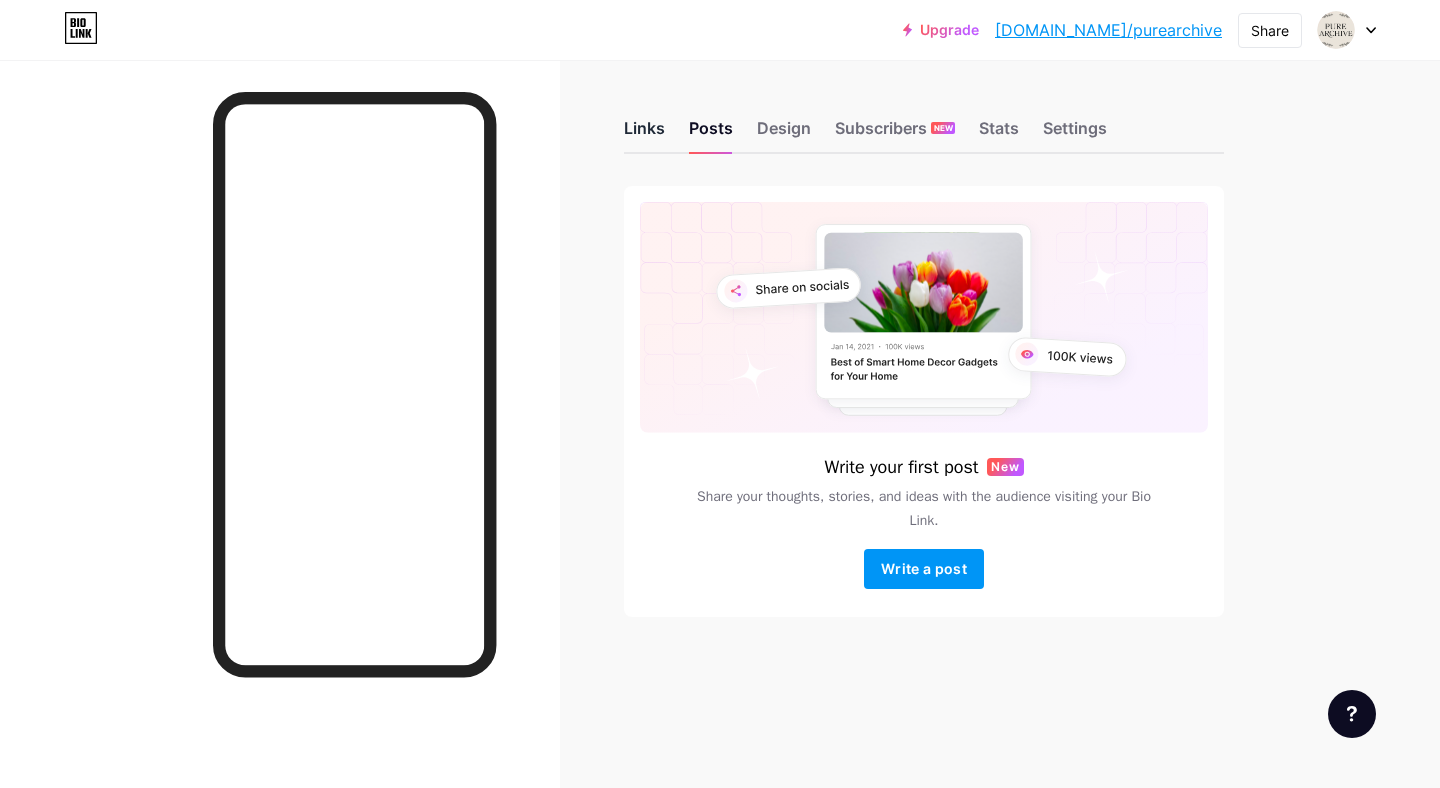 click on "Links" at bounding box center (644, 134) 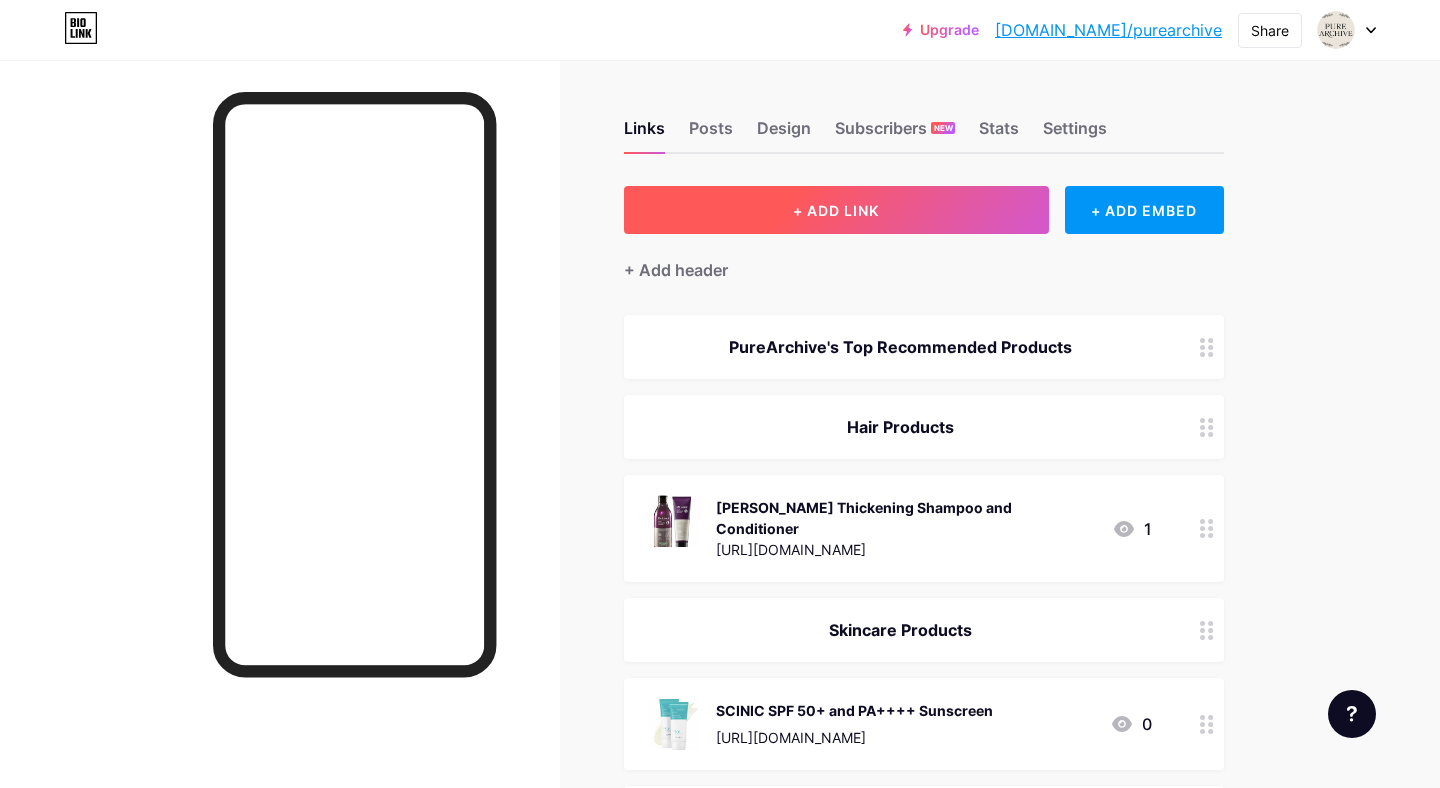 click on "+ ADD LINK" at bounding box center [836, 210] 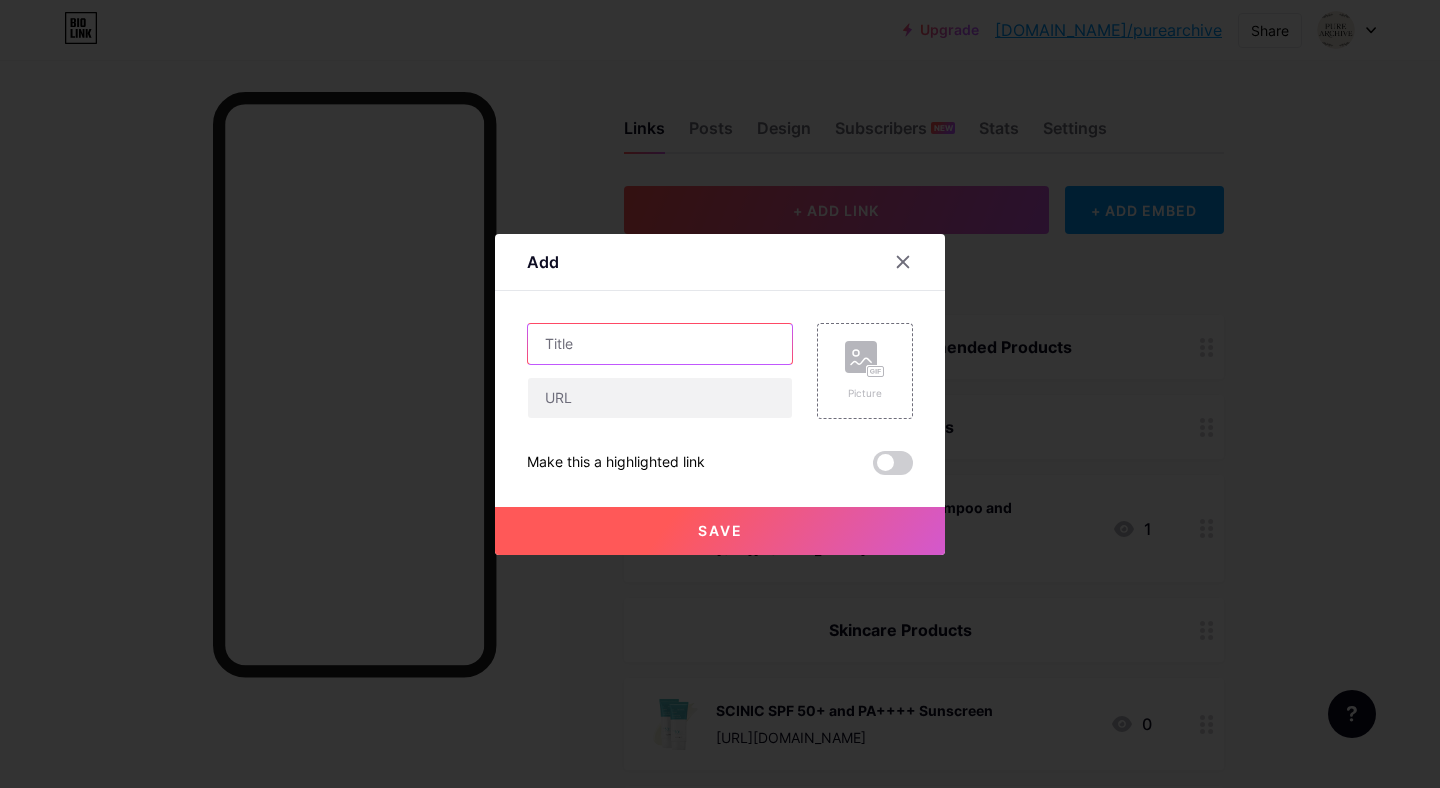 click at bounding box center (660, 344) 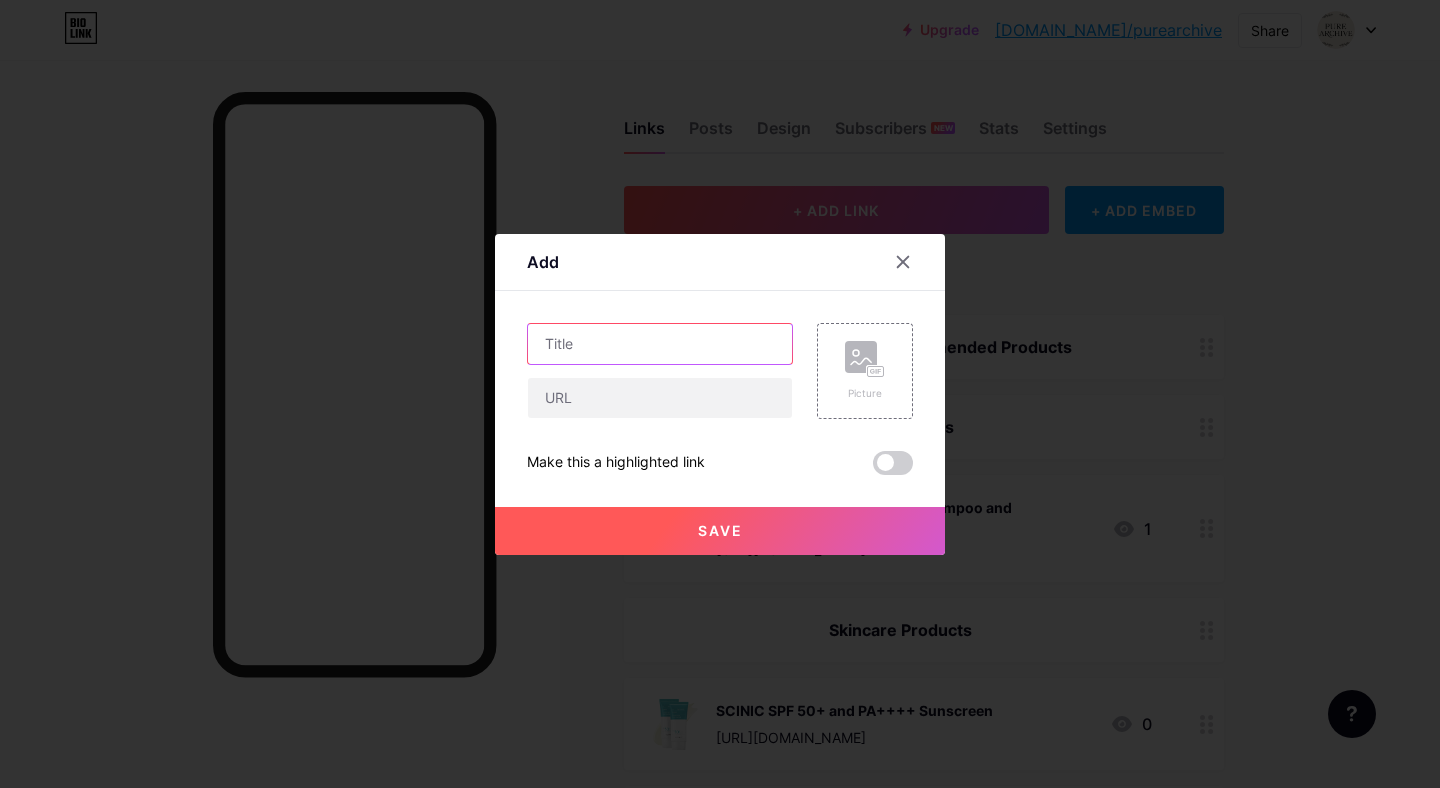 paste on "Jumiso Waterfull Hyaluronic Toner" 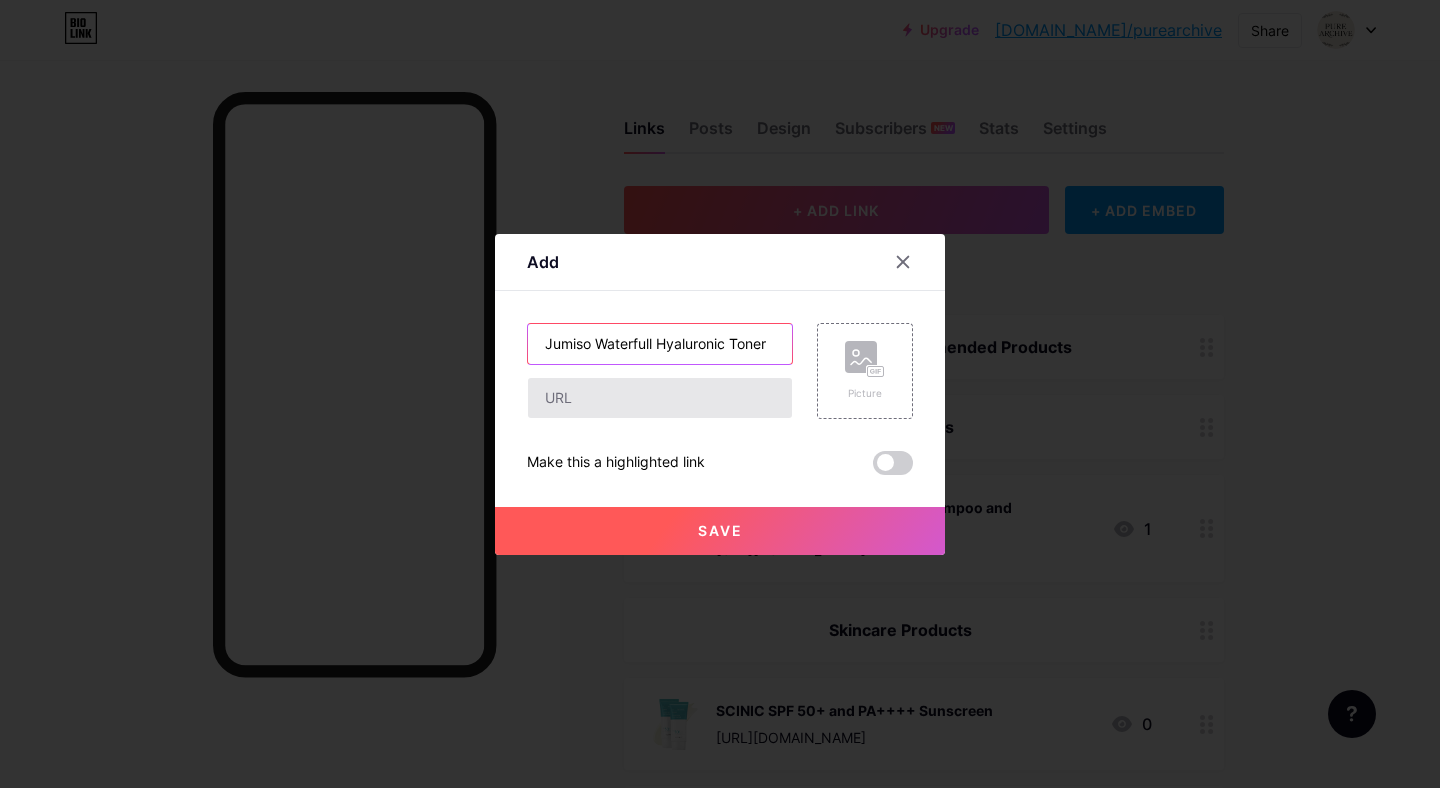 type on "Jumiso Waterfull Hyaluronic Toner" 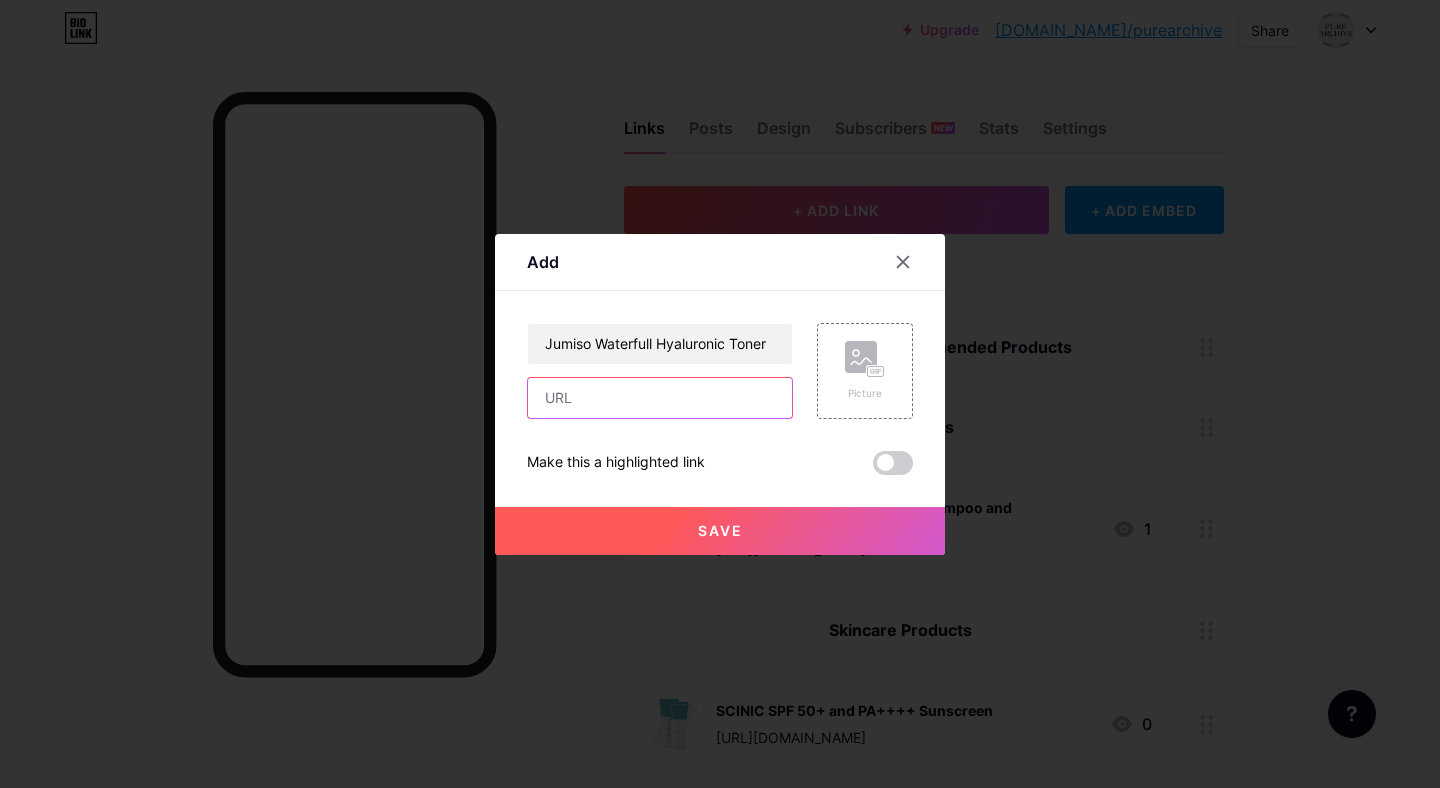 click at bounding box center [660, 398] 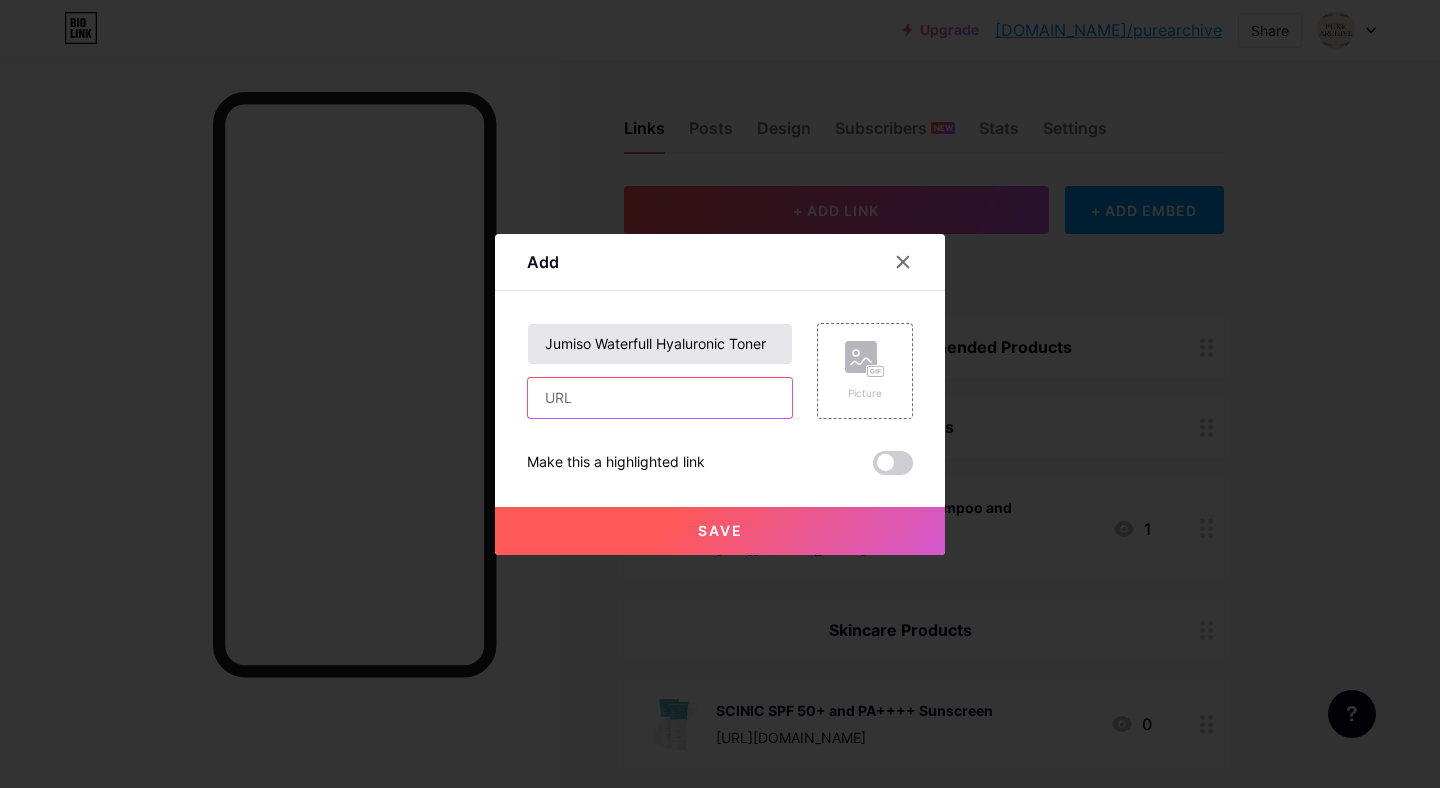 paste on "[URL][DOMAIN_NAME]" 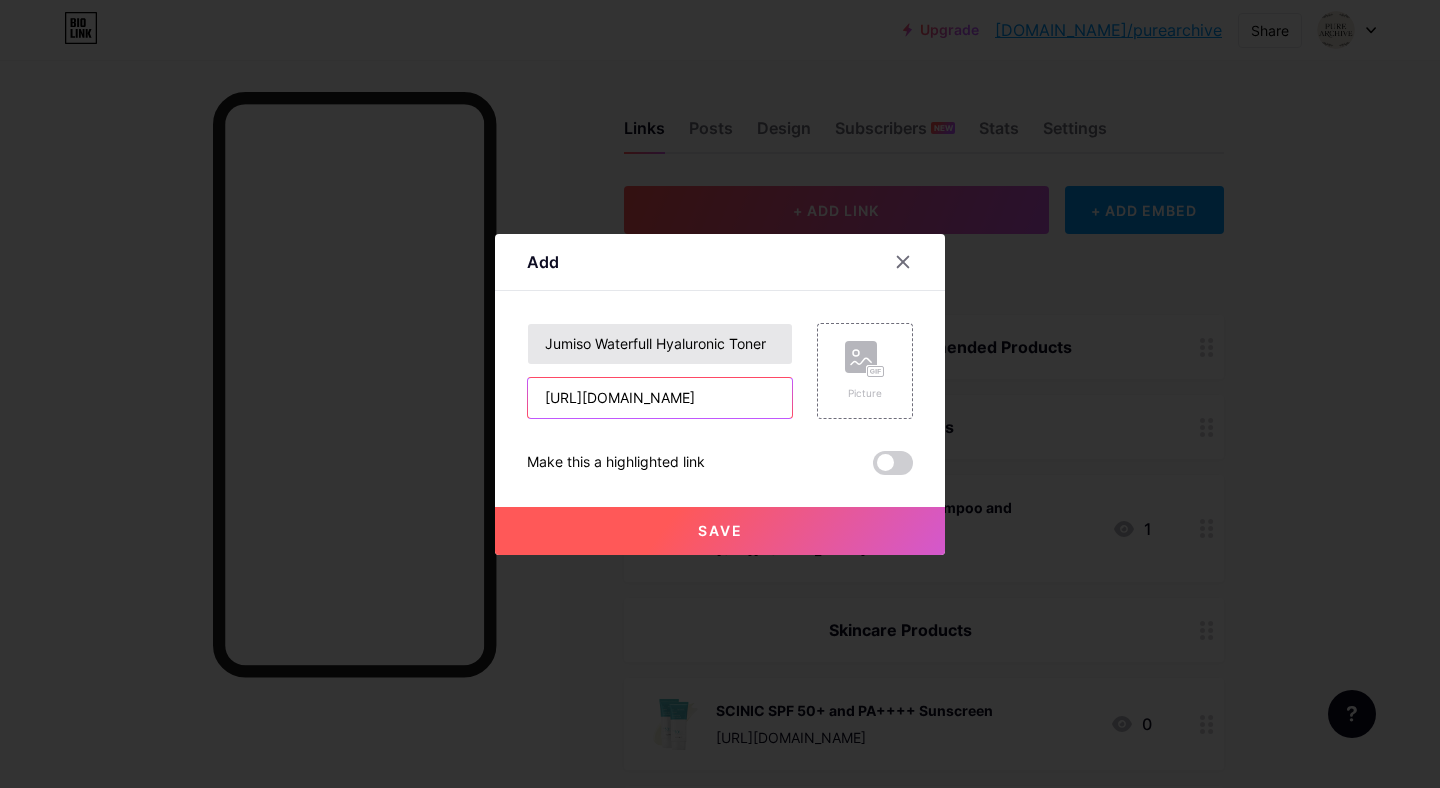 scroll, scrollTop: 0, scrollLeft: 4514, axis: horizontal 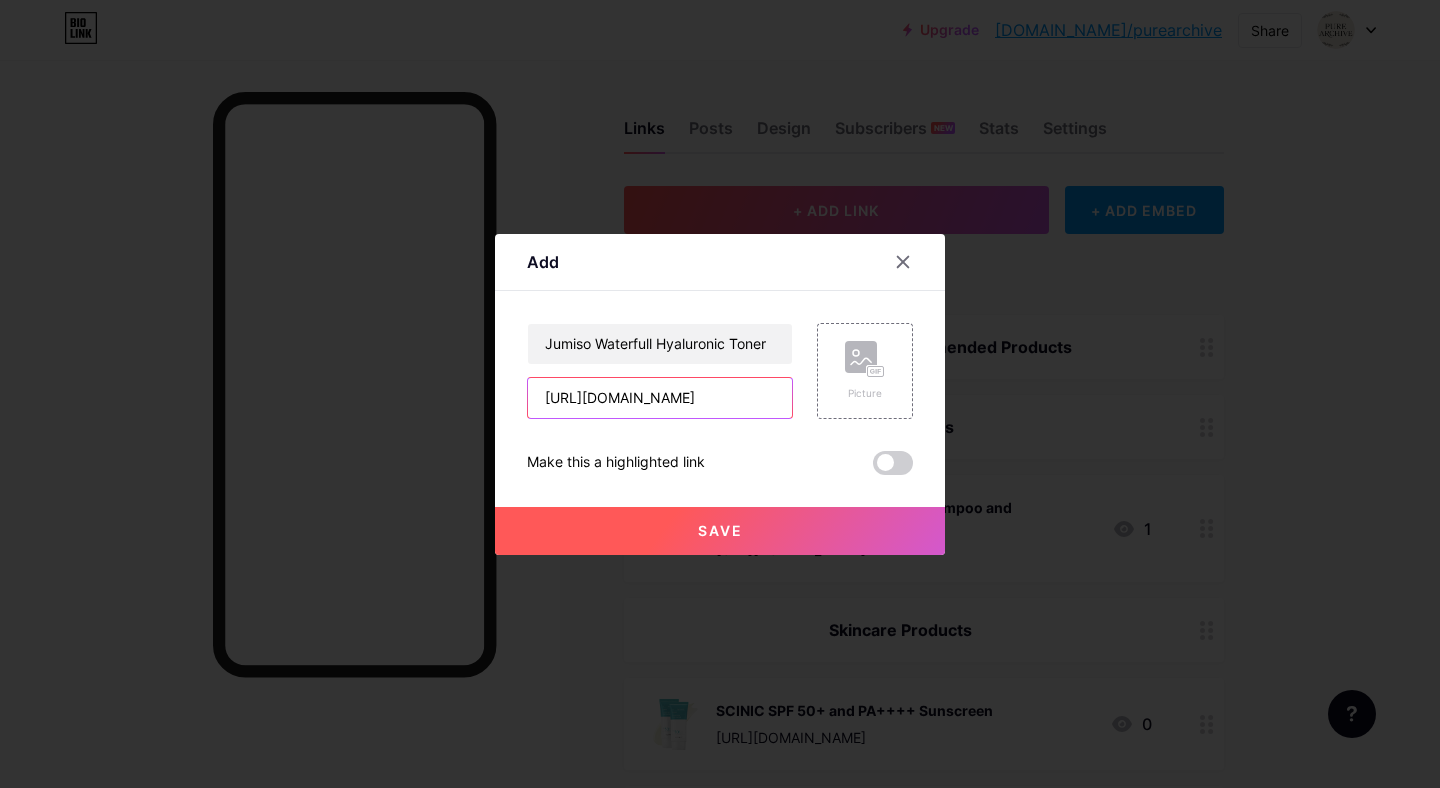 type on "[URL][DOMAIN_NAME]" 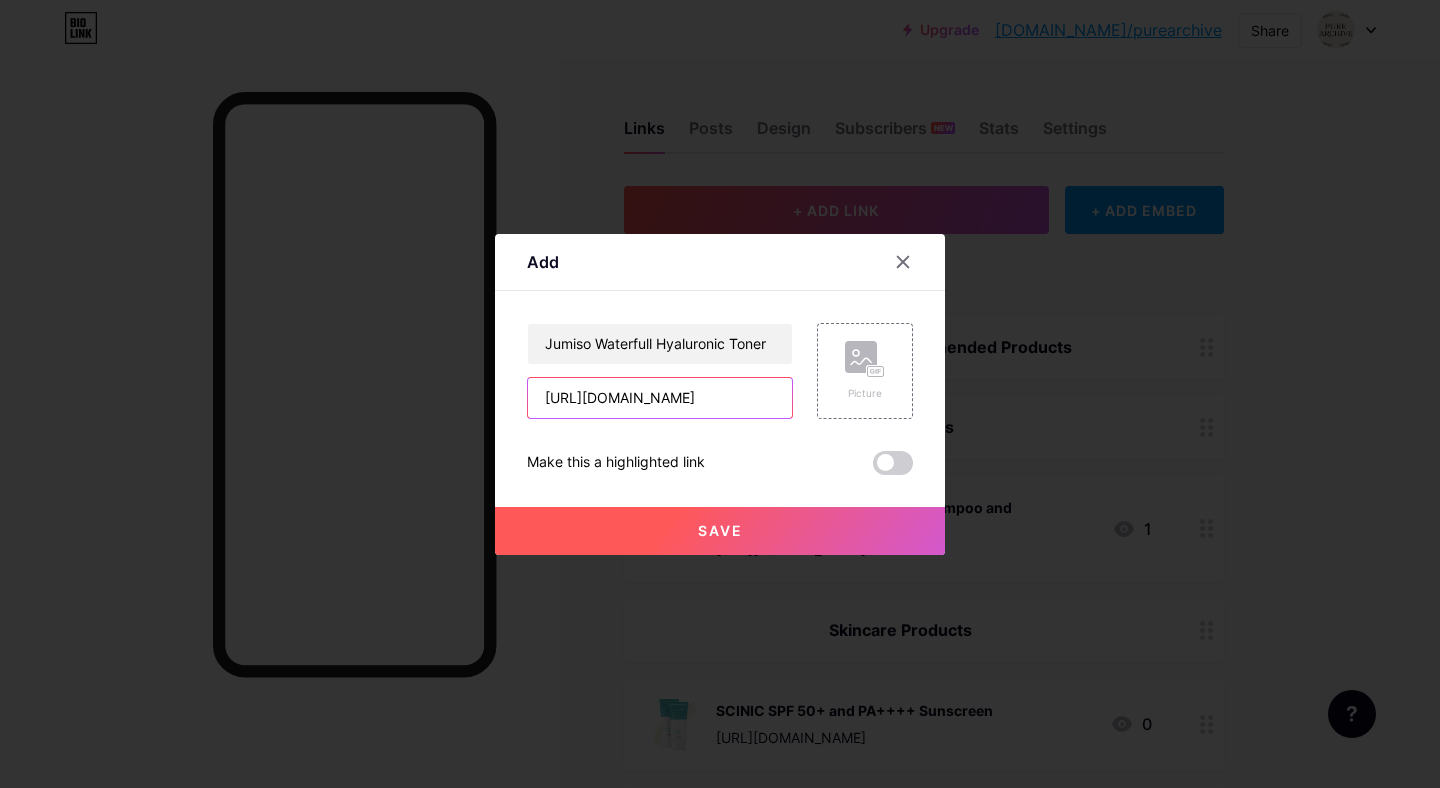scroll, scrollTop: 0, scrollLeft: 0, axis: both 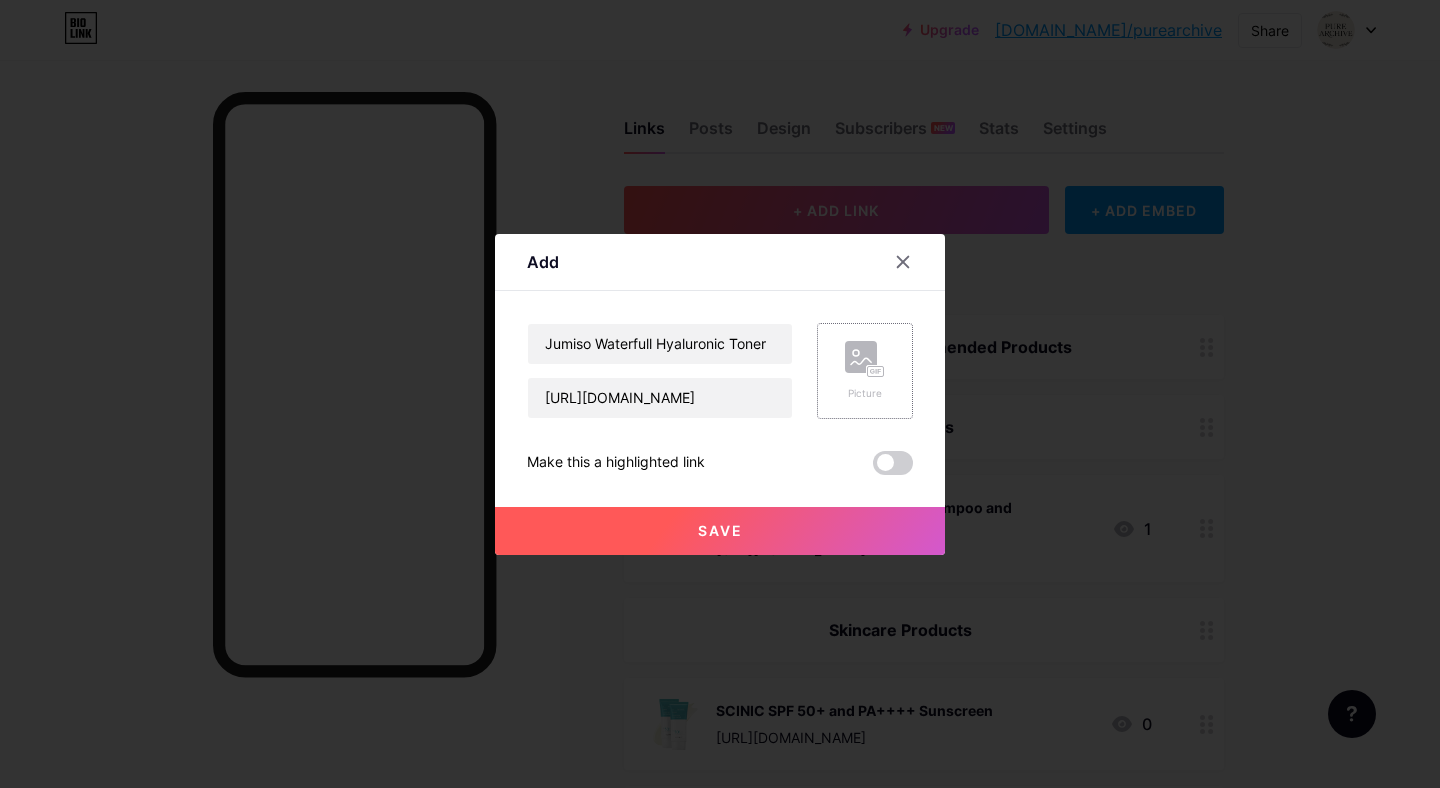 click on "Picture" at bounding box center [865, 393] 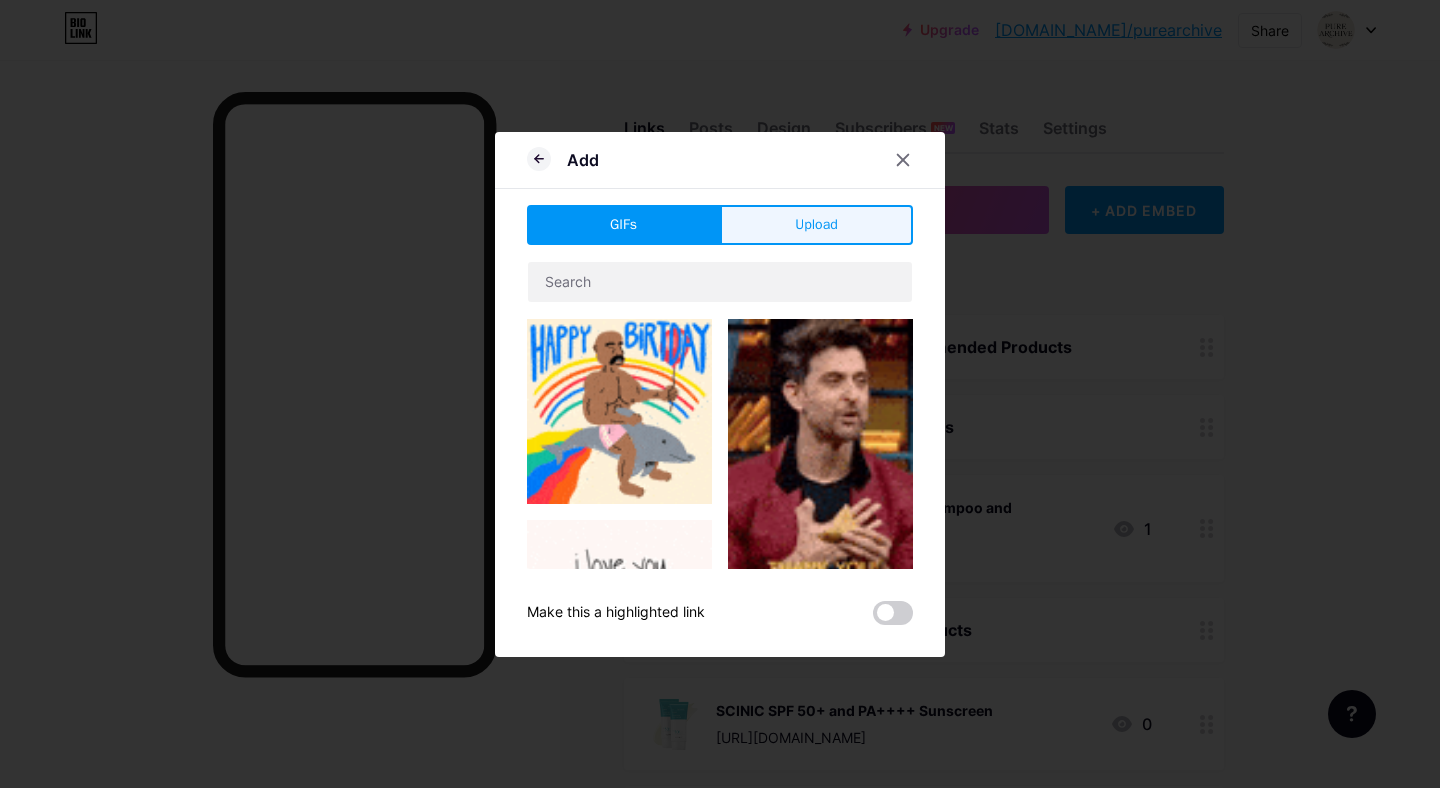 click on "Upload" at bounding box center (816, 225) 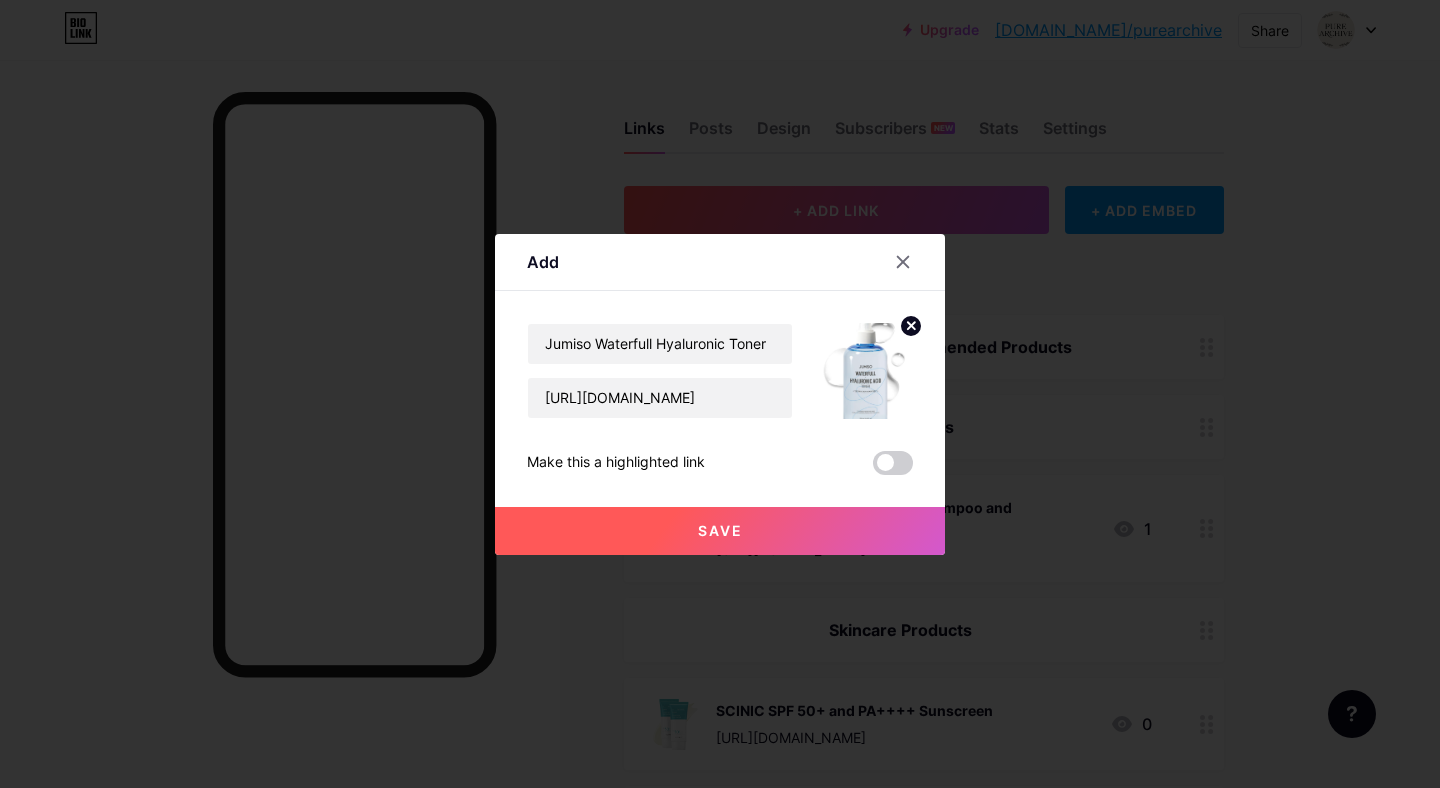 click on "Save" at bounding box center [720, 530] 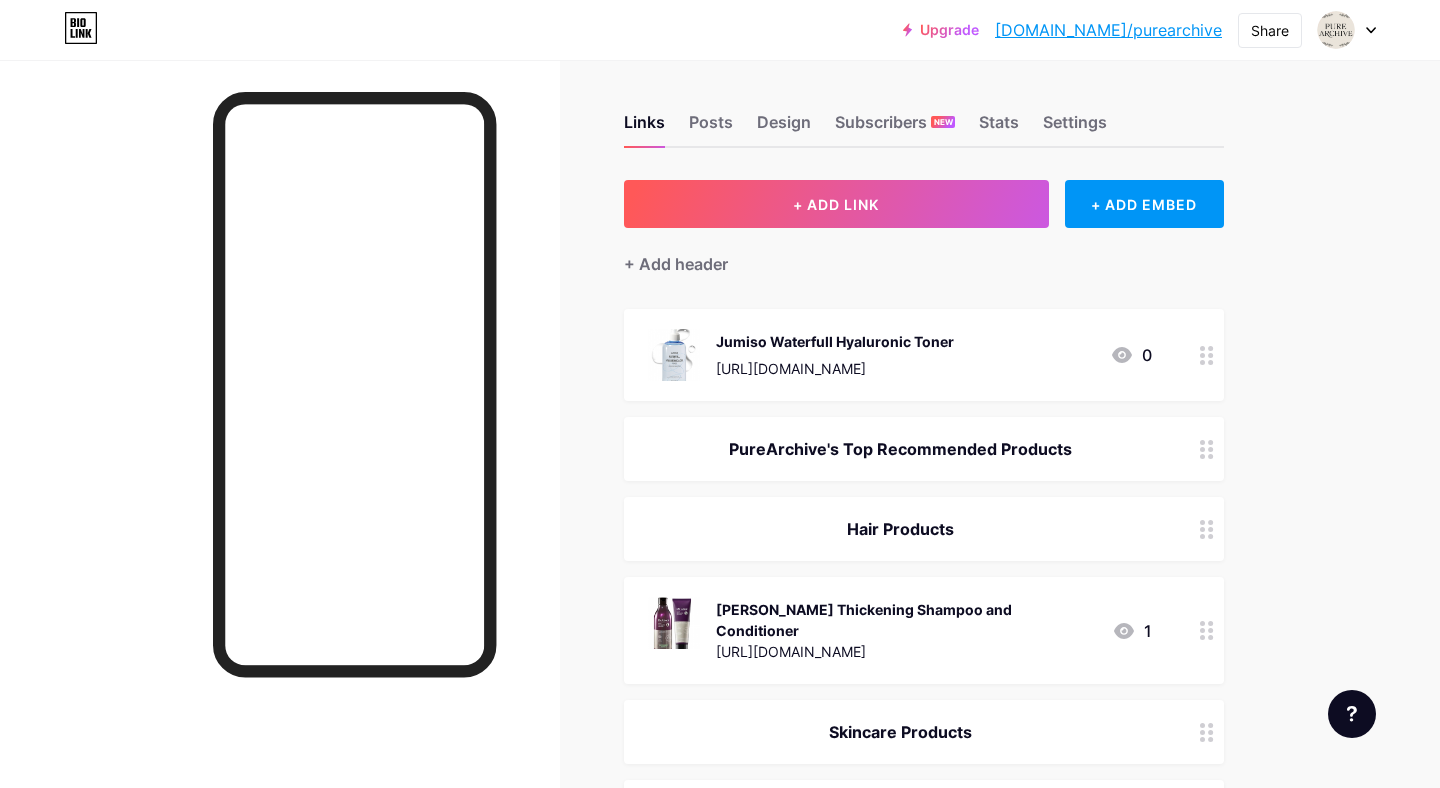 scroll, scrollTop: 0, scrollLeft: 0, axis: both 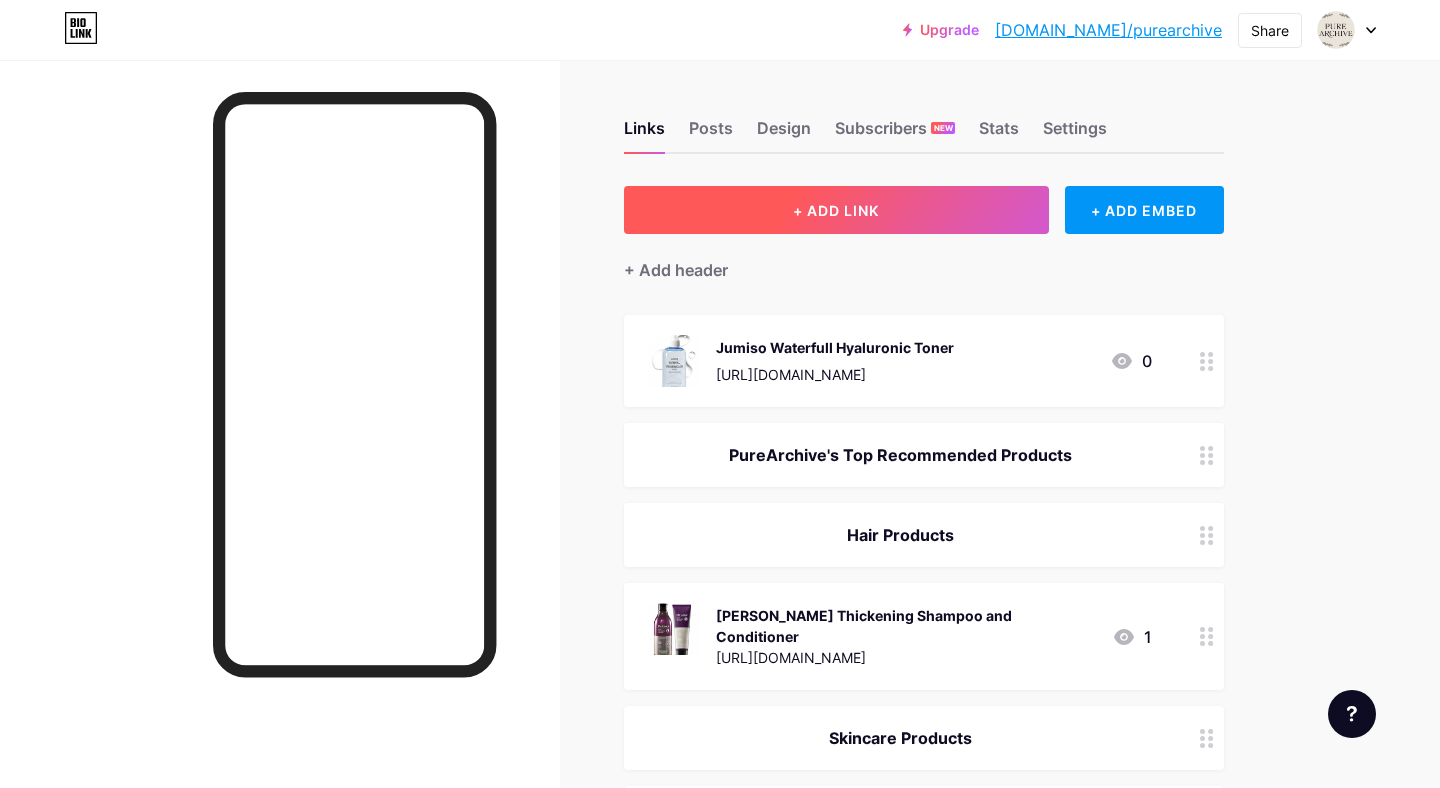 click on "+ ADD LINK" at bounding box center [836, 210] 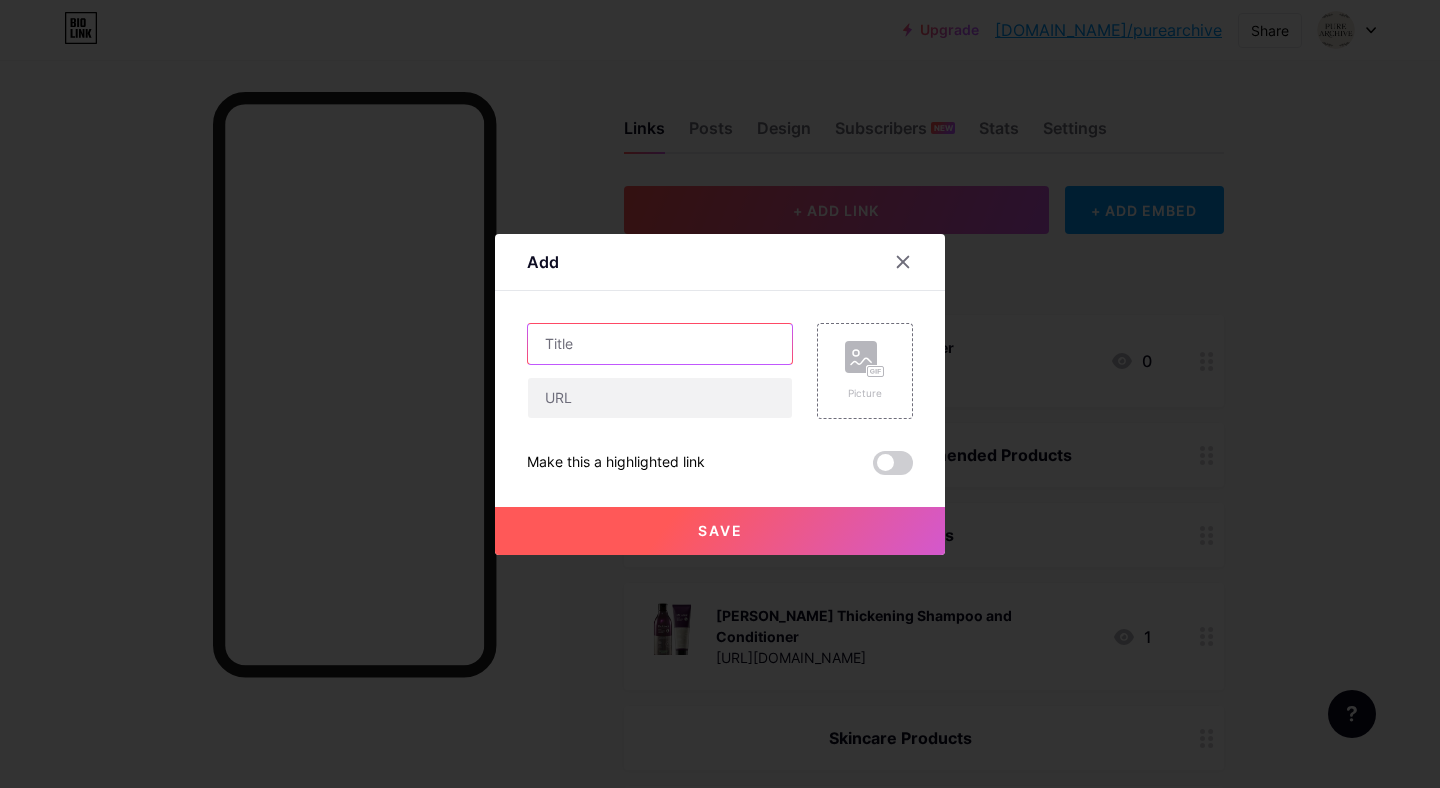 click at bounding box center [660, 344] 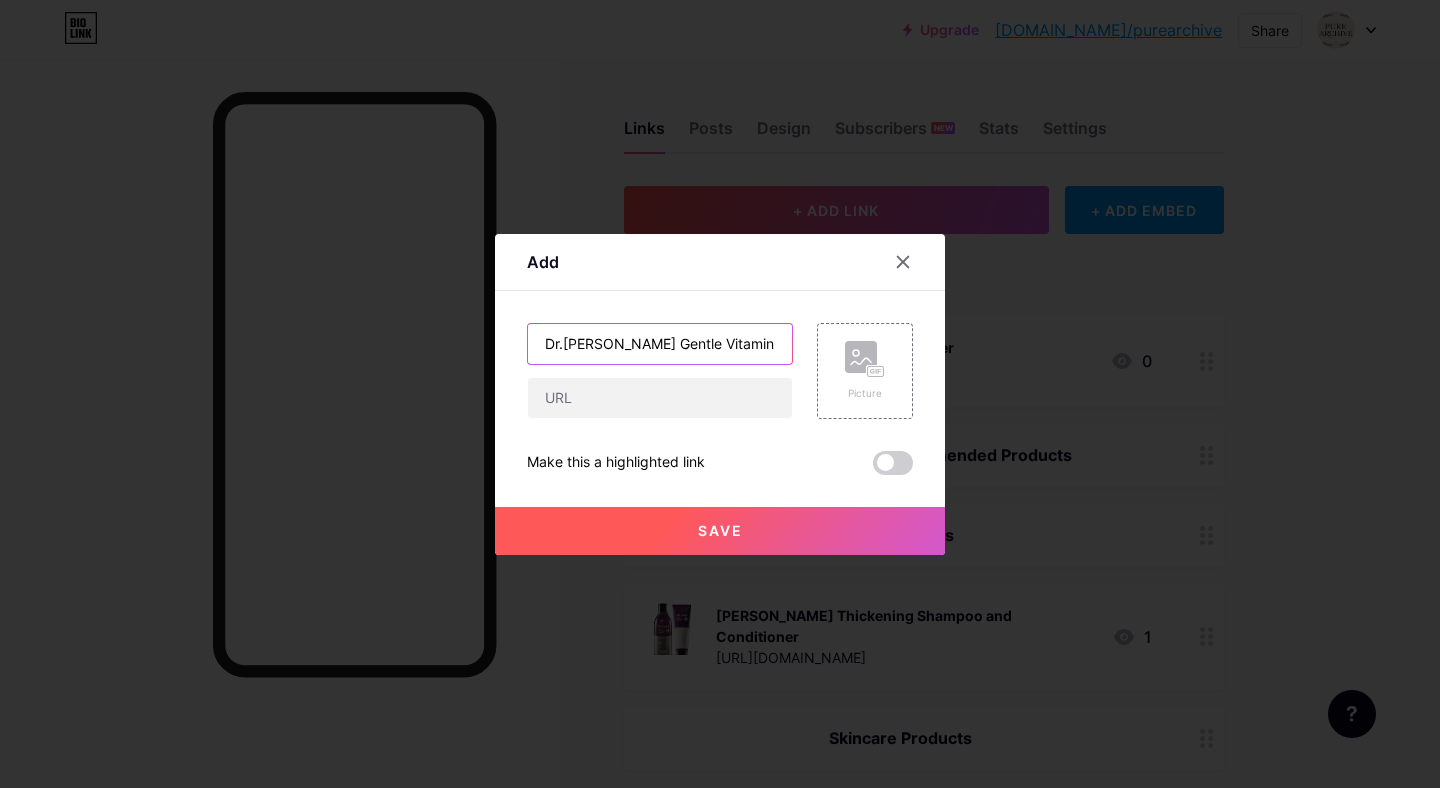 type on "Dr.[PERSON_NAME] Gentle Vitamin C Serum" 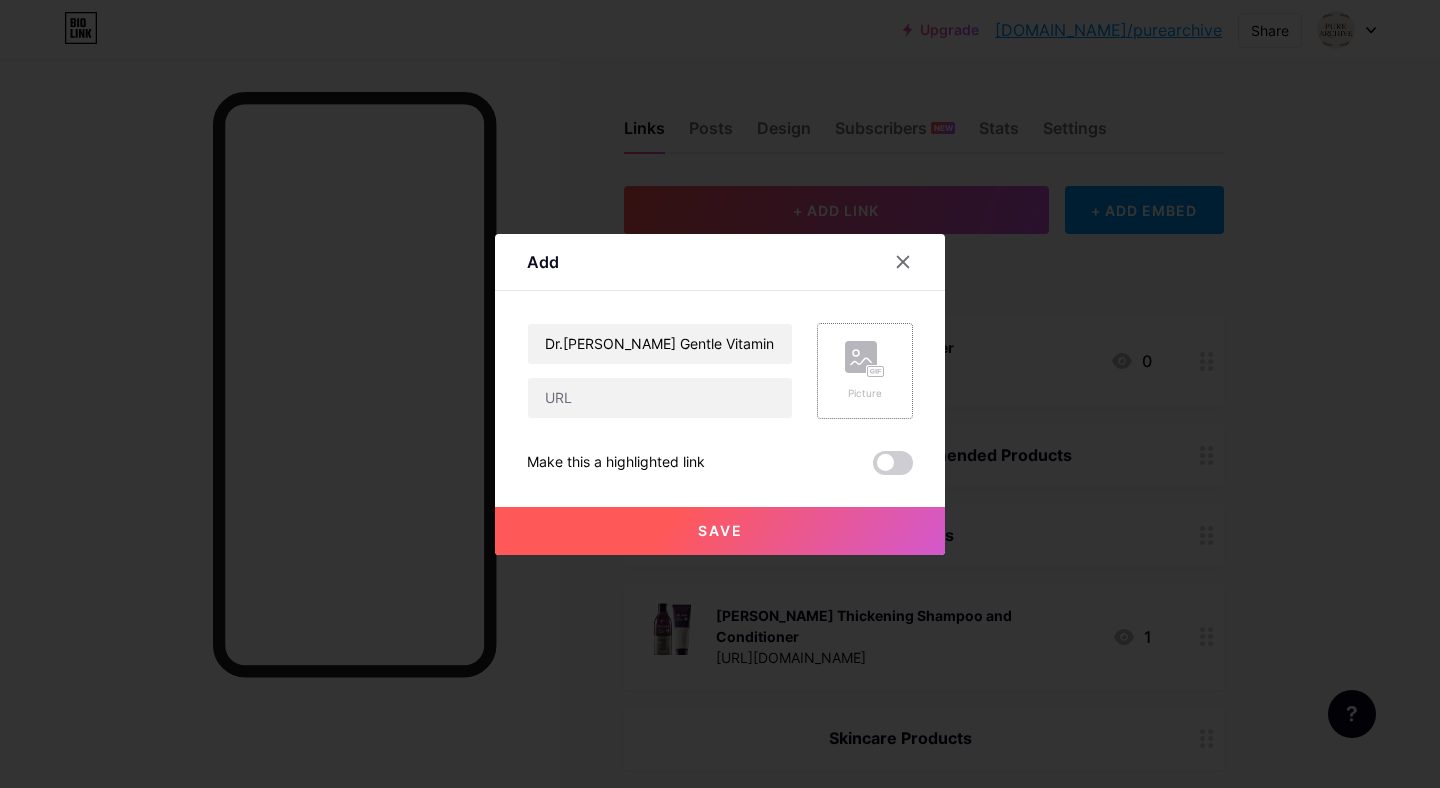 click on "Picture" at bounding box center (865, 371) 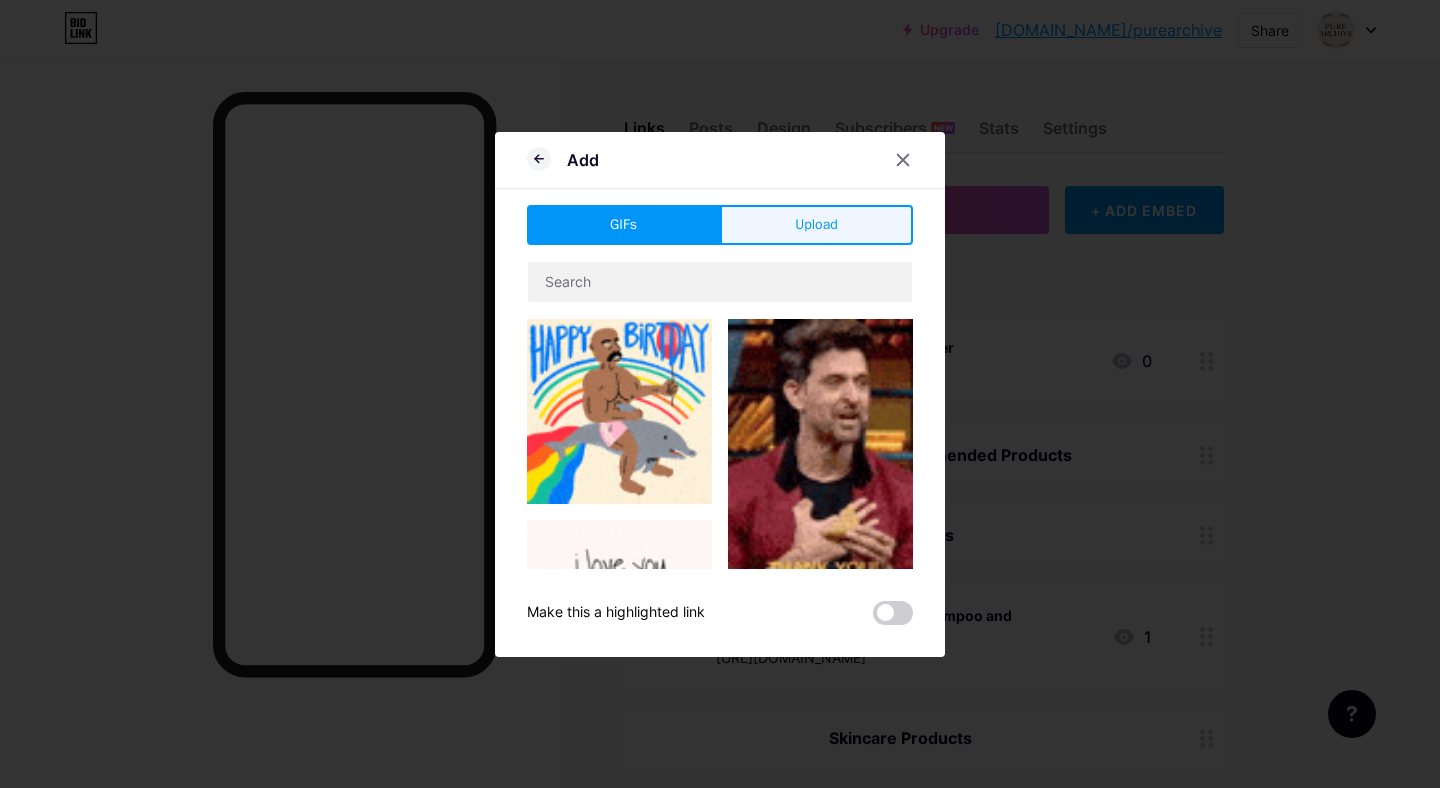 click on "Upload" at bounding box center (816, 224) 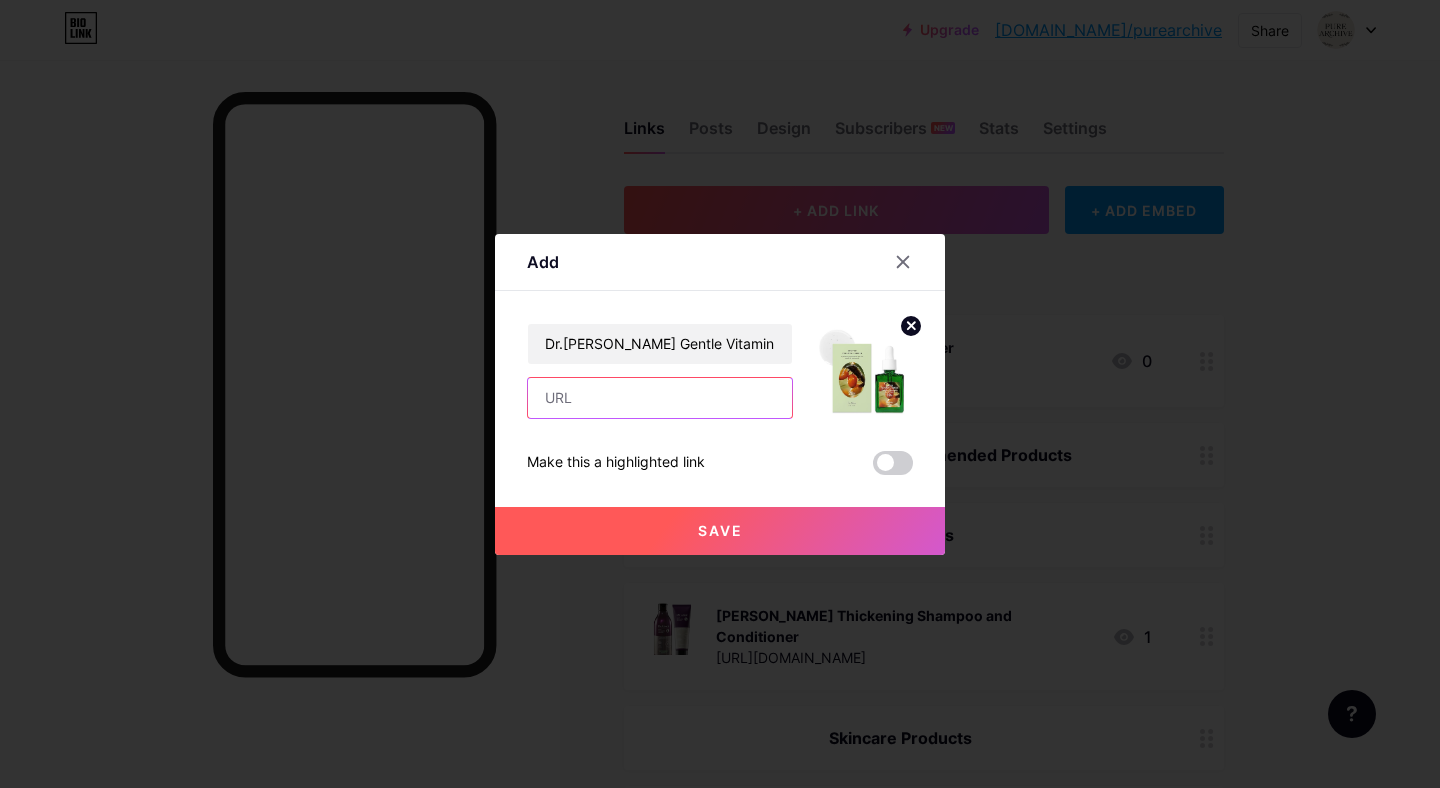 click at bounding box center (660, 398) 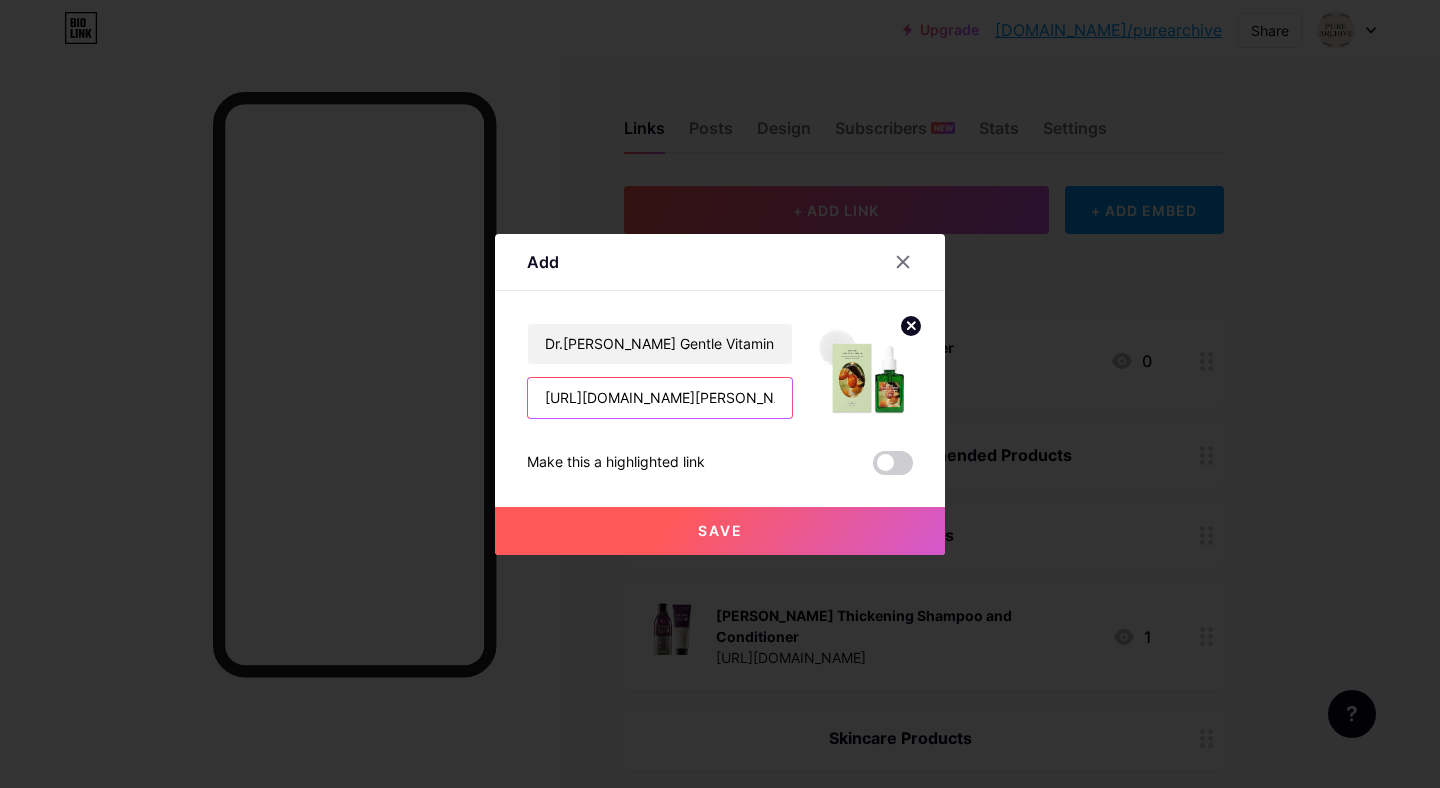 scroll, scrollTop: 0, scrollLeft: 5362, axis: horizontal 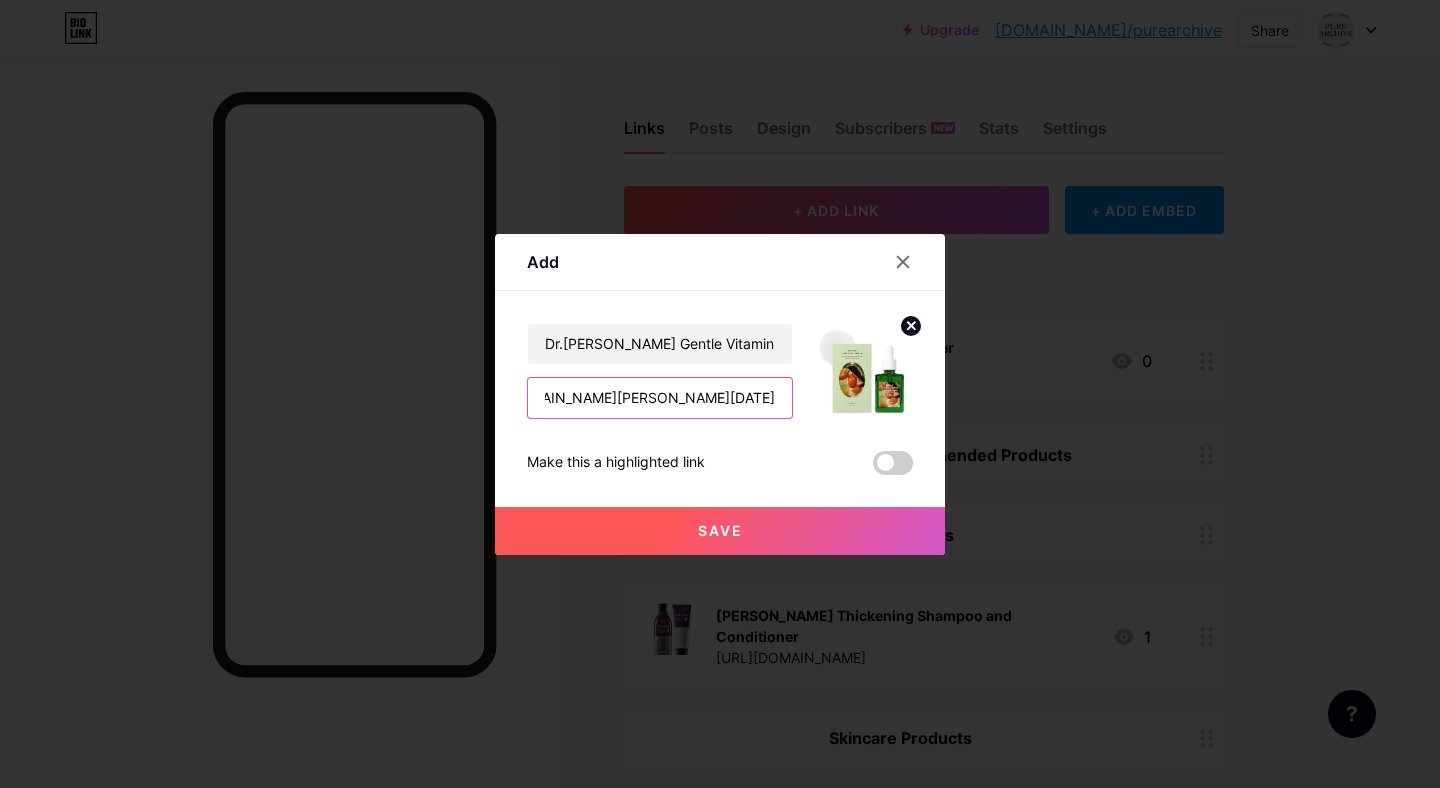 type on "[URL][DOMAIN_NAME][PERSON_NAME][DATE]" 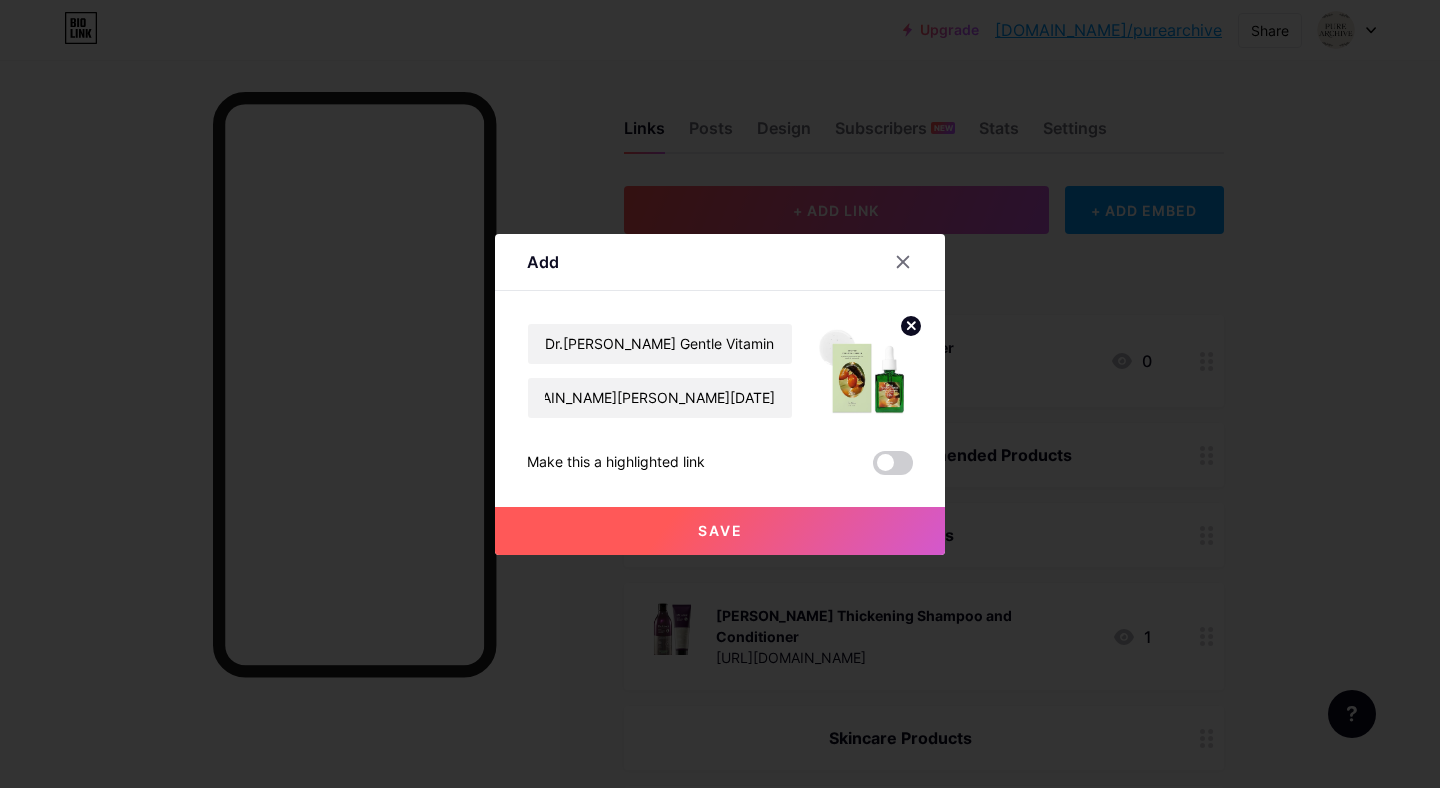 scroll, scrollTop: 0, scrollLeft: 0, axis: both 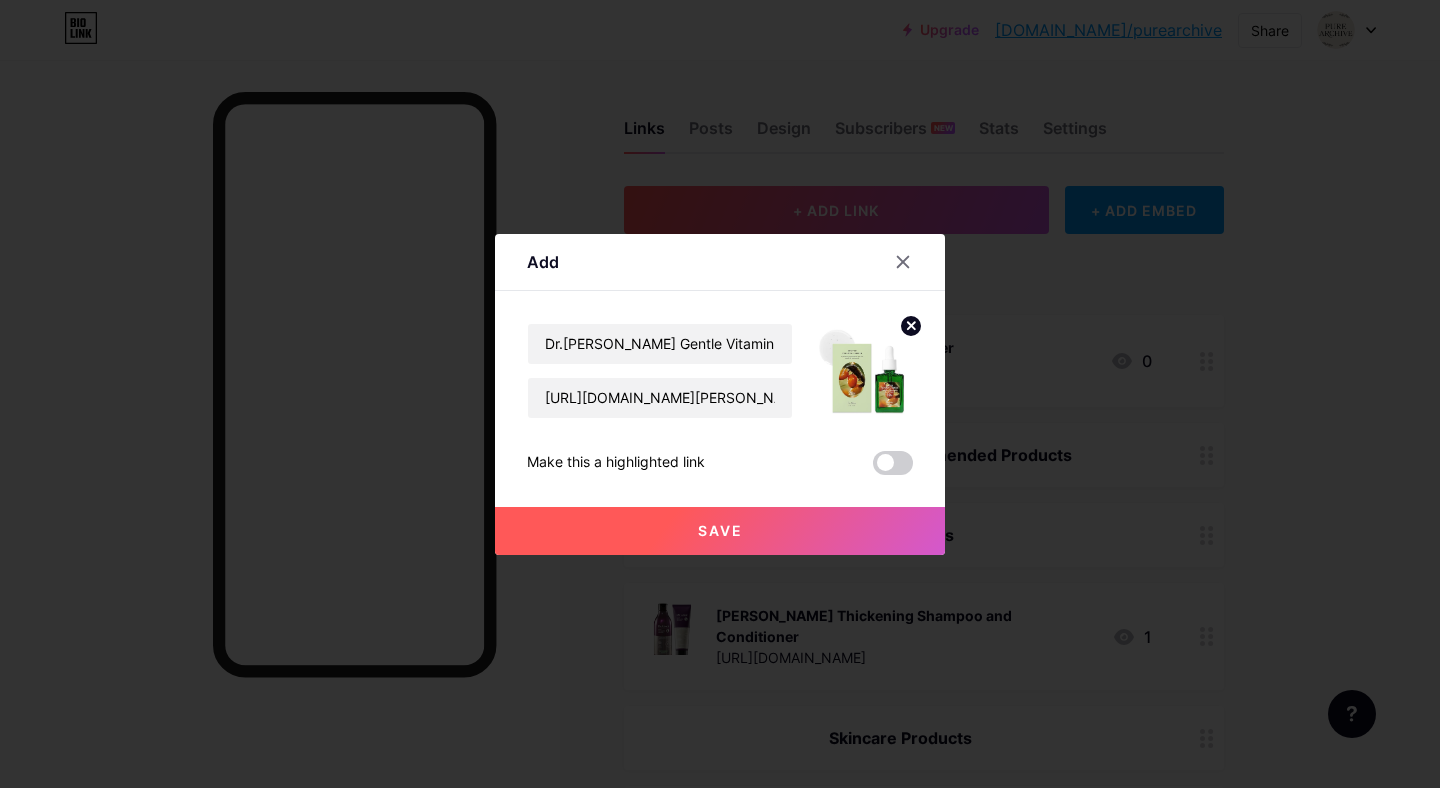 click on "Save" at bounding box center (720, 531) 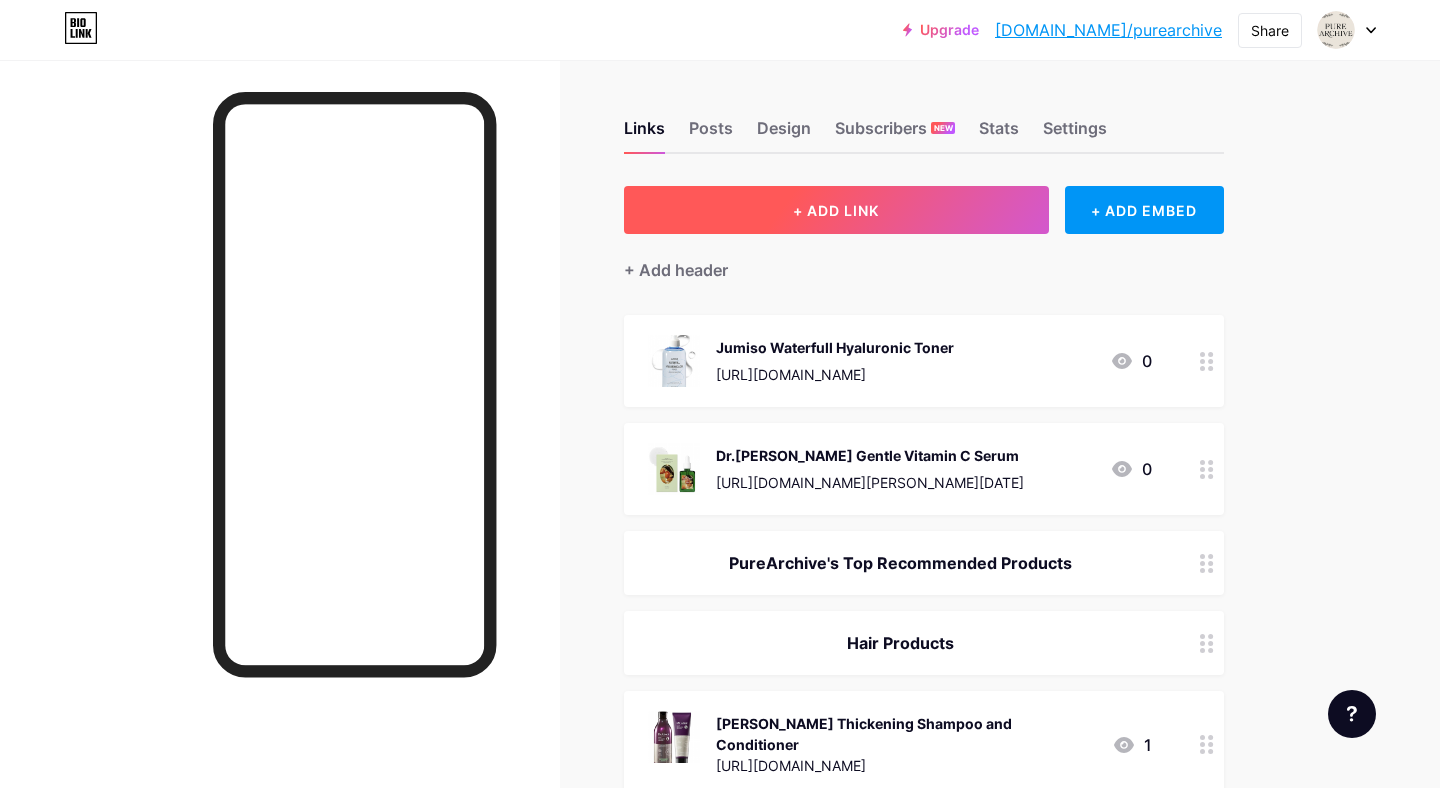 click on "+ ADD LINK" at bounding box center (836, 210) 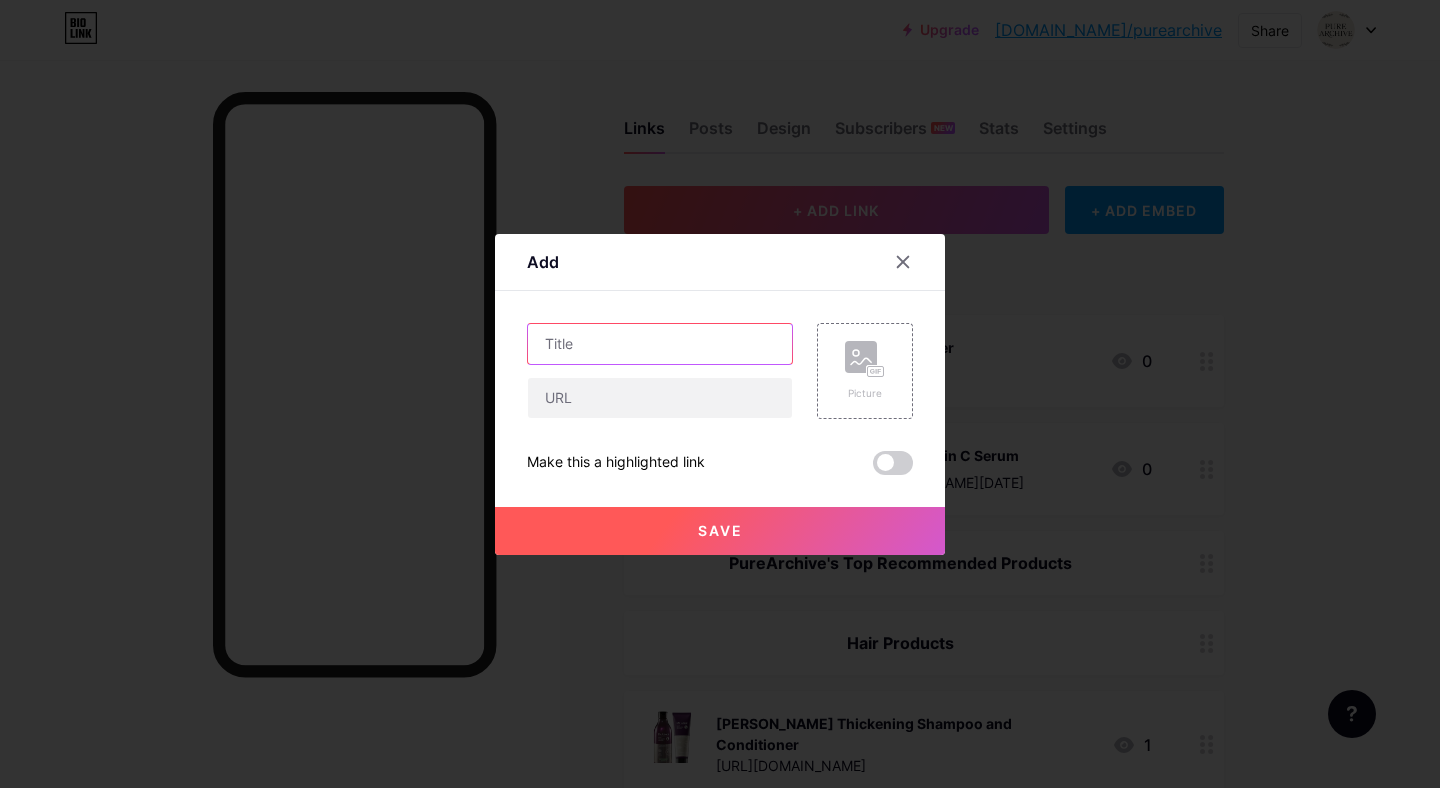 click at bounding box center (660, 344) 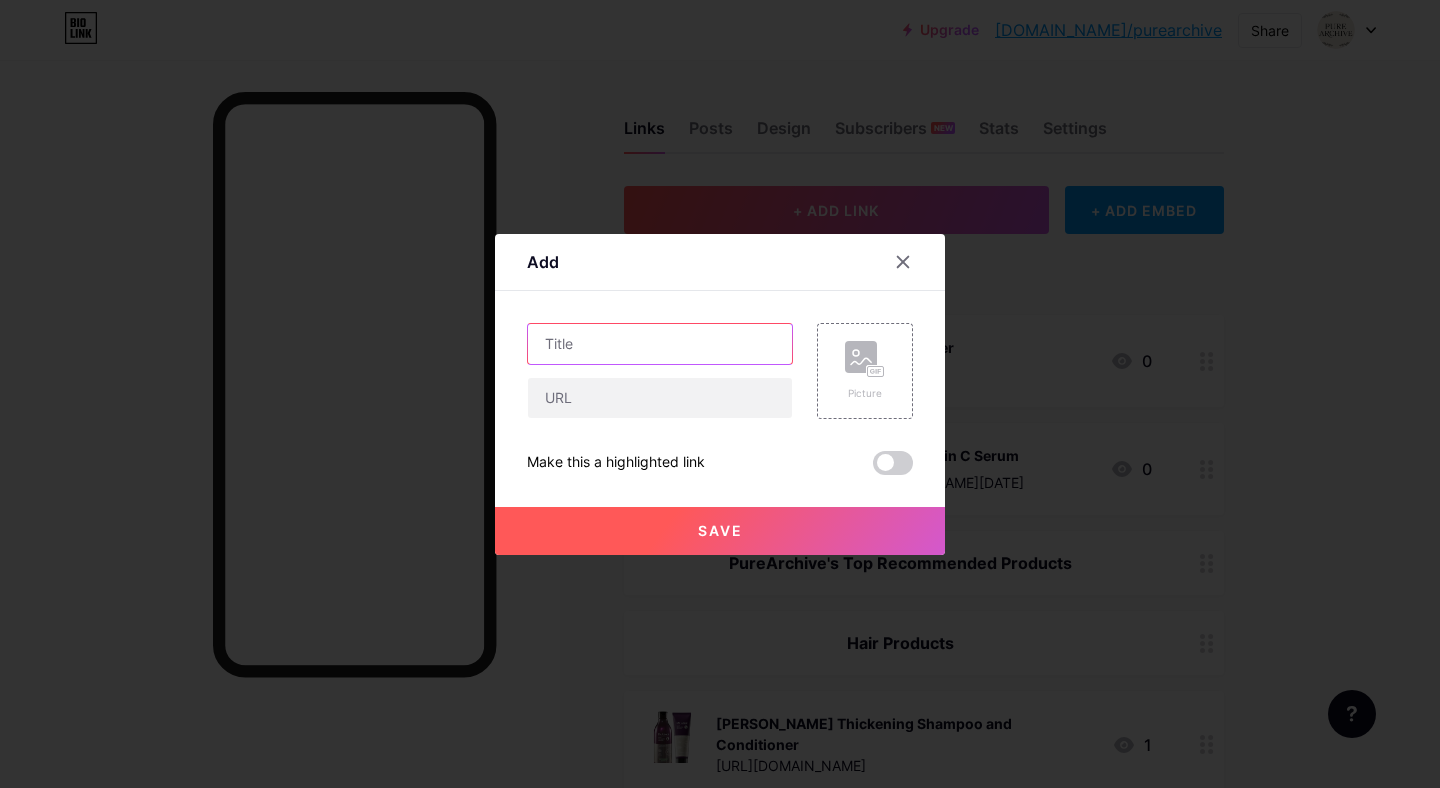 paste on "JUMISO Snail Mucin 95 Peptide Essence" 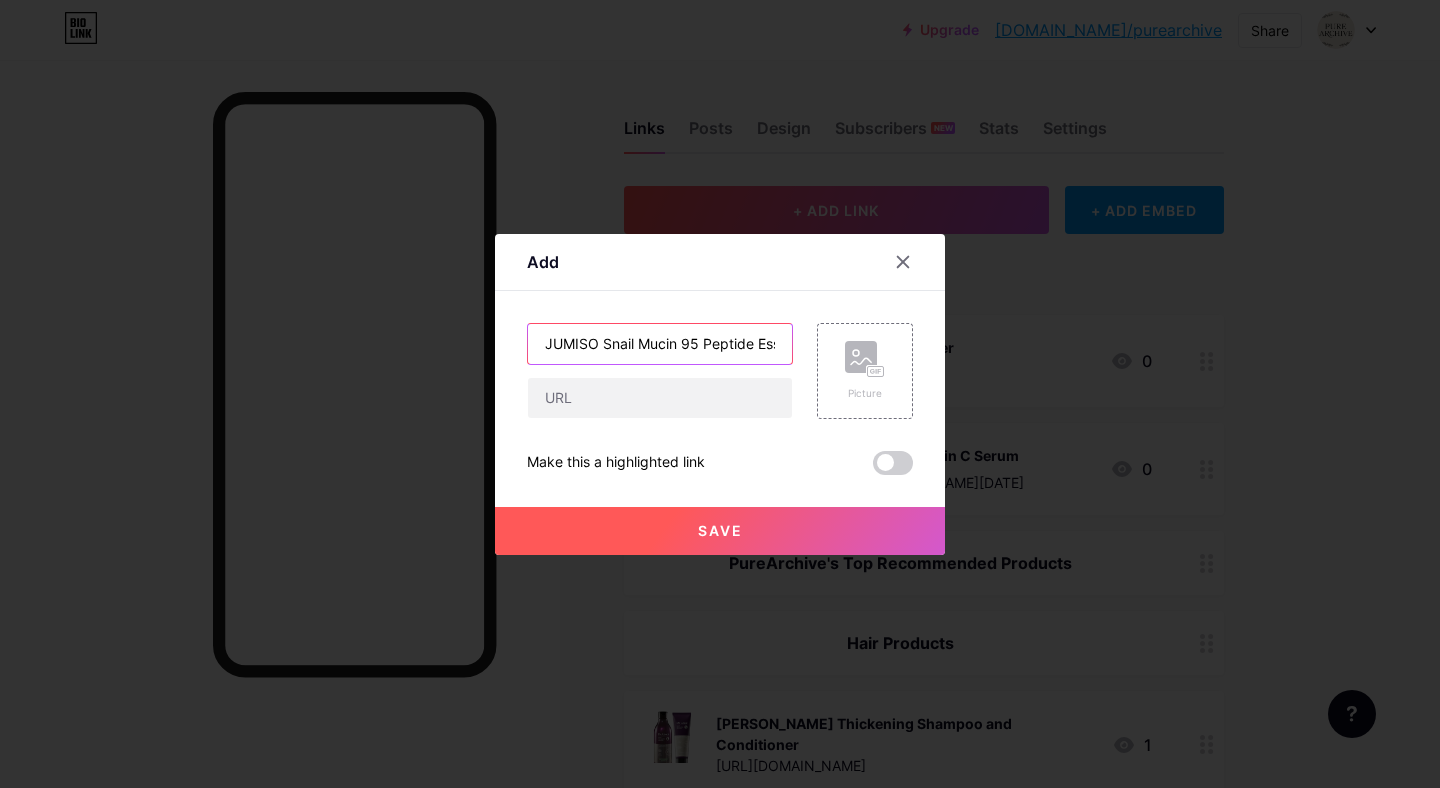 scroll, scrollTop: 0, scrollLeft: 38, axis: horizontal 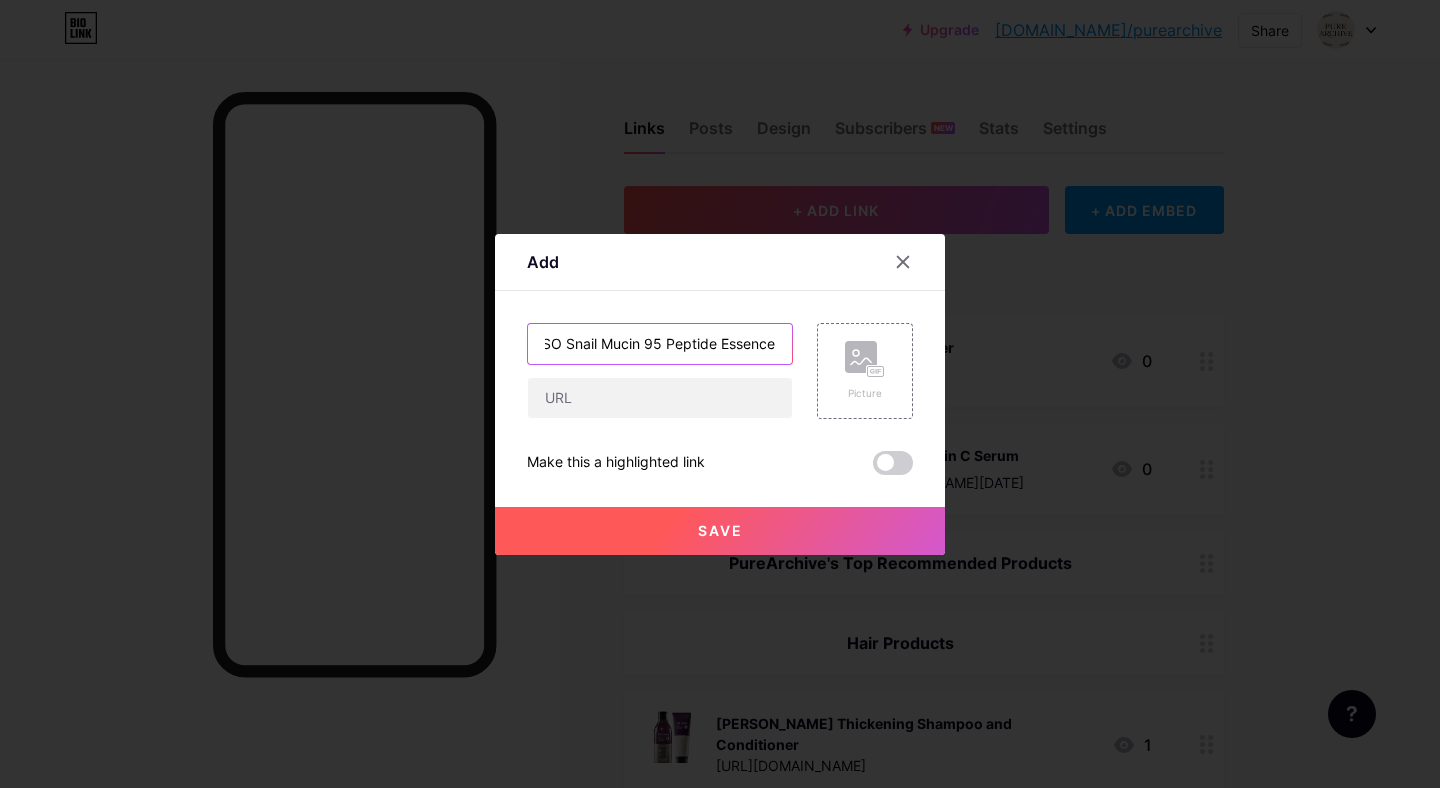 type on "JUMISO Snail Mucin 95 Peptide Essence" 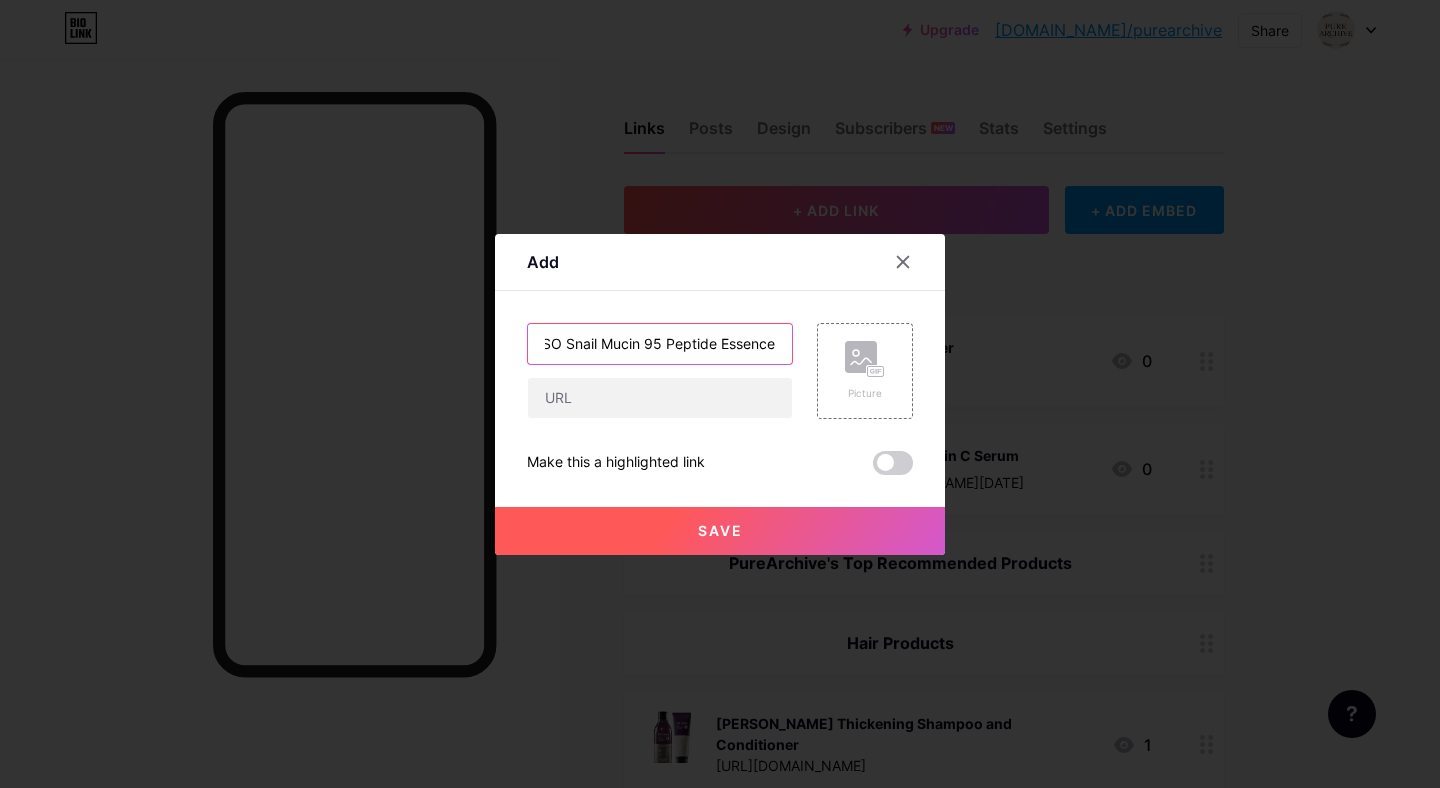 scroll, scrollTop: 0, scrollLeft: 0, axis: both 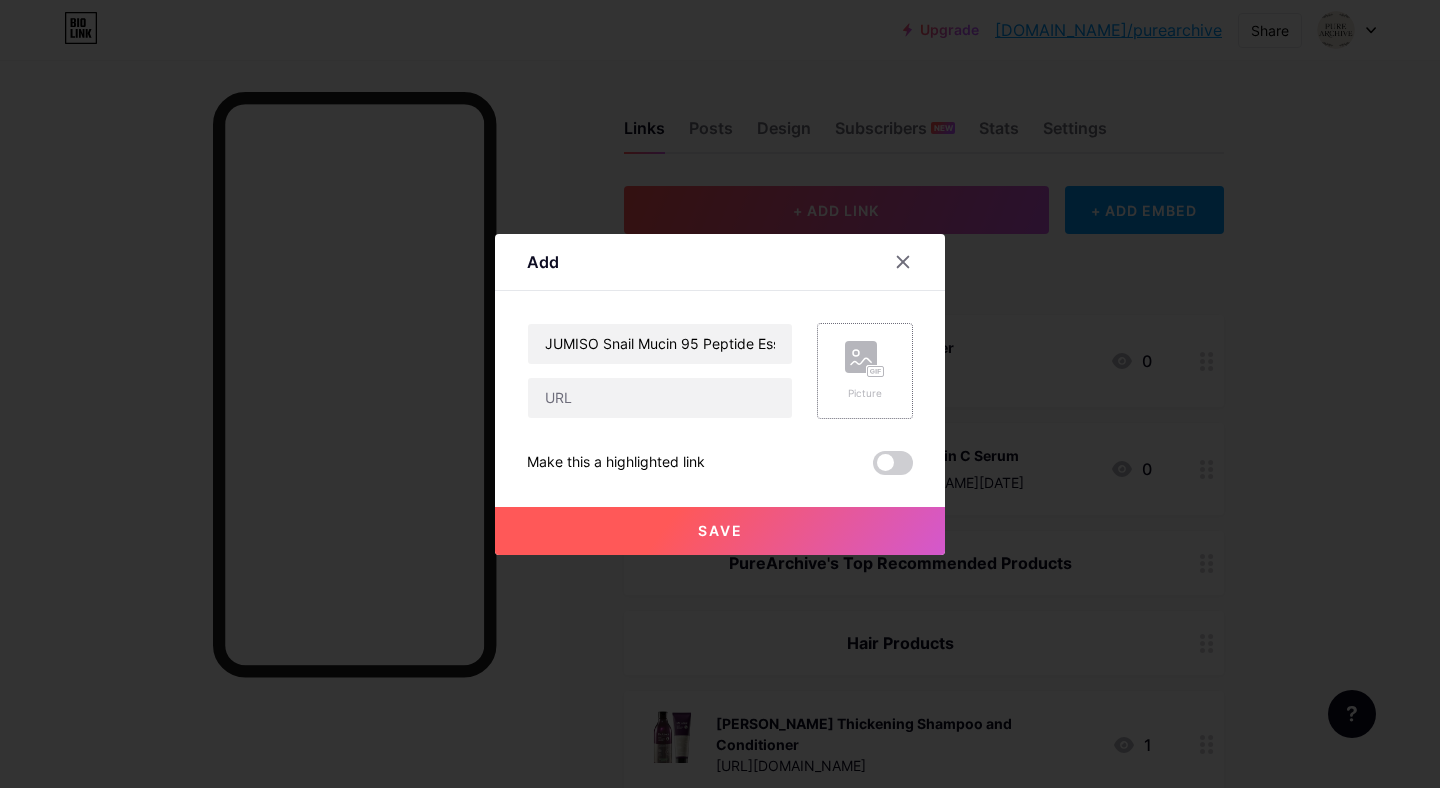 click 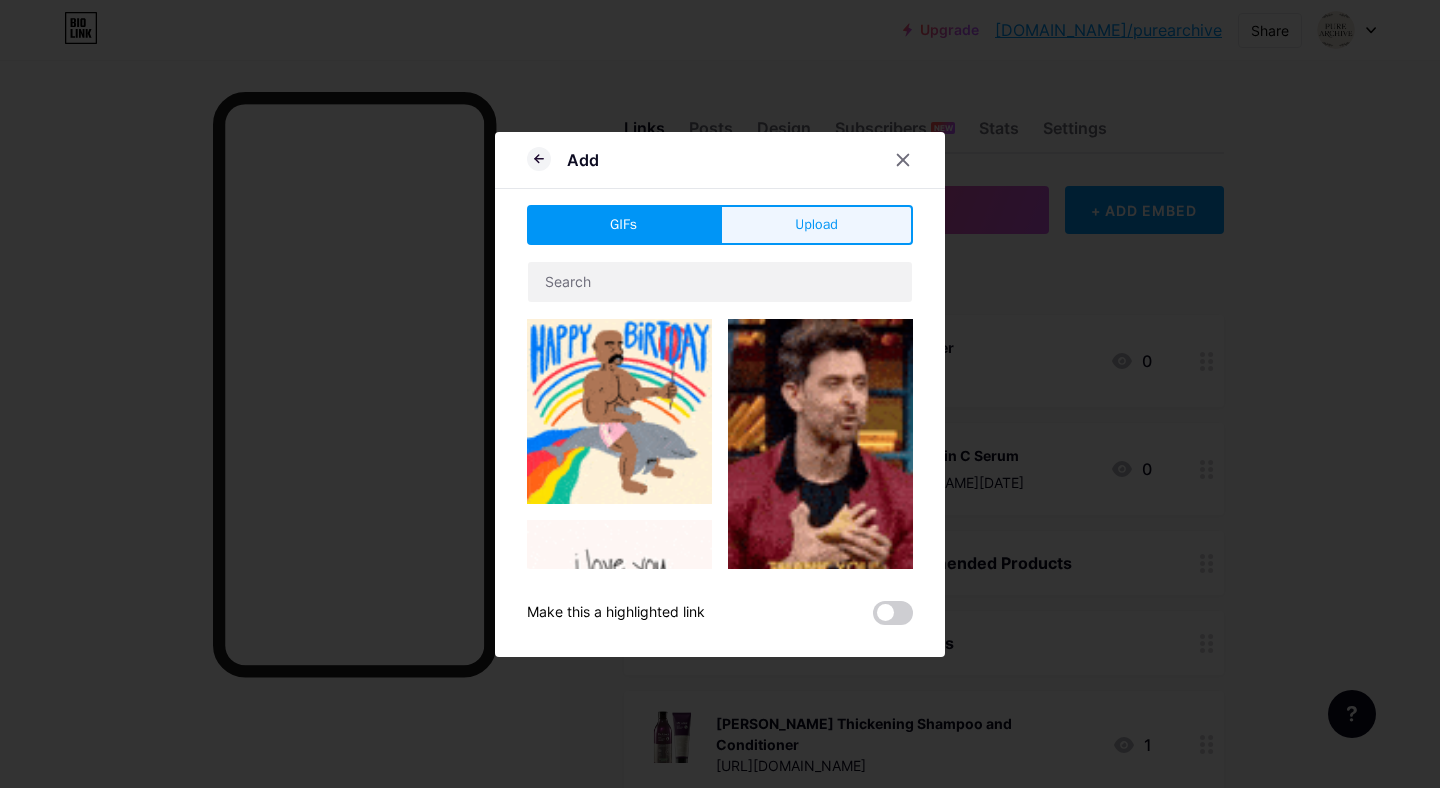 click on "Upload" at bounding box center (816, 225) 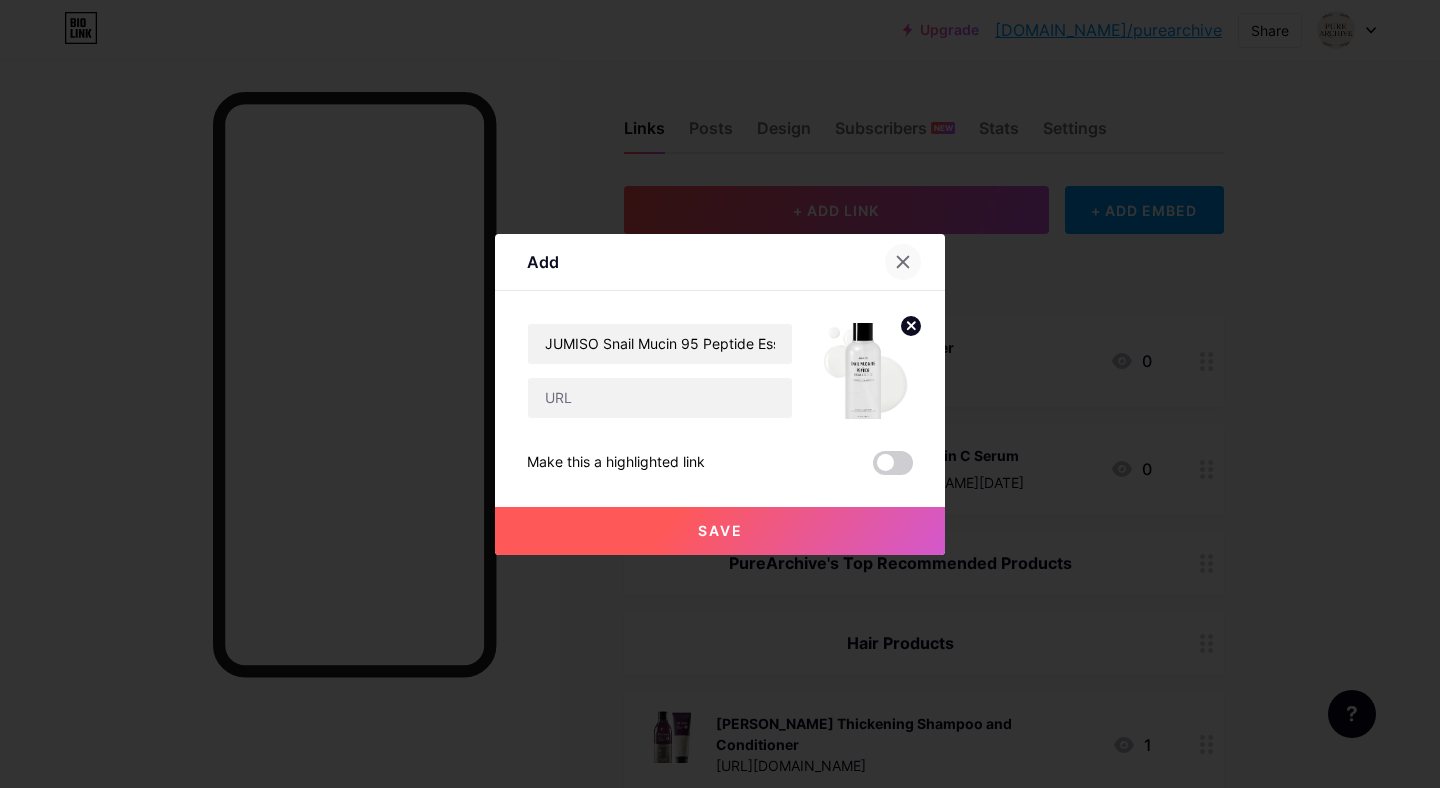 click 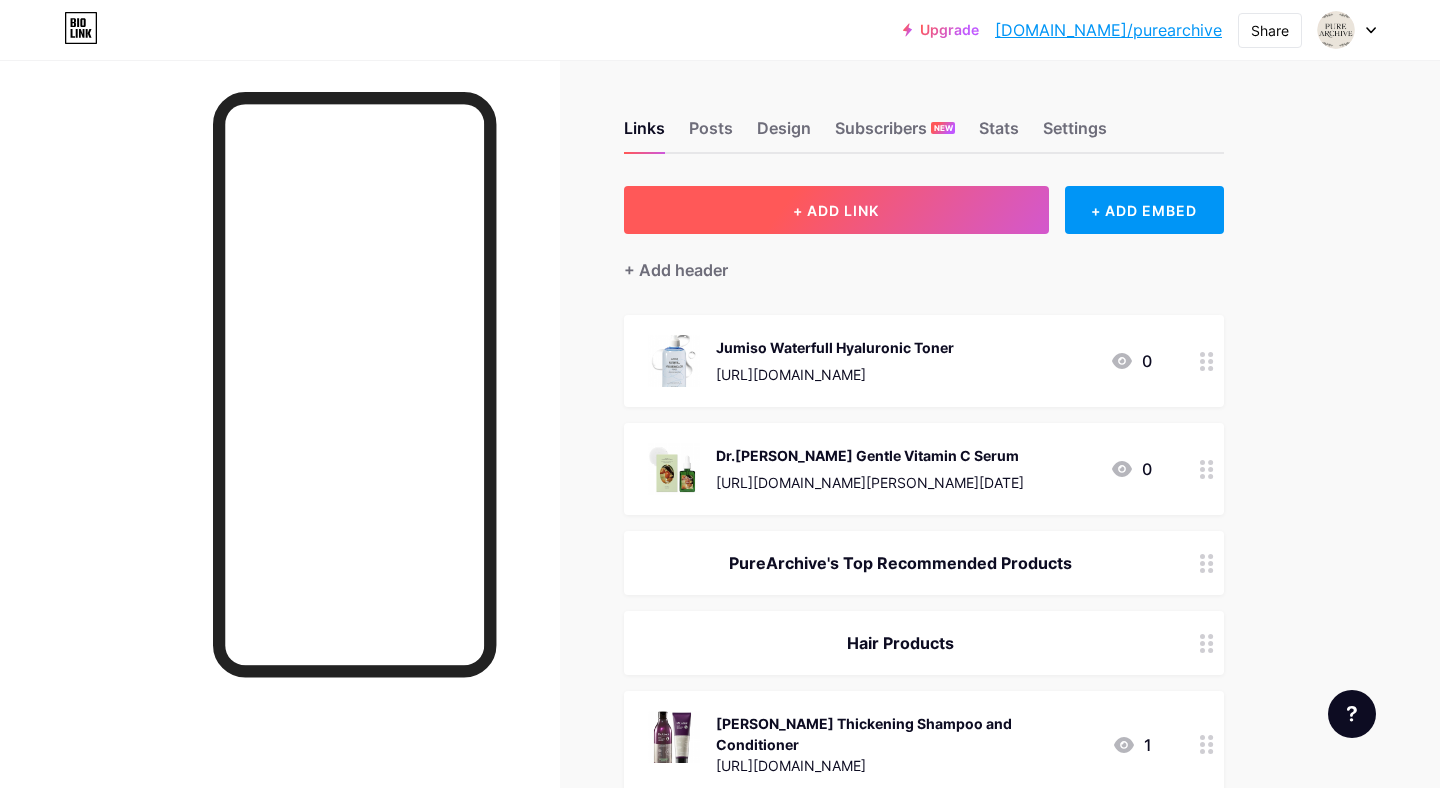 click on "+ ADD LINK" at bounding box center (836, 210) 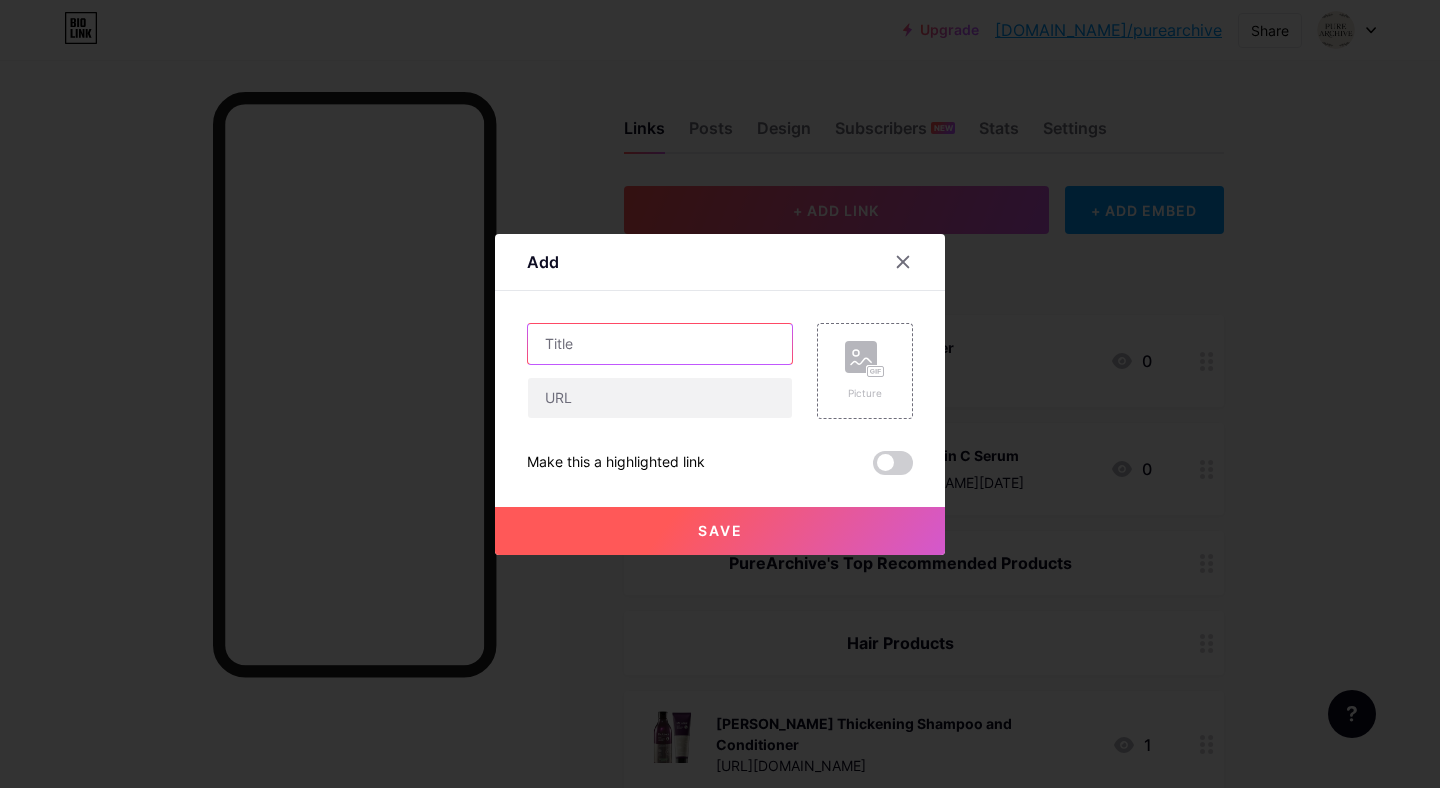 click at bounding box center [660, 344] 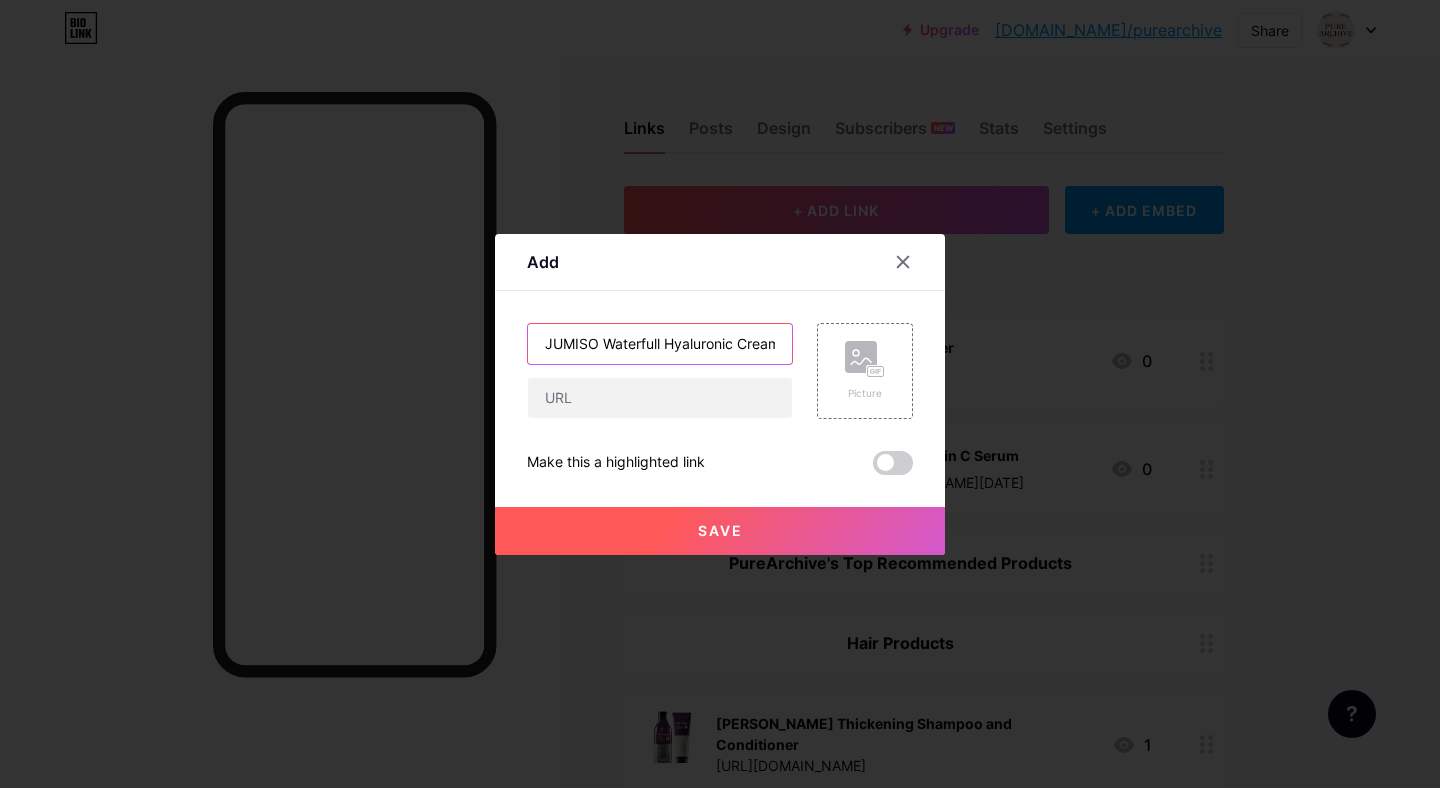 scroll, scrollTop: 0, scrollLeft: 7, axis: horizontal 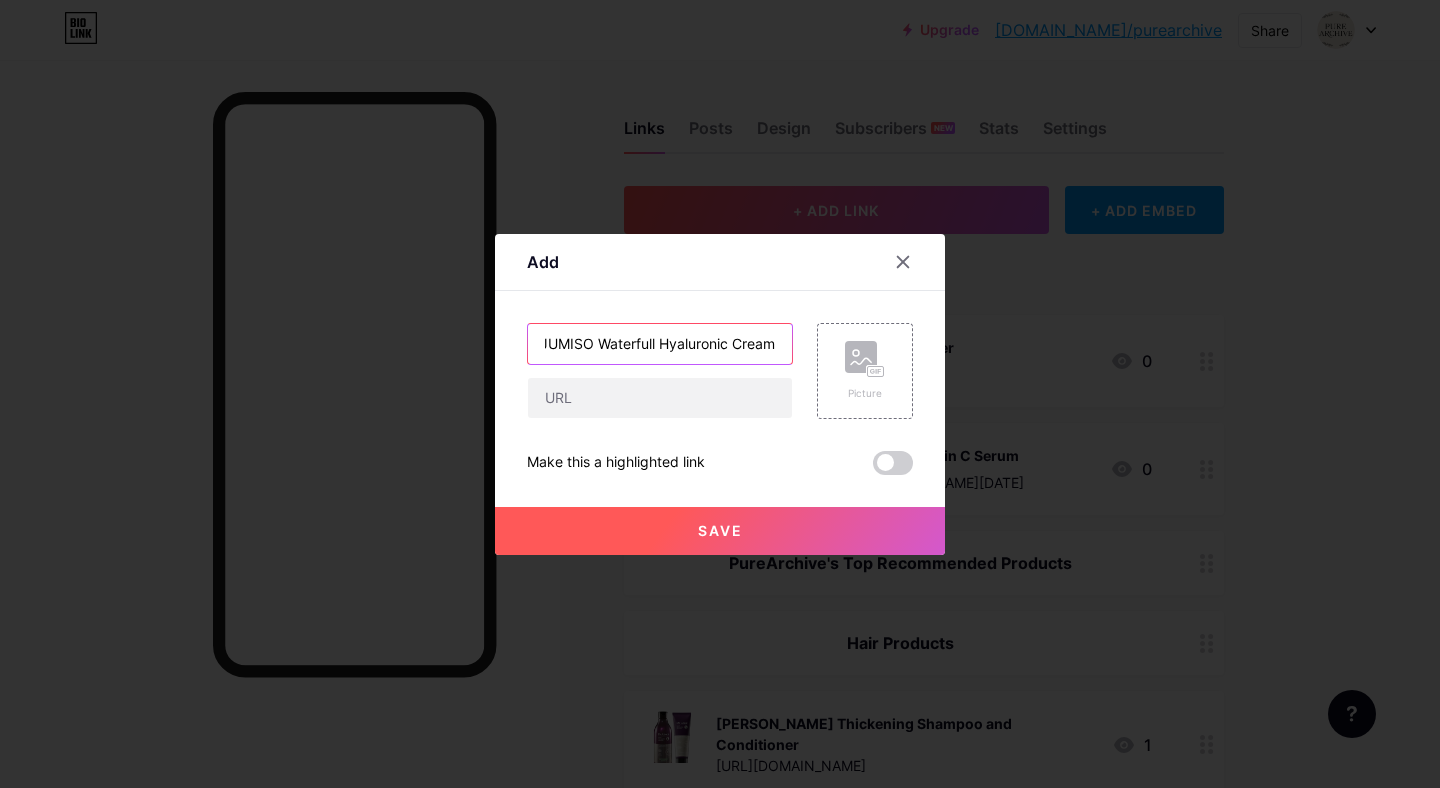 click on "JUMISO Waterfull Hyaluronic Cream" at bounding box center [660, 344] 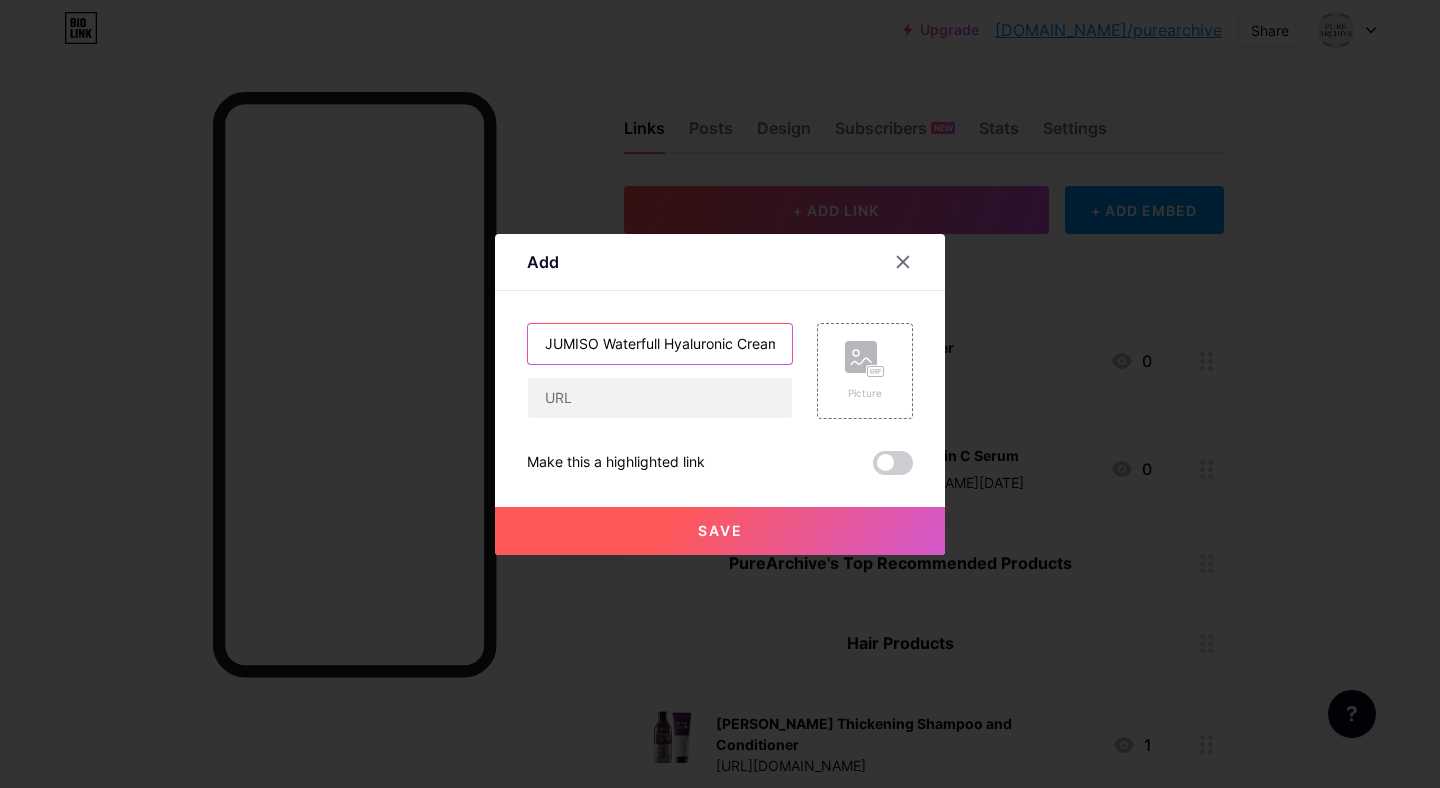 drag, startPoint x: 544, startPoint y: 342, endPoint x: 482, endPoint y: 337, distance: 62.201286 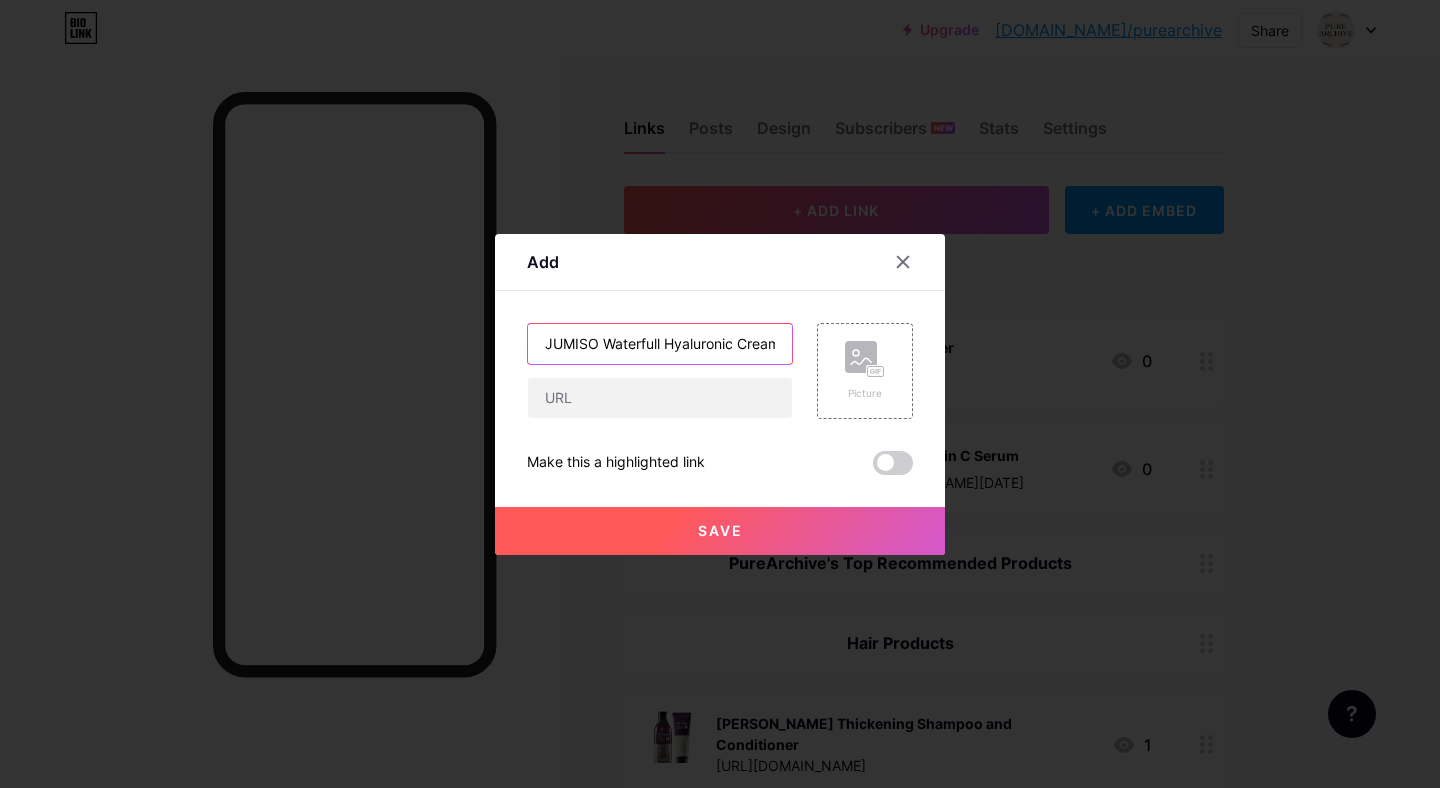 type on "JUMISO Waterfull Hyaluronic Cream" 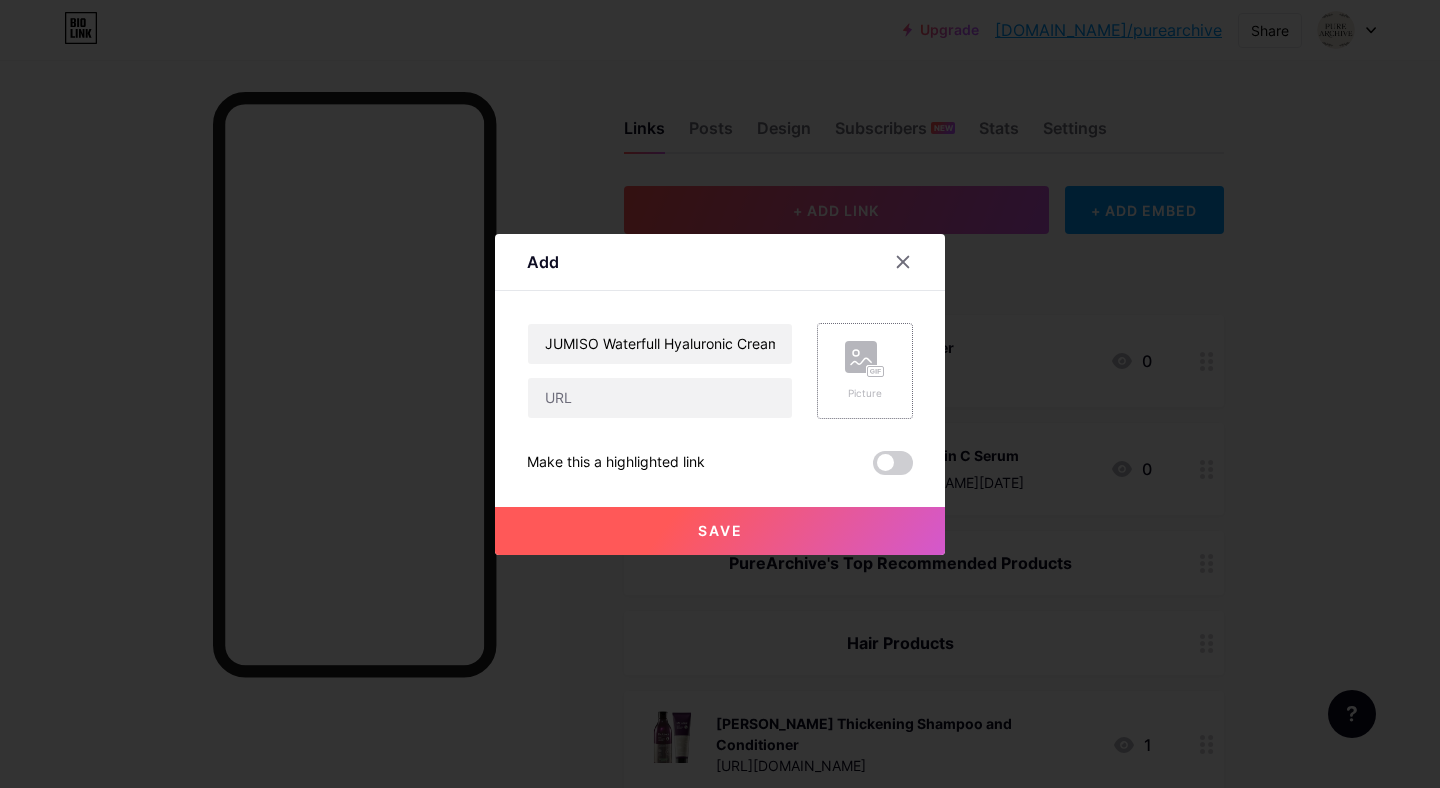click 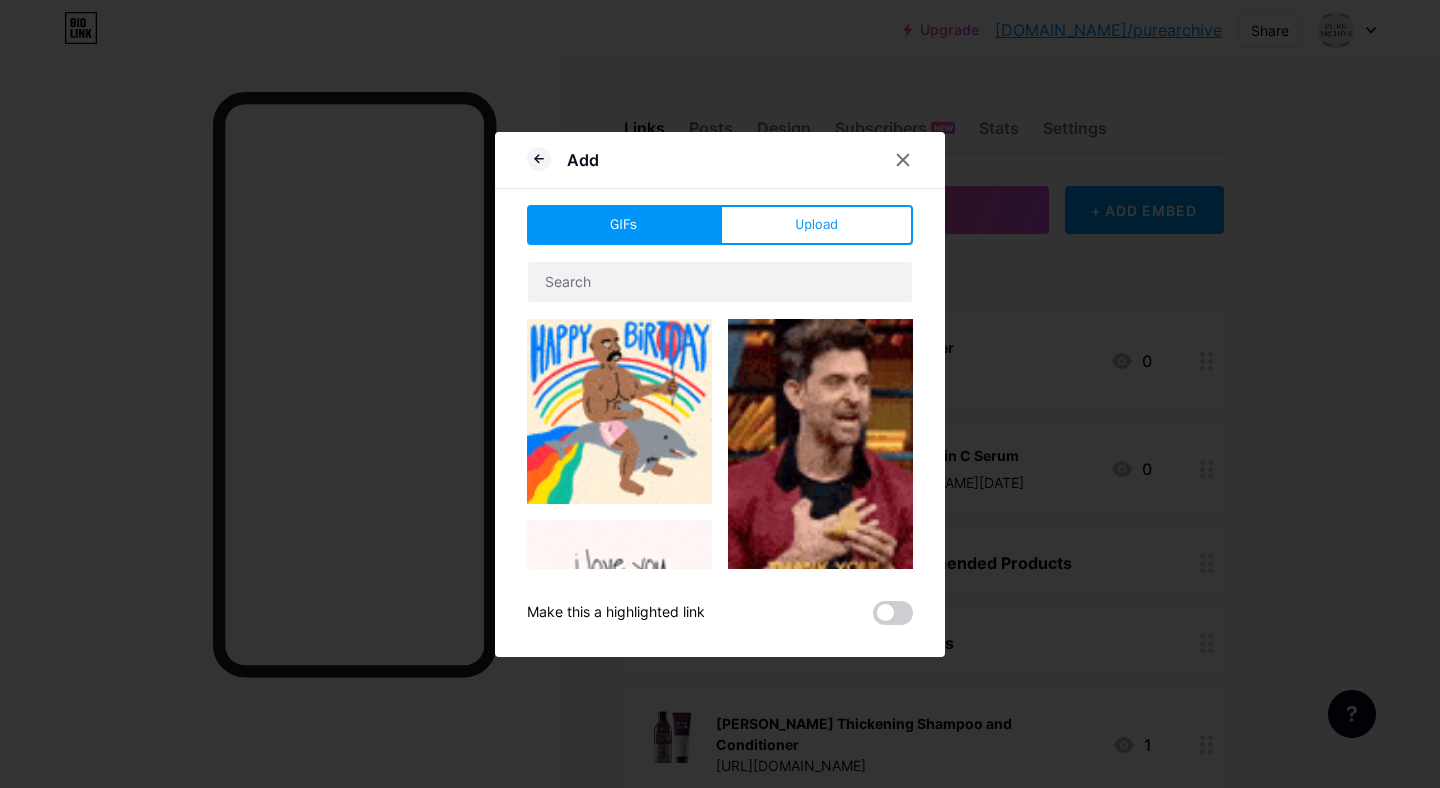 click on "Upload" at bounding box center [816, 224] 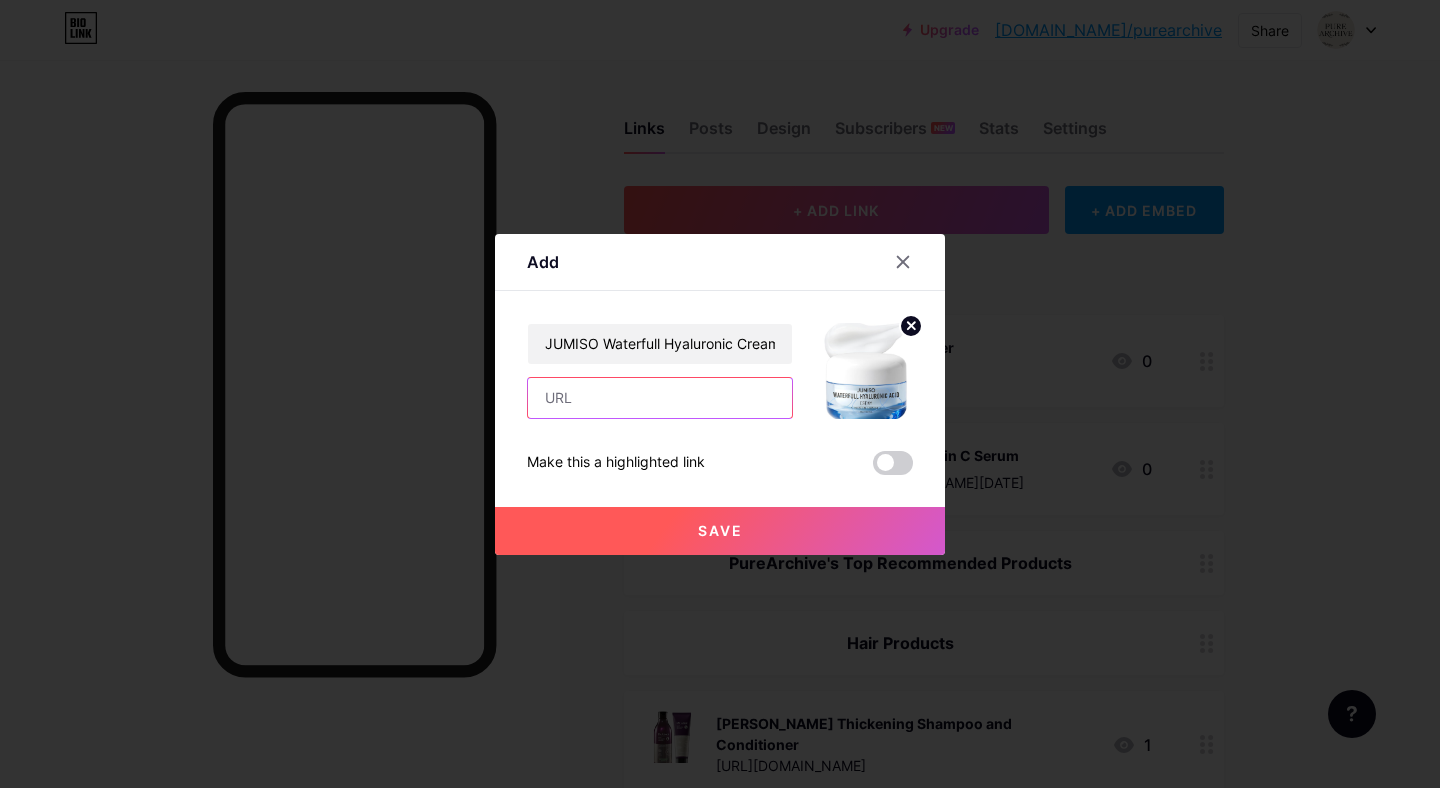 click at bounding box center (660, 398) 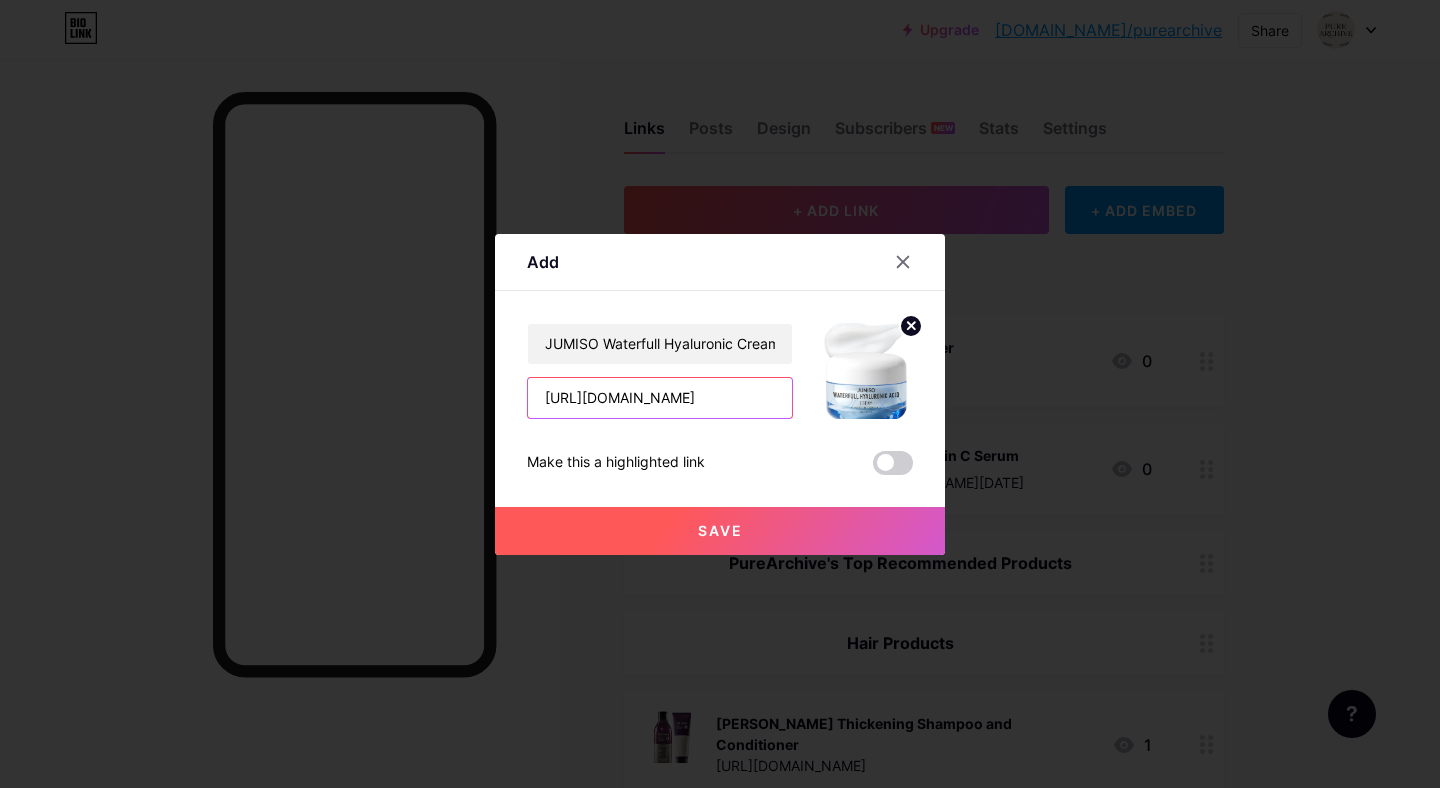 scroll, scrollTop: 0, scrollLeft: 5212, axis: horizontal 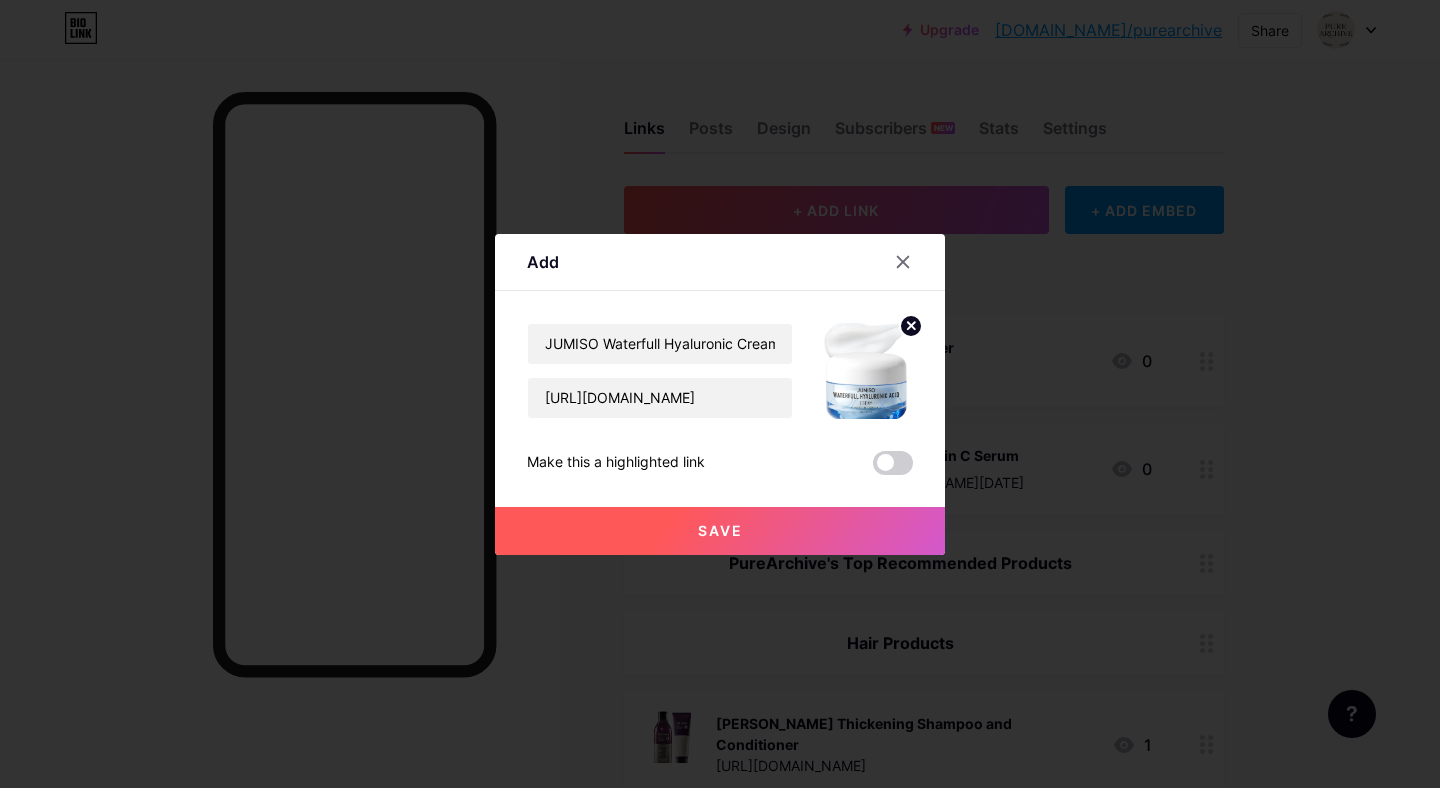 click on "Save" at bounding box center (720, 531) 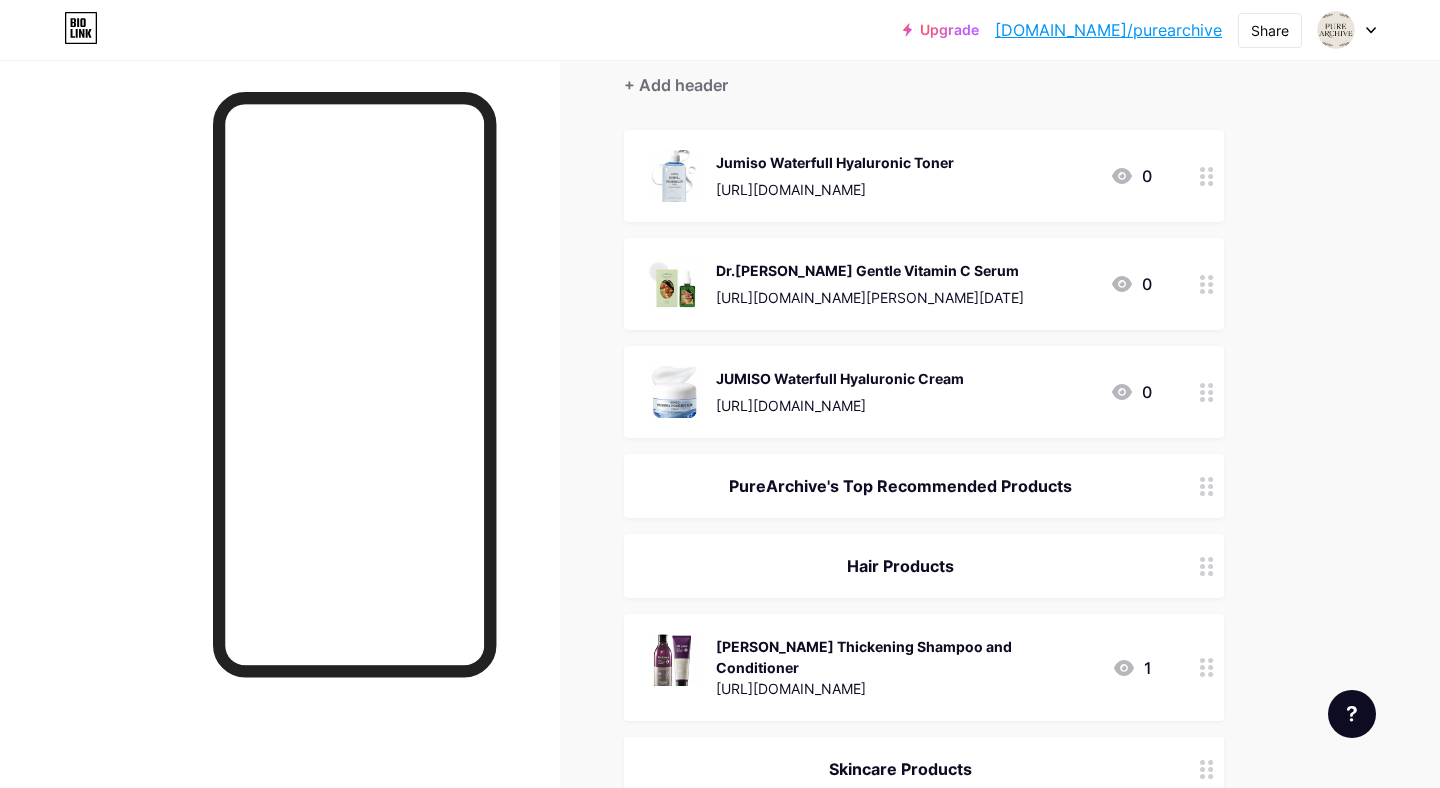 scroll, scrollTop: 184, scrollLeft: 0, axis: vertical 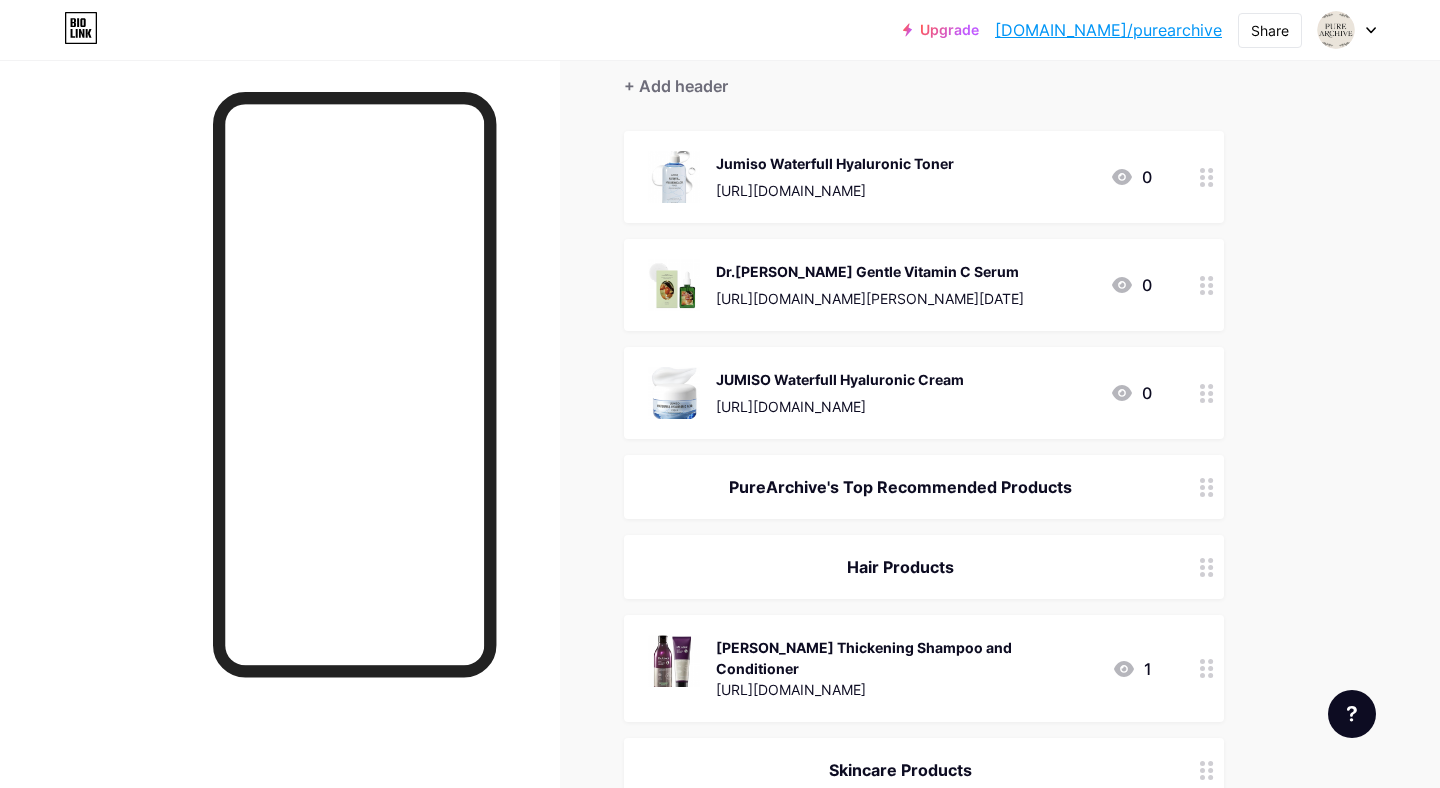 drag, startPoint x: 894, startPoint y: 477, endPoint x: 903, endPoint y: 191, distance: 286.14157 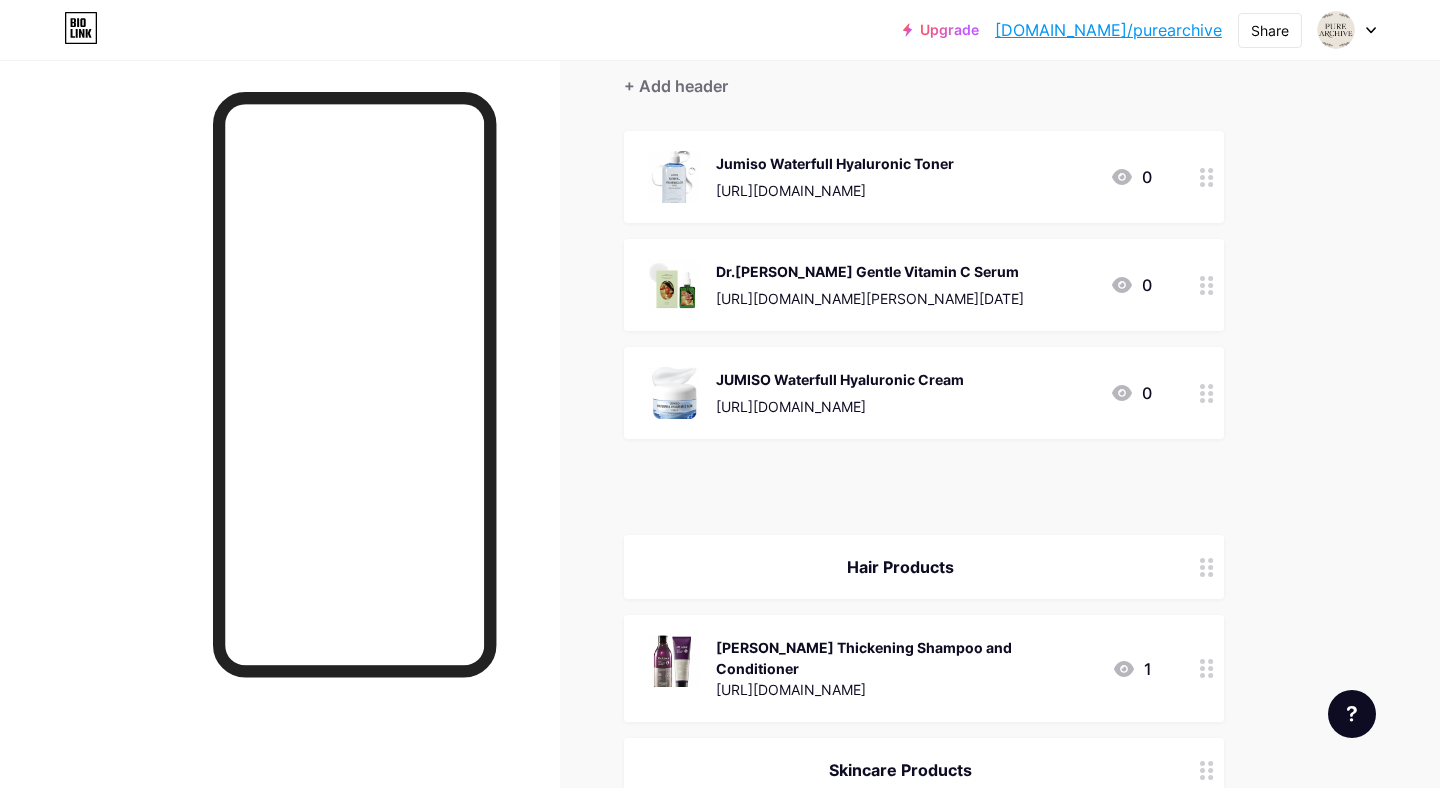 type 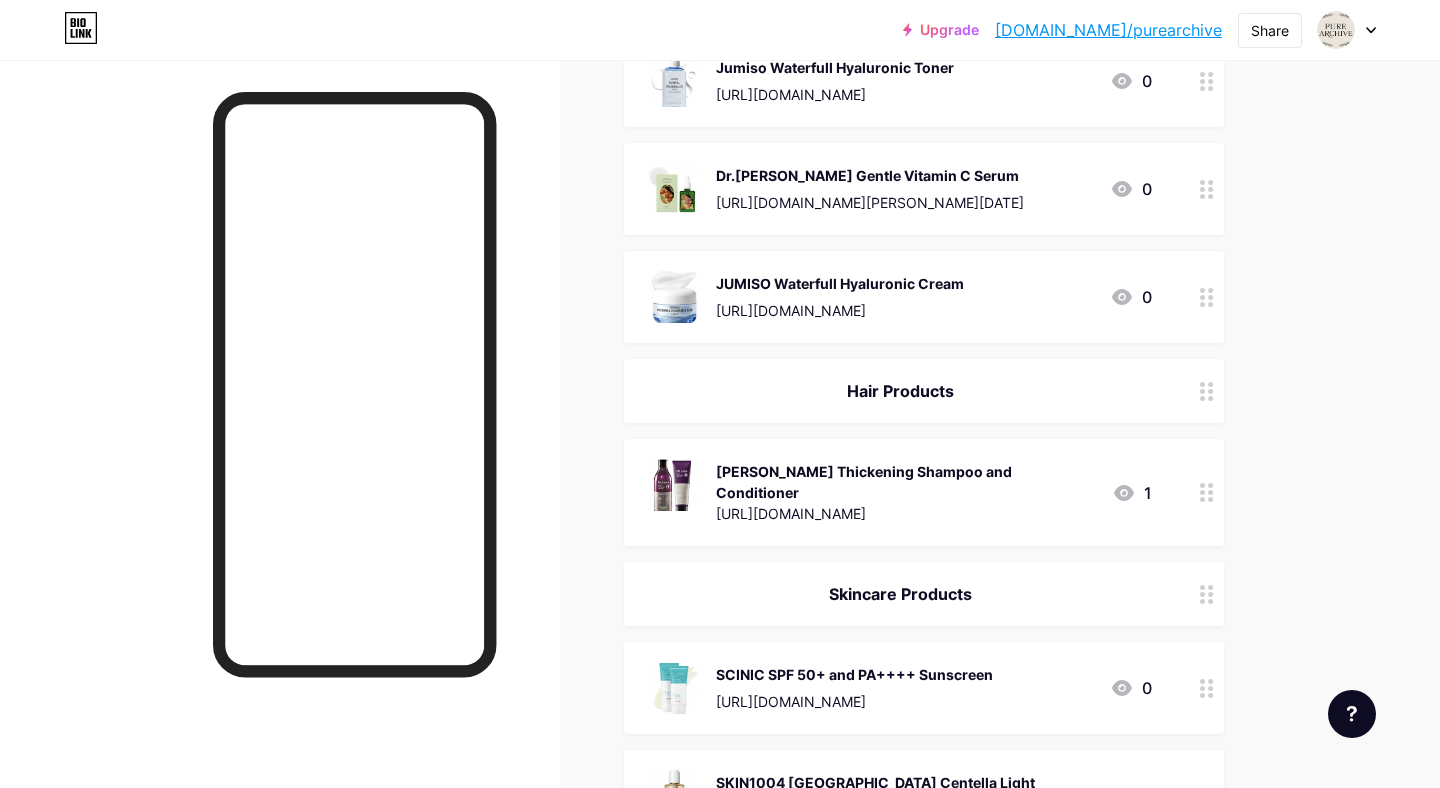 scroll, scrollTop: 388, scrollLeft: 0, axis: vertical 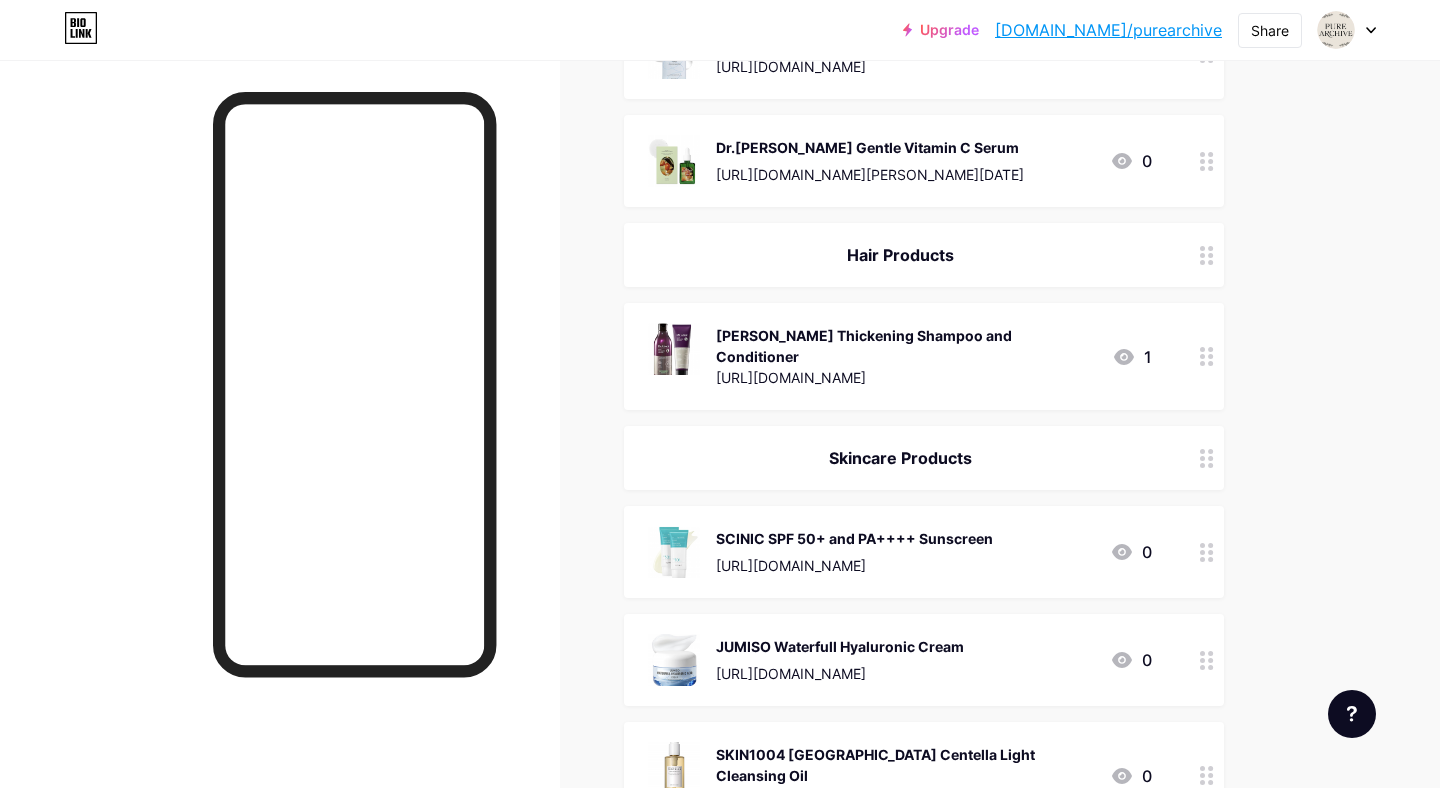 click at bounding box center (1207, 660) 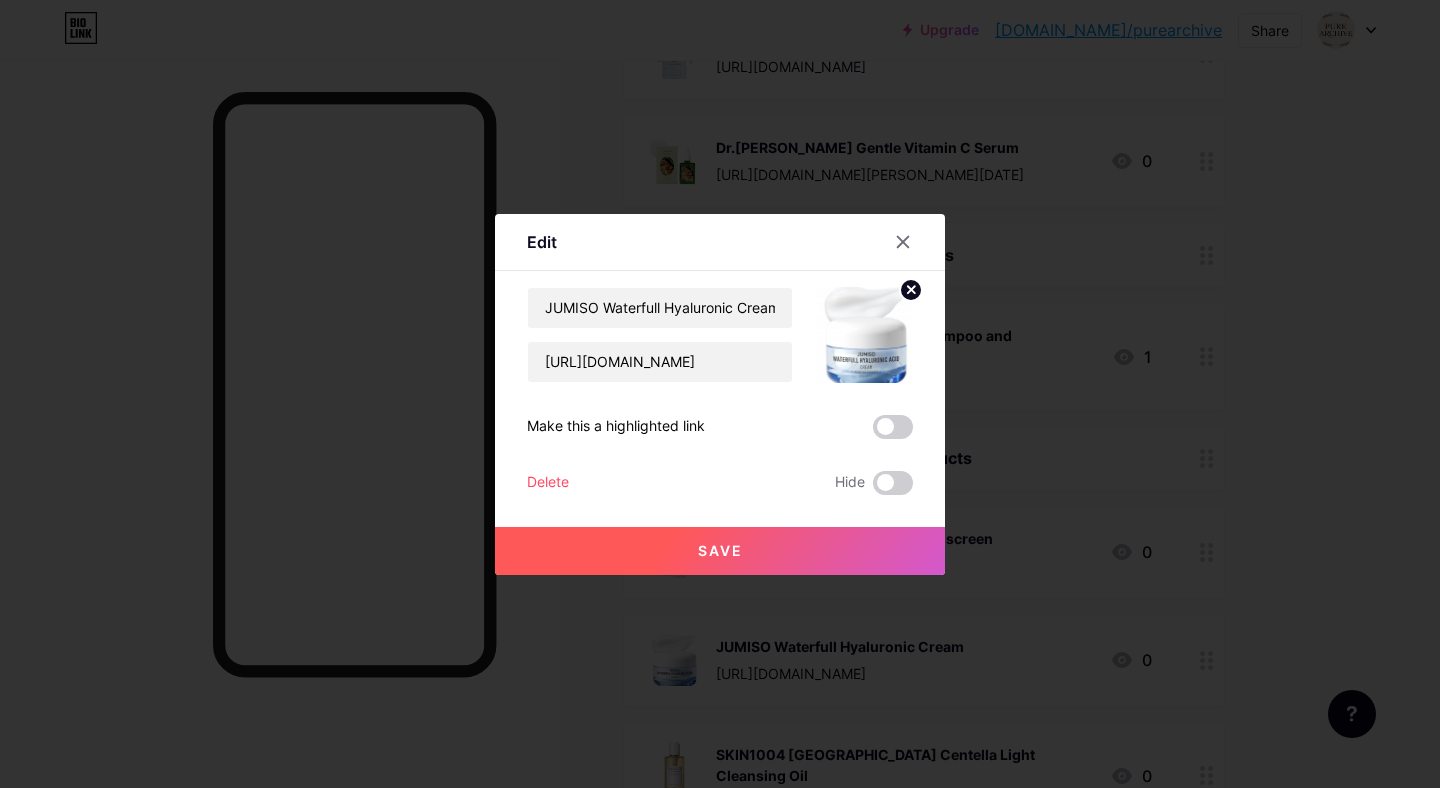 click on "Save" at bounding box center (720, 551) 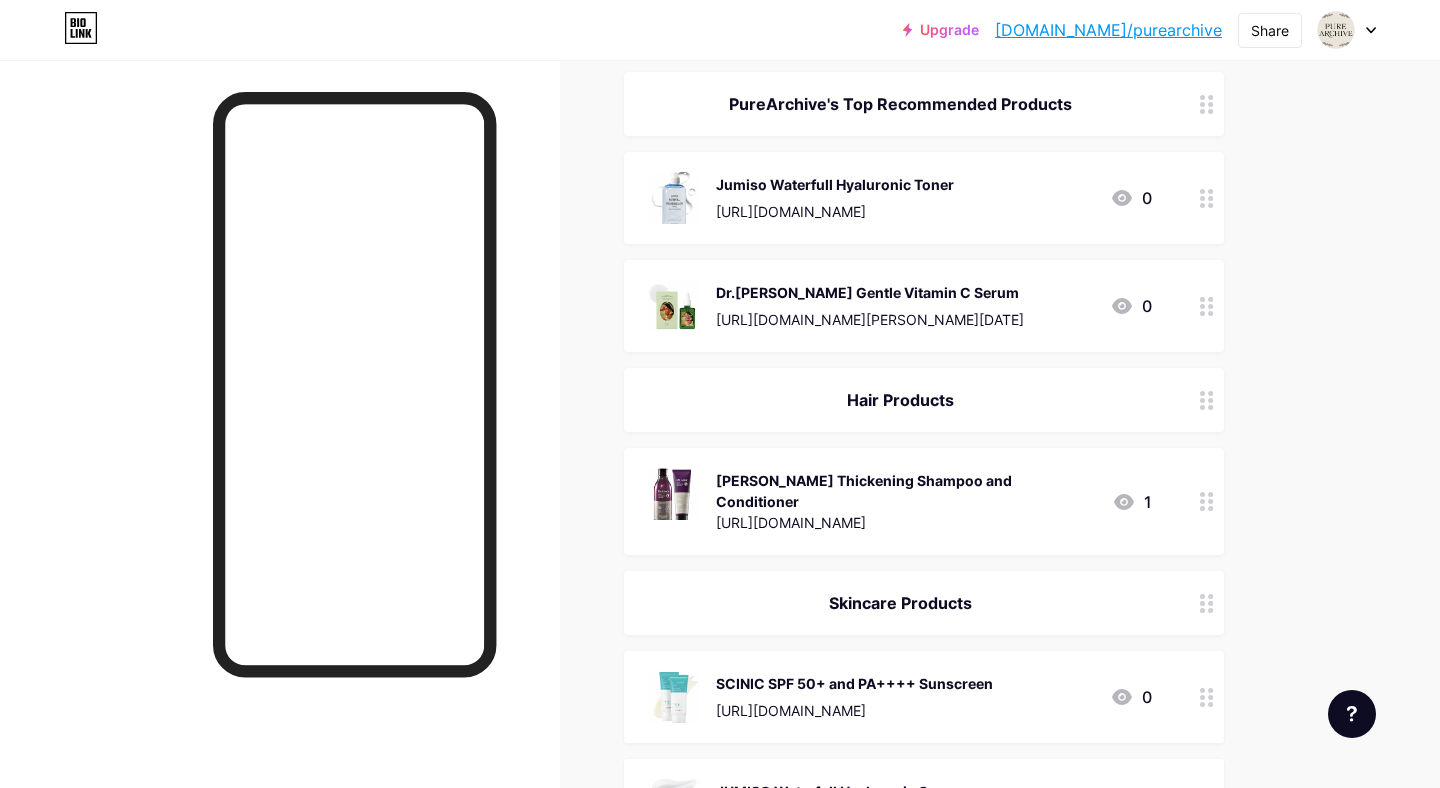 scroll, scrollTop: 242, scrollLeft: 0, axis: vertical 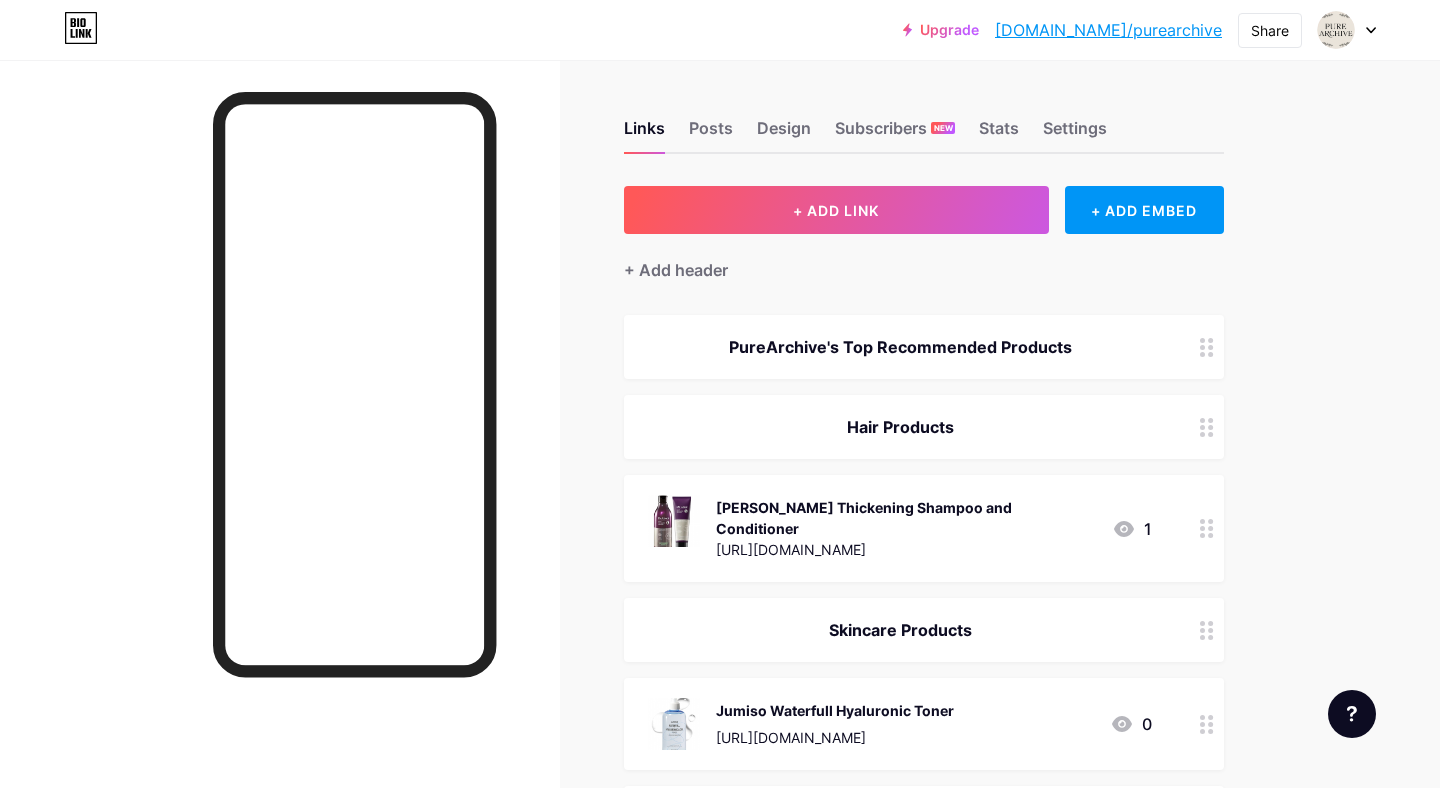 click on "[DOMAIN_NAME]/purearchive" at bounding box center (1108, 30) 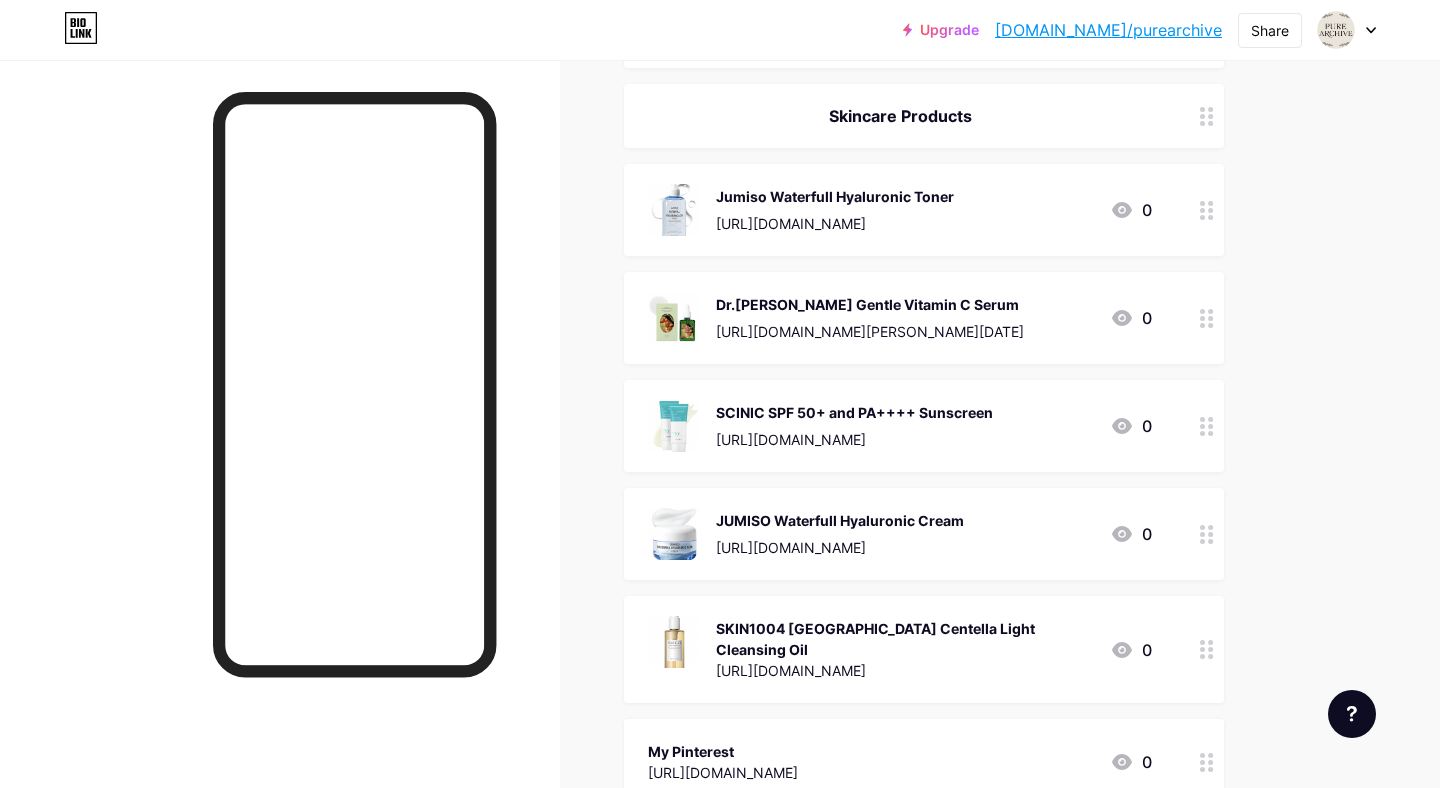 scroll, scrollTop: 513, scrollLeft: 0, axis: vertical 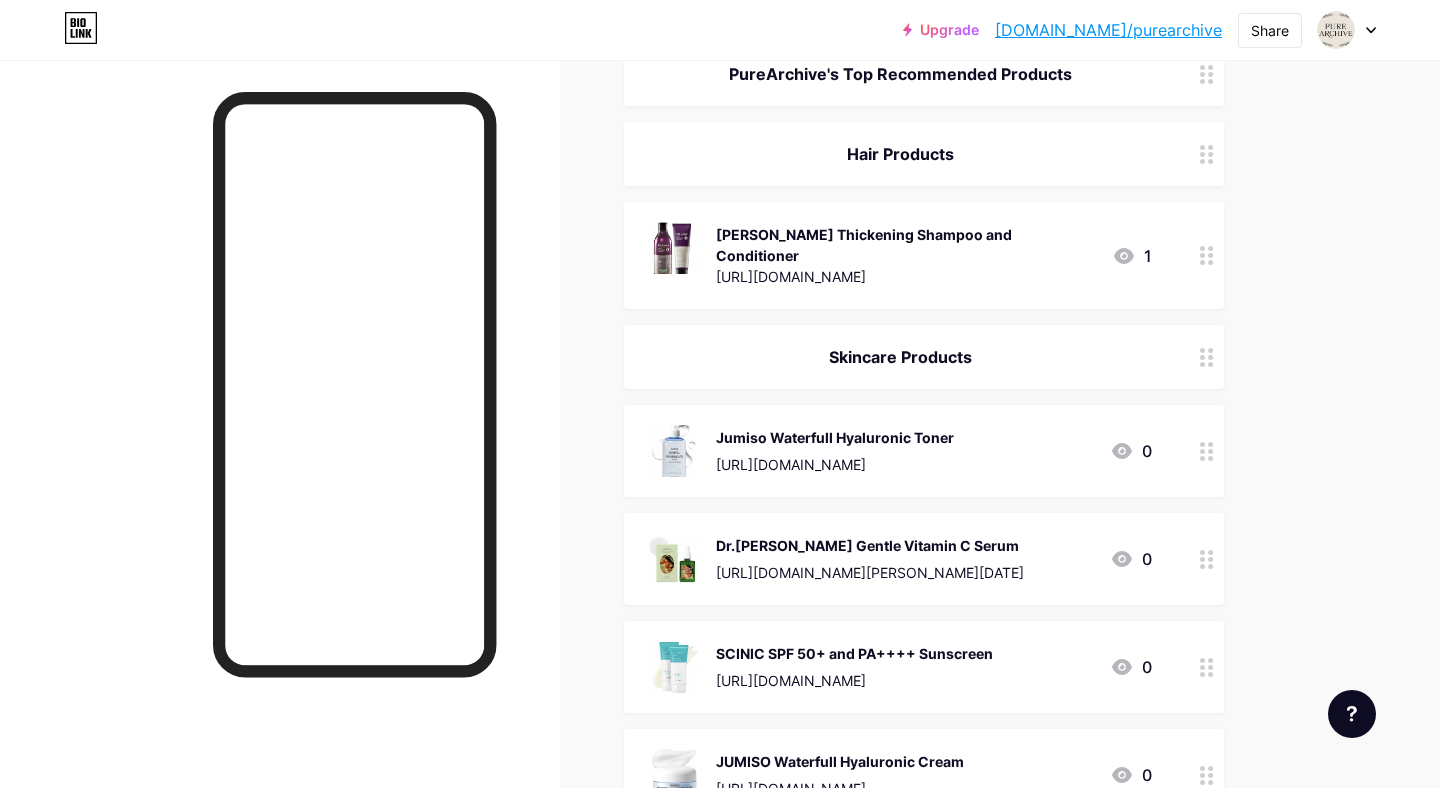 click on "1" at bounding box center (1132, 256) 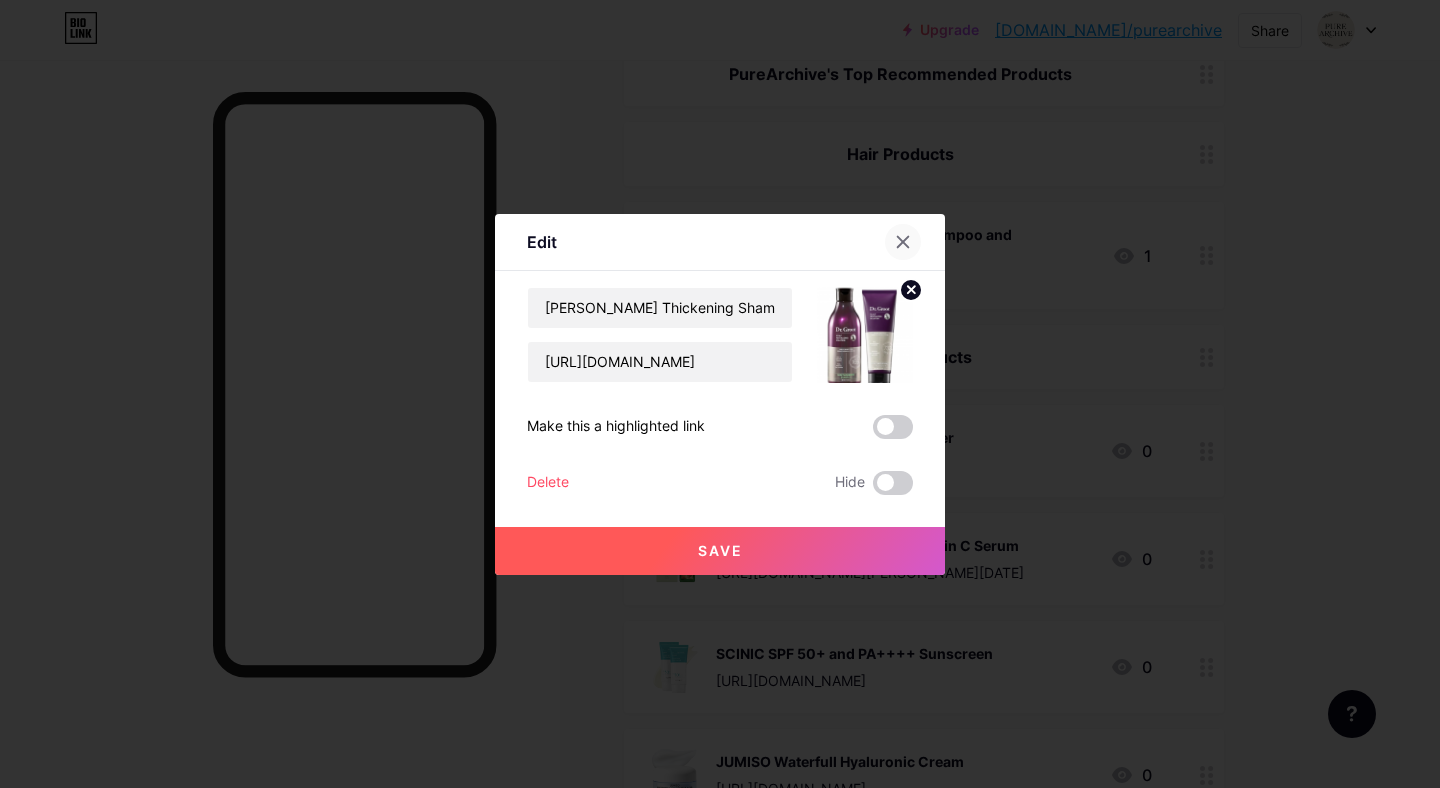 click at bounding box center (903, 242) 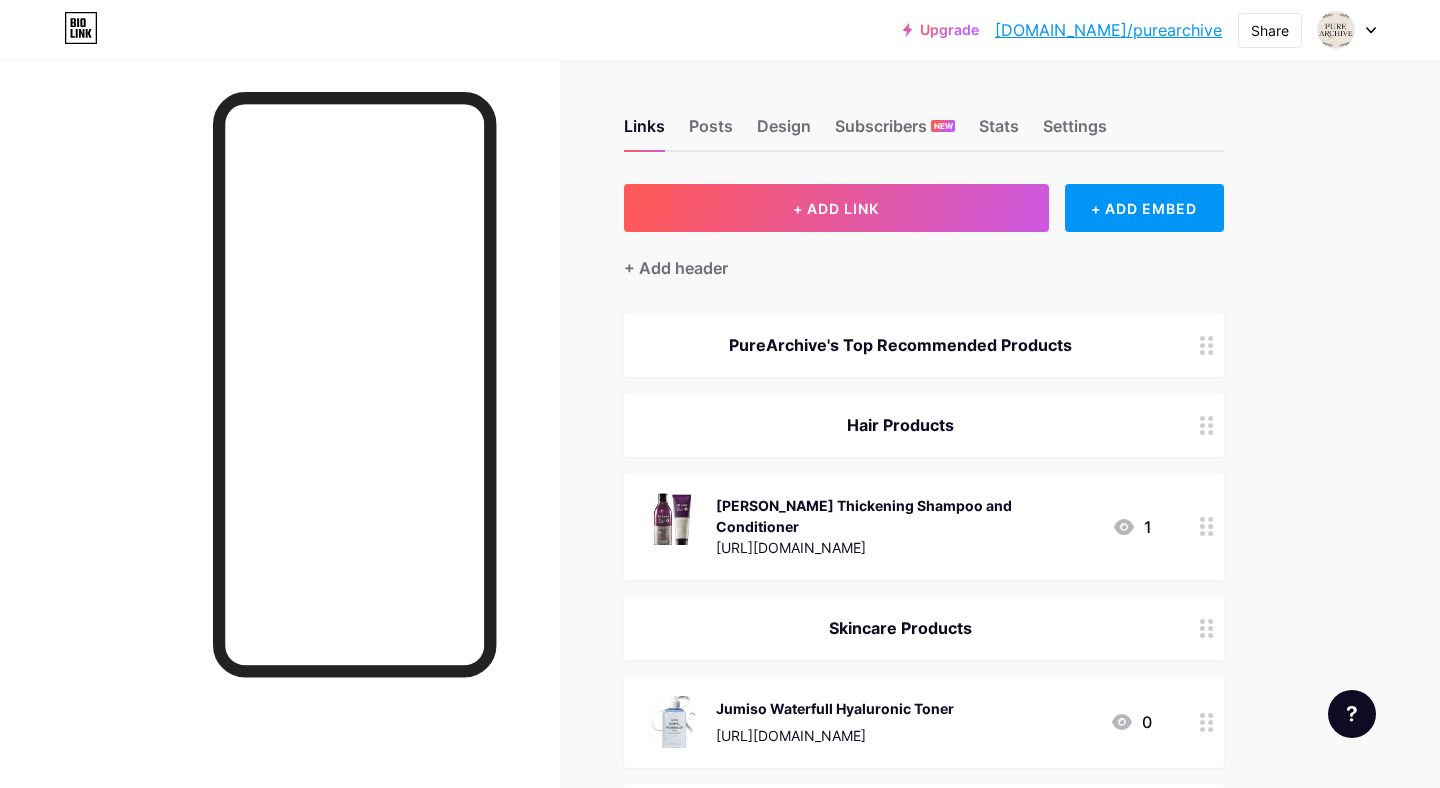 scroll, scrollTop: 0, scrollLeft: 0, axis: both 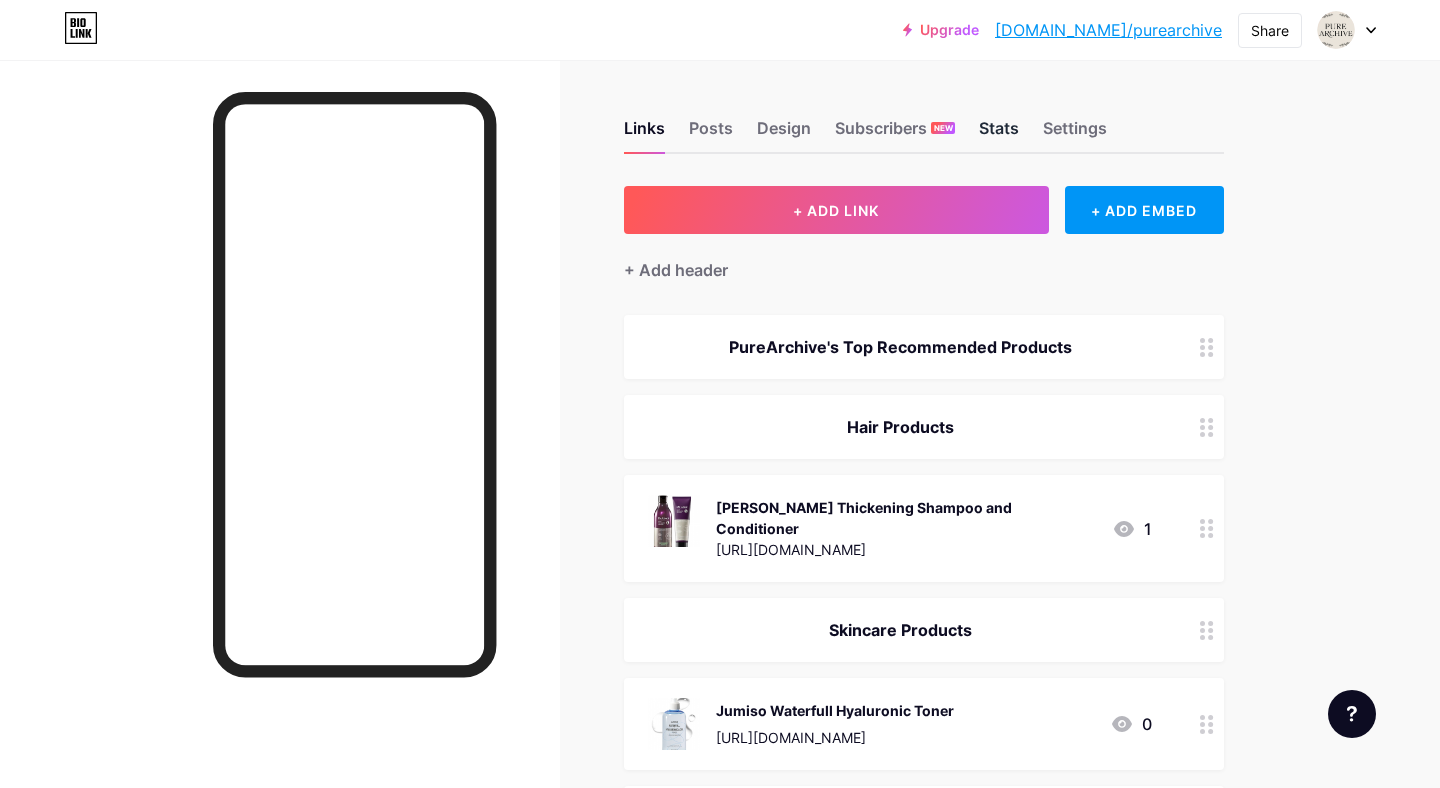 click on "Stats" at bounding box center (999, 134) 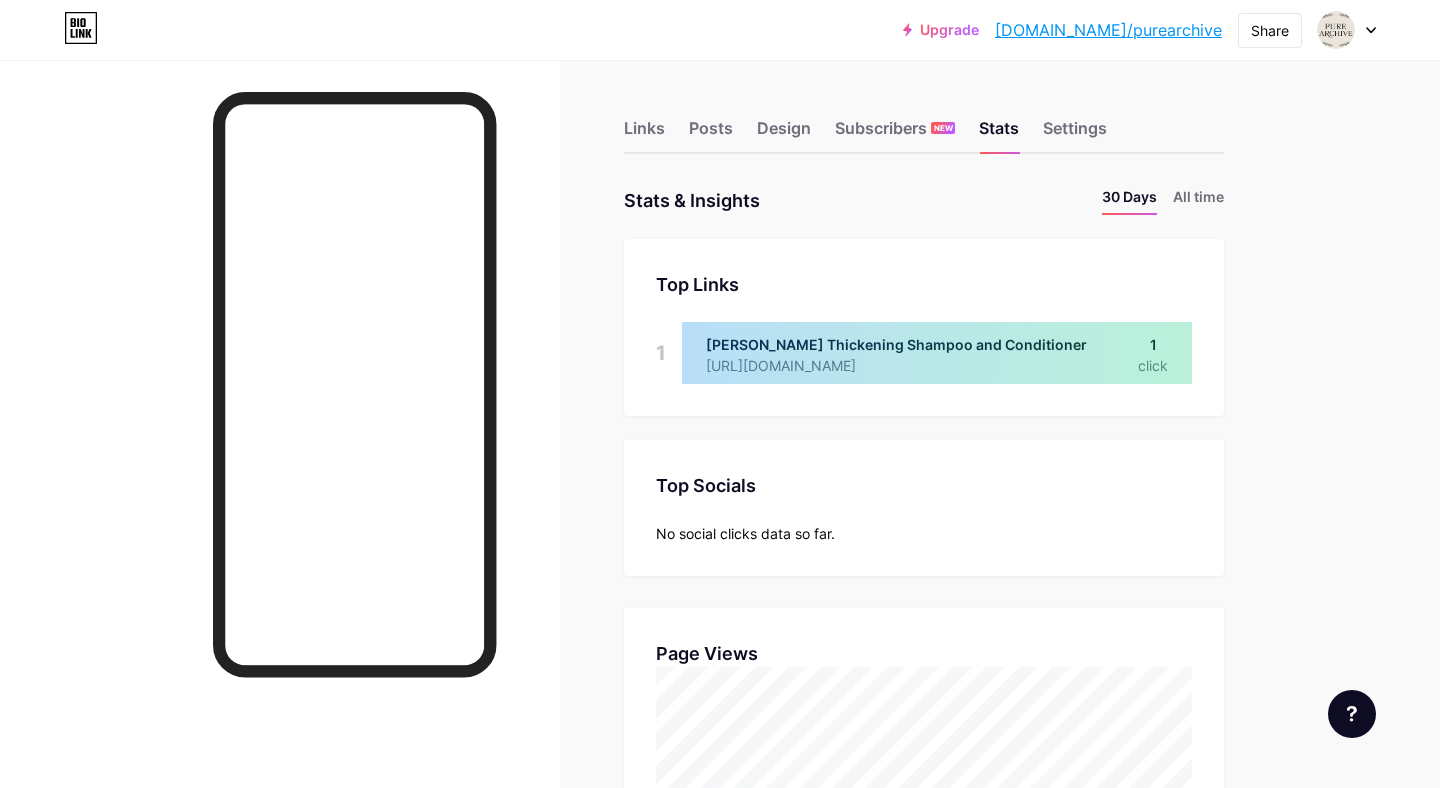 scroll, scrollTop: 999212, scrollLeft: 998560, axis: both 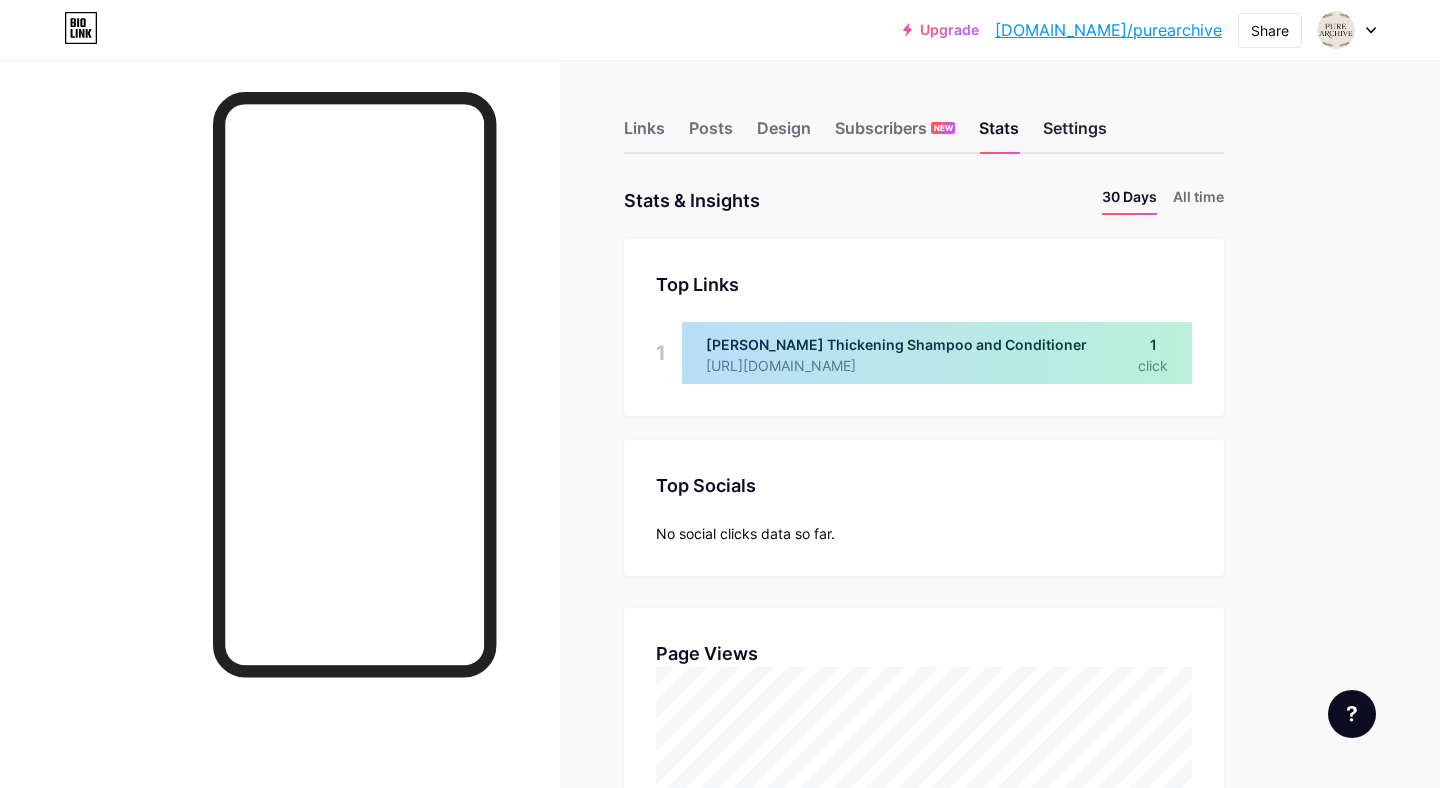 click on "Settings" at bounding box center (1075, 134) 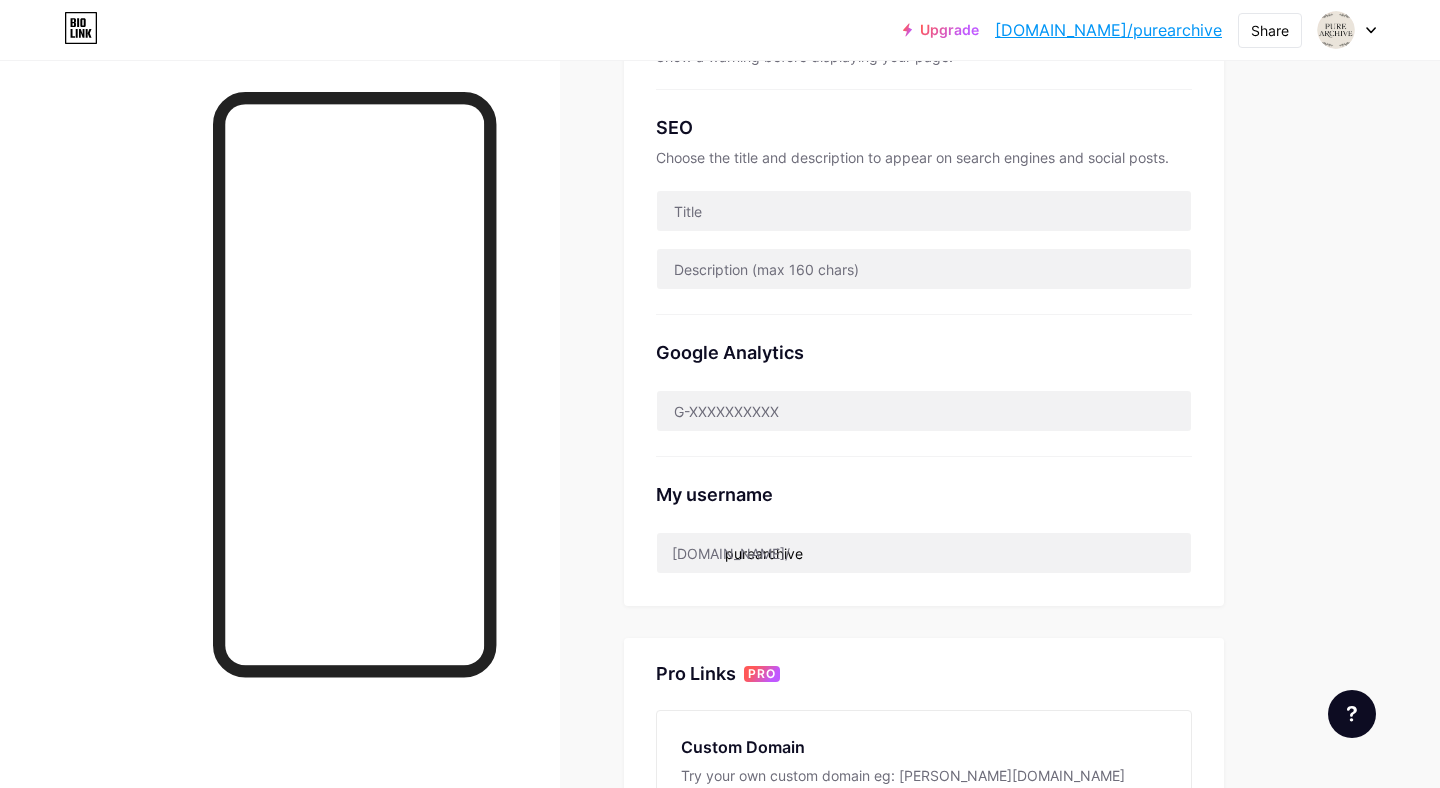 scroll, scrollTop: 0, scrollLeft: 0, axis: both 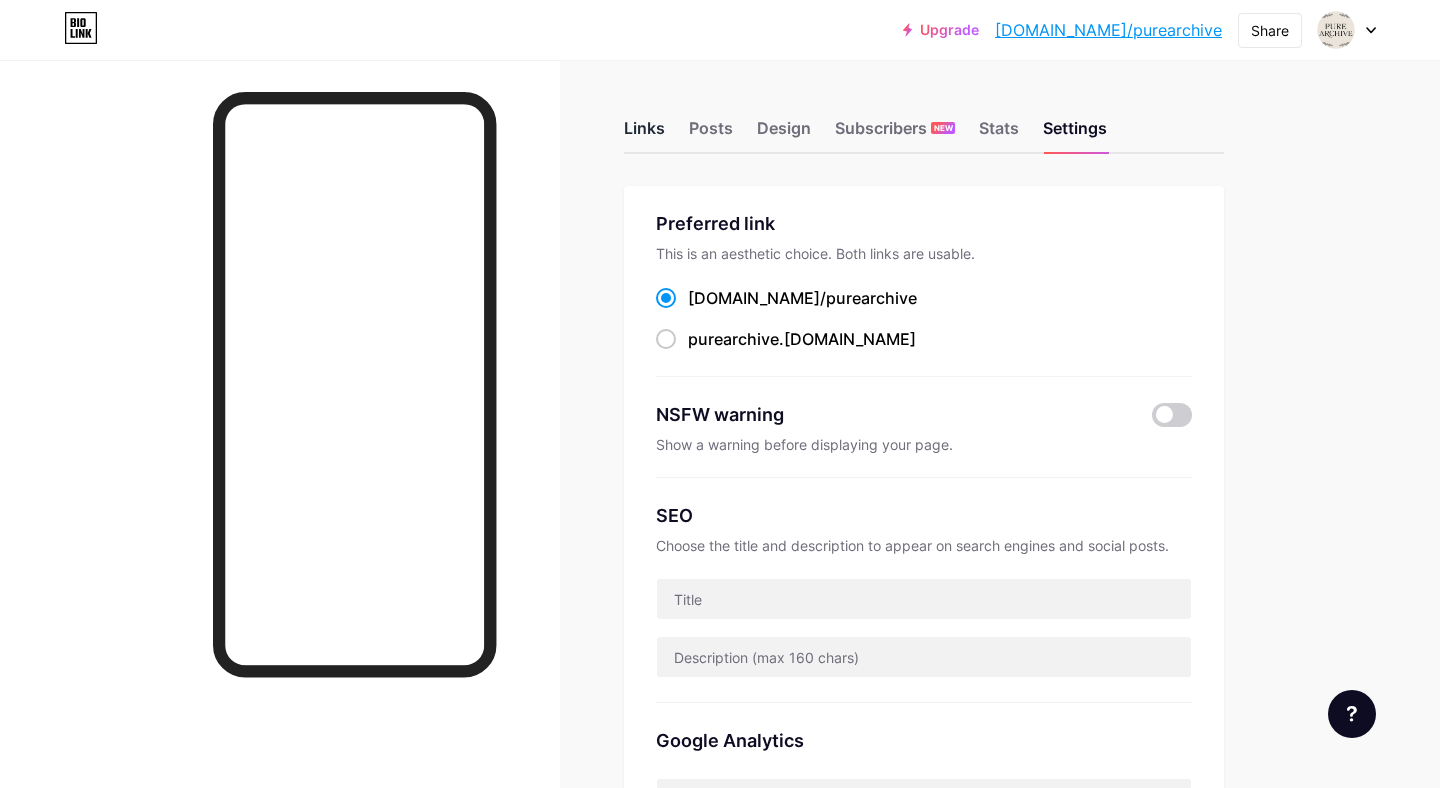 click on "Links" at bounding box center (644, 134) 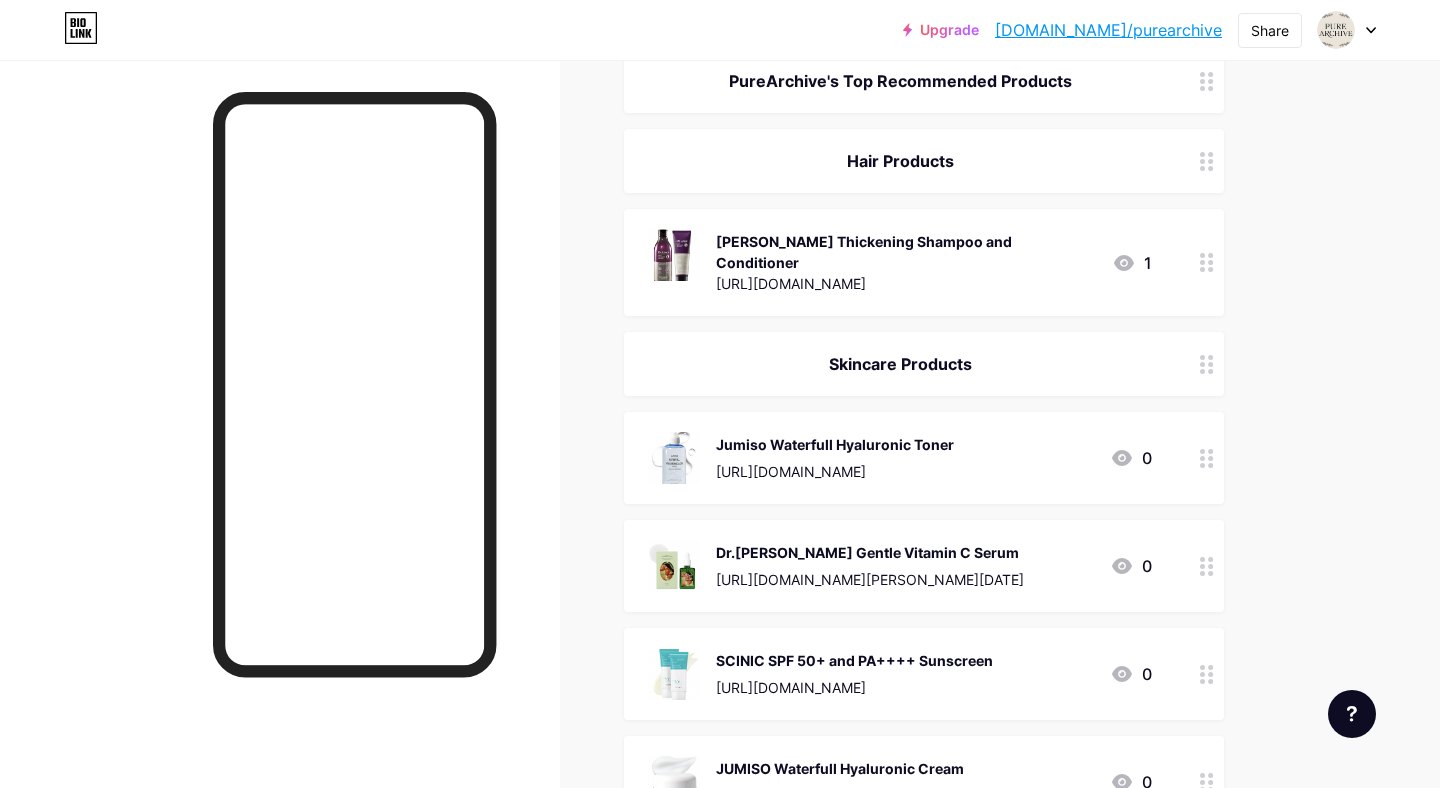scroll, scrollTop: 311, scrollLeft: 0, axis: vertical 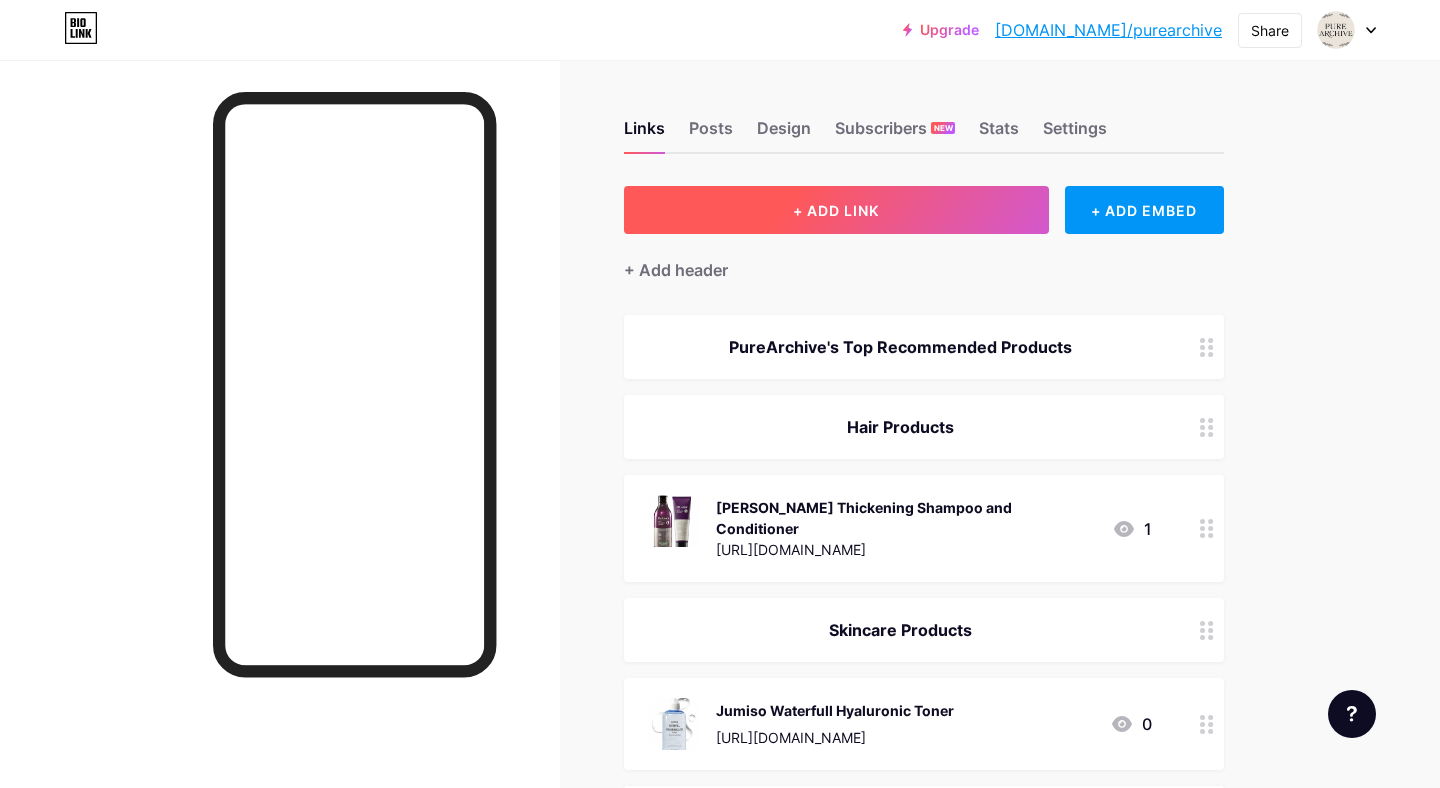 click on "+ ADD LINK" at bounding box center (836, 210) 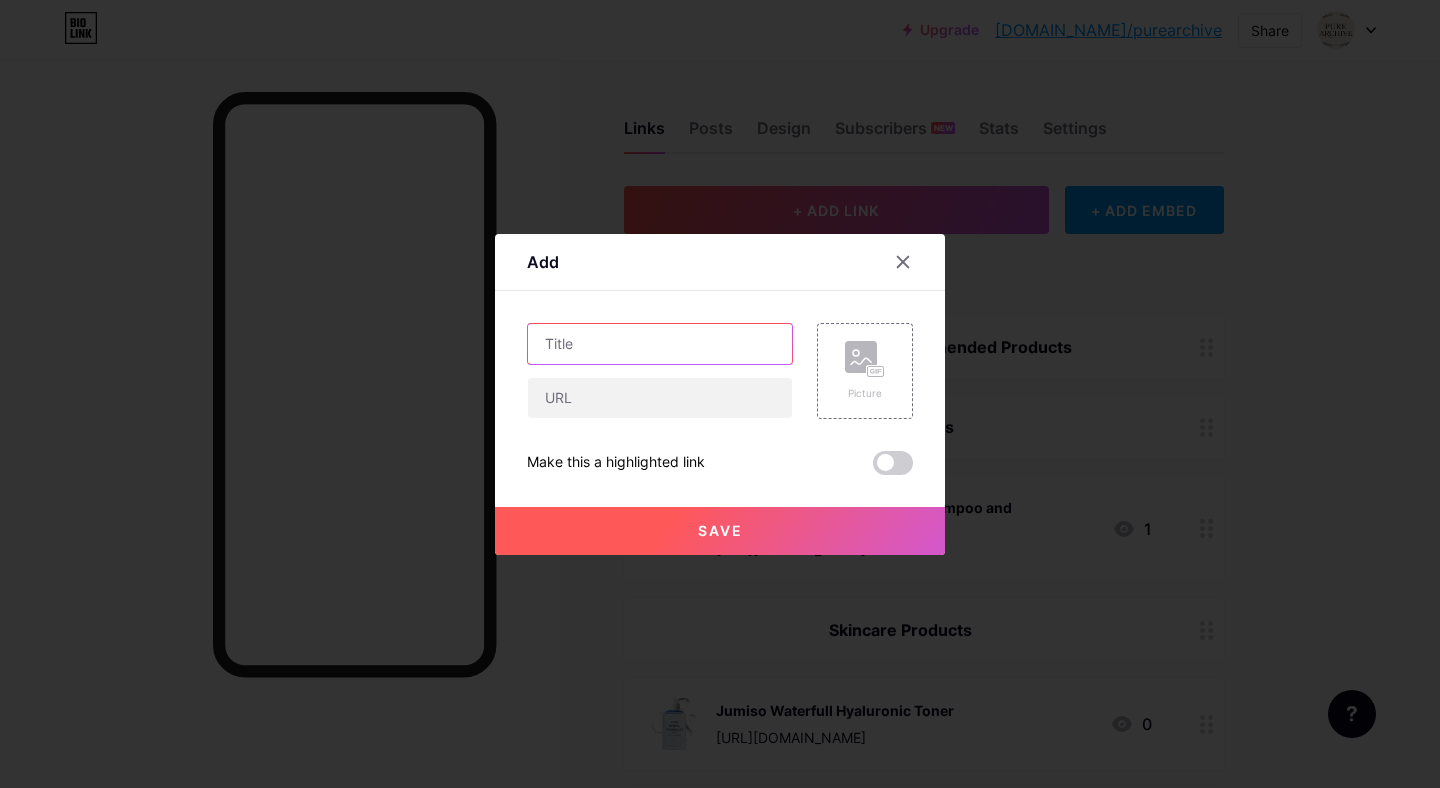 click at bounding box center (660, 344) 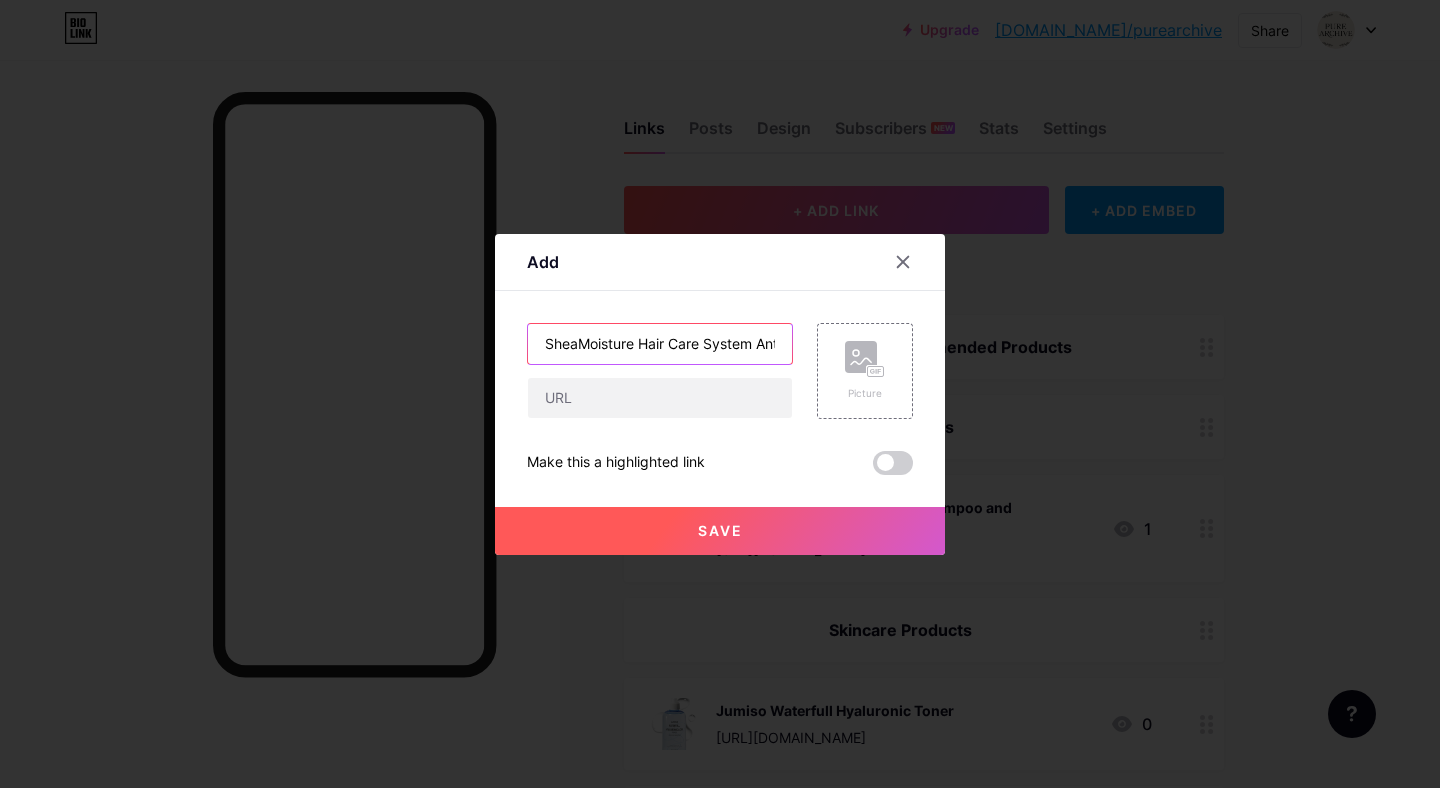 scroll, scrollTop: 0, scrollLeft: 141, axis: horizontal 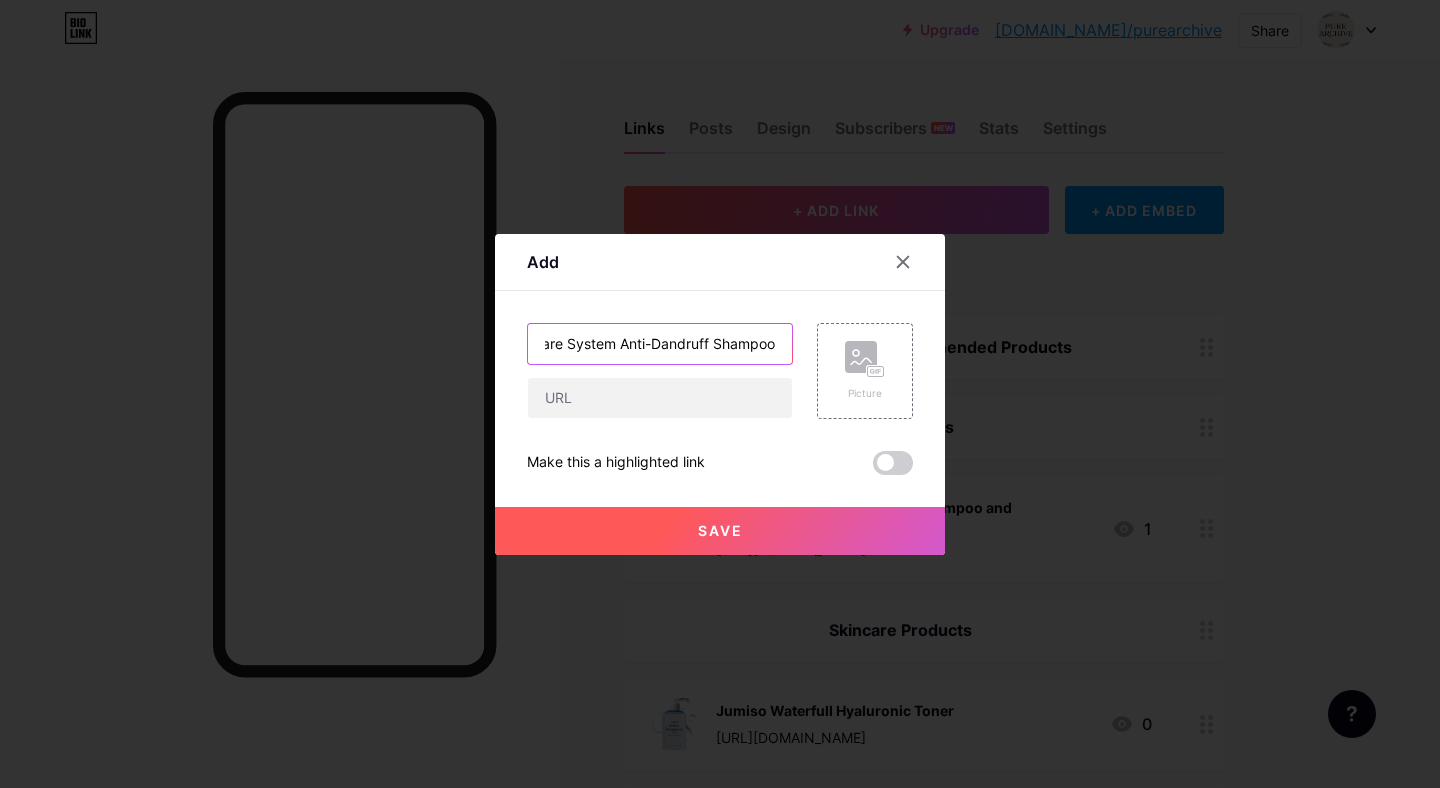 type on "SheaMoisture Hair Care System Anti-Dandruff Shampoo" 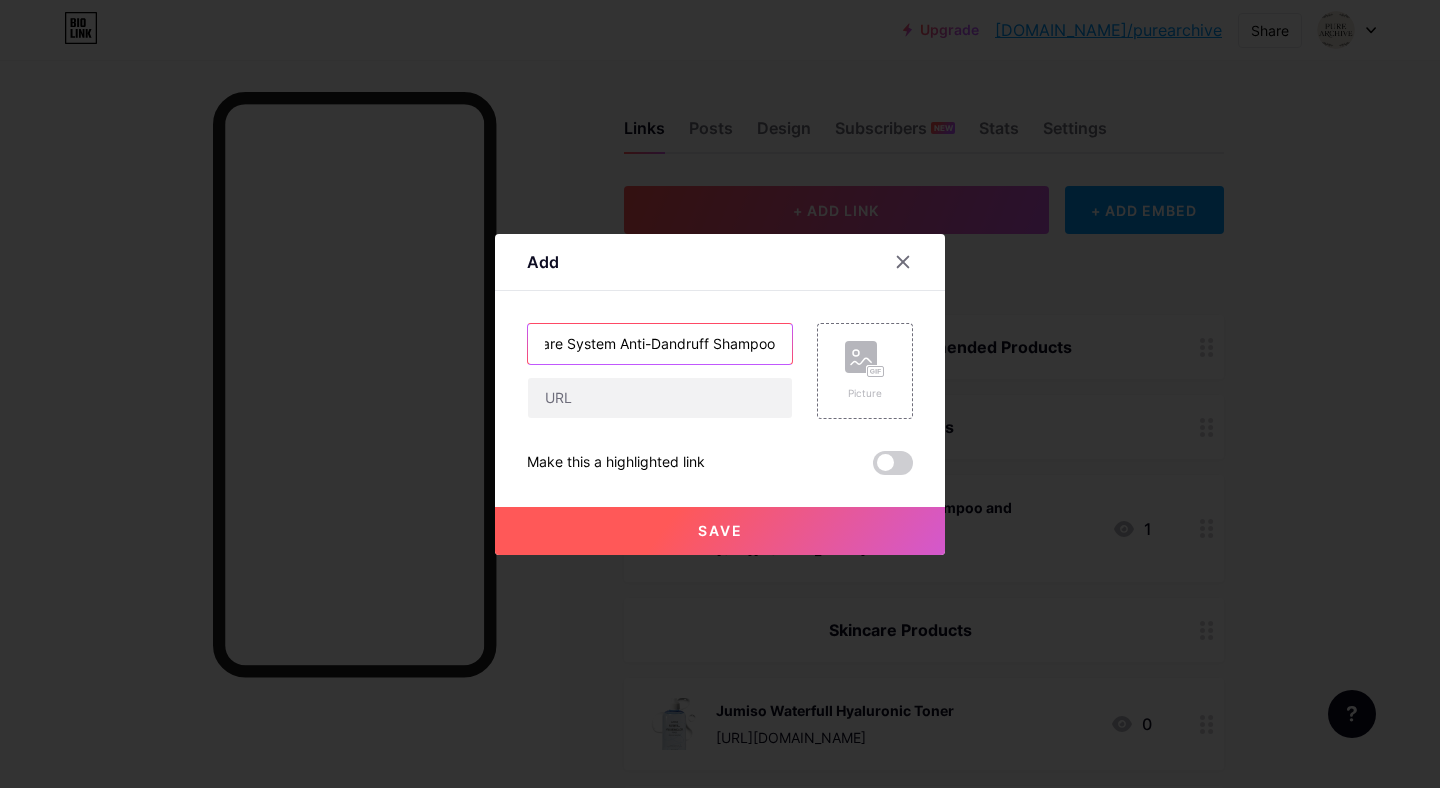 scroll, scrollTop: 0, scrollLeft: 0, axis: both 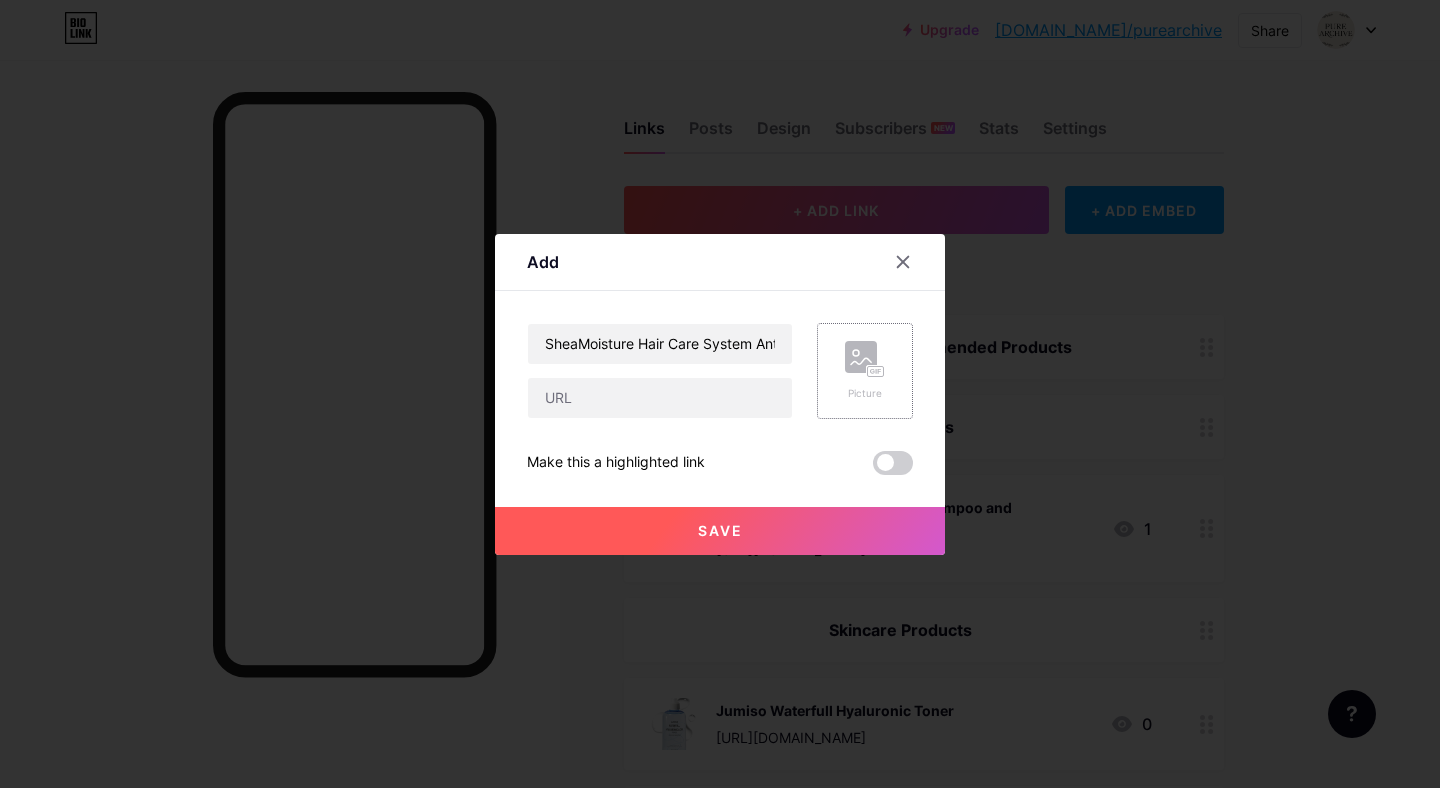 click on "Picture" at bounding box center [865, 393] 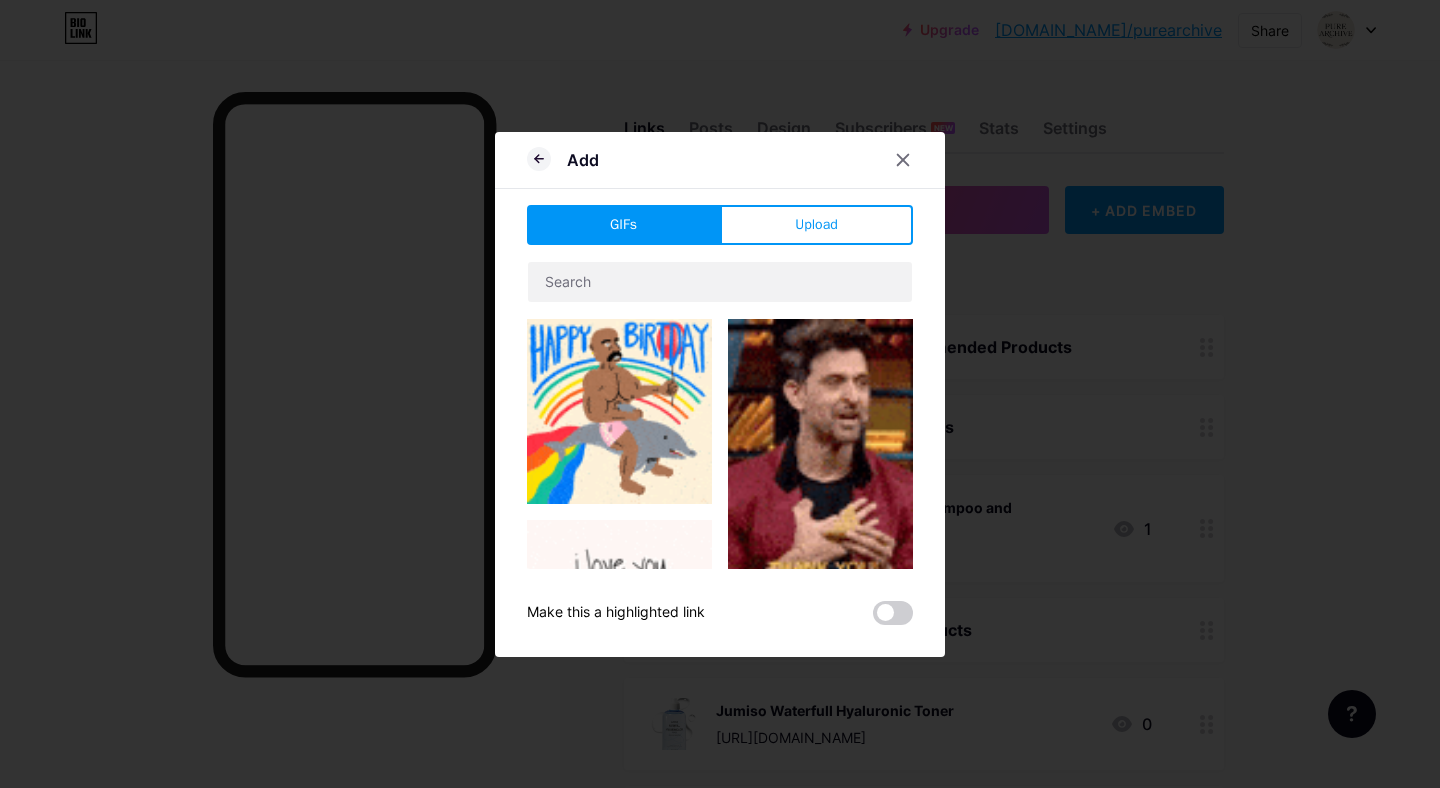 click on "Upload" at bounding box center [816, 225] 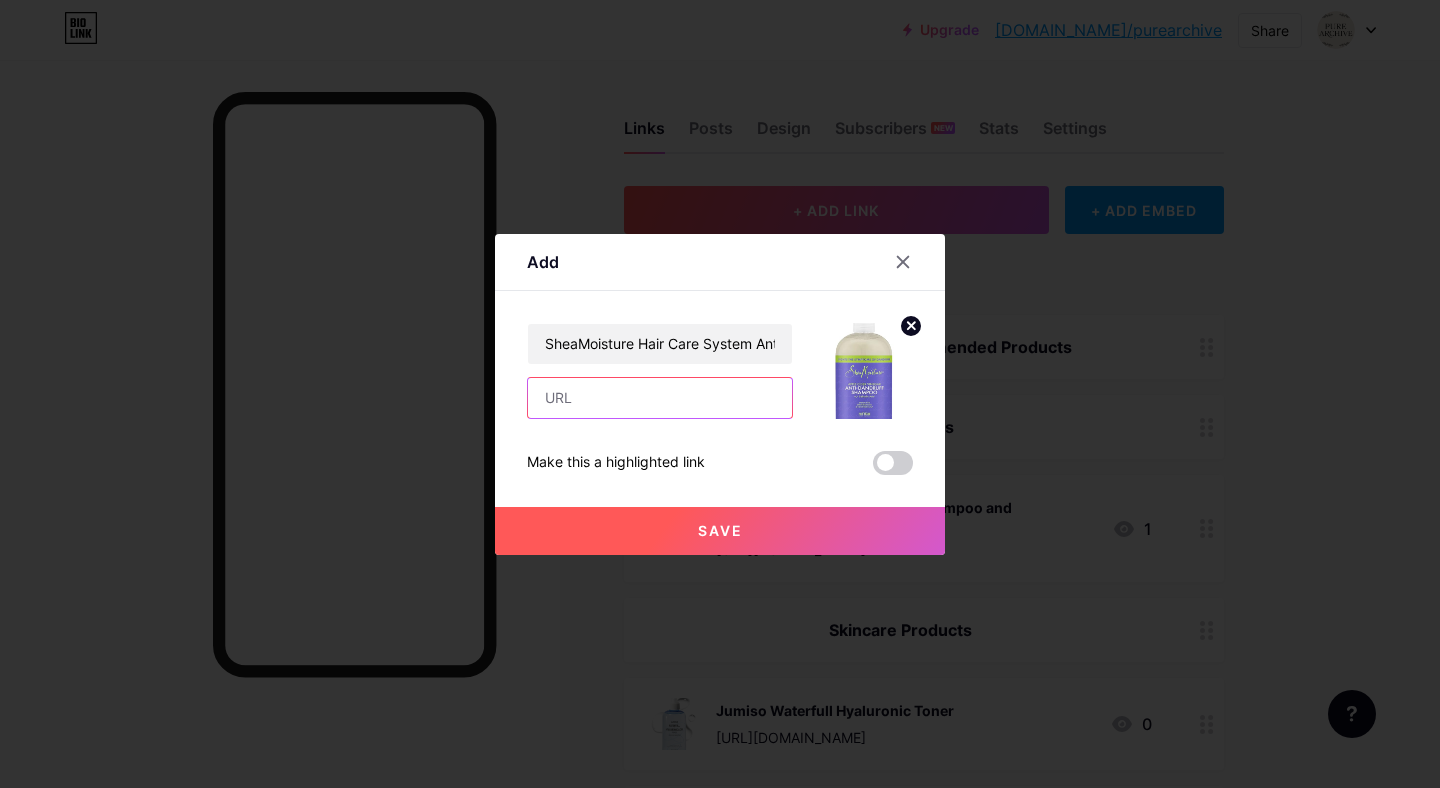 click at bounding box center [660, 398] 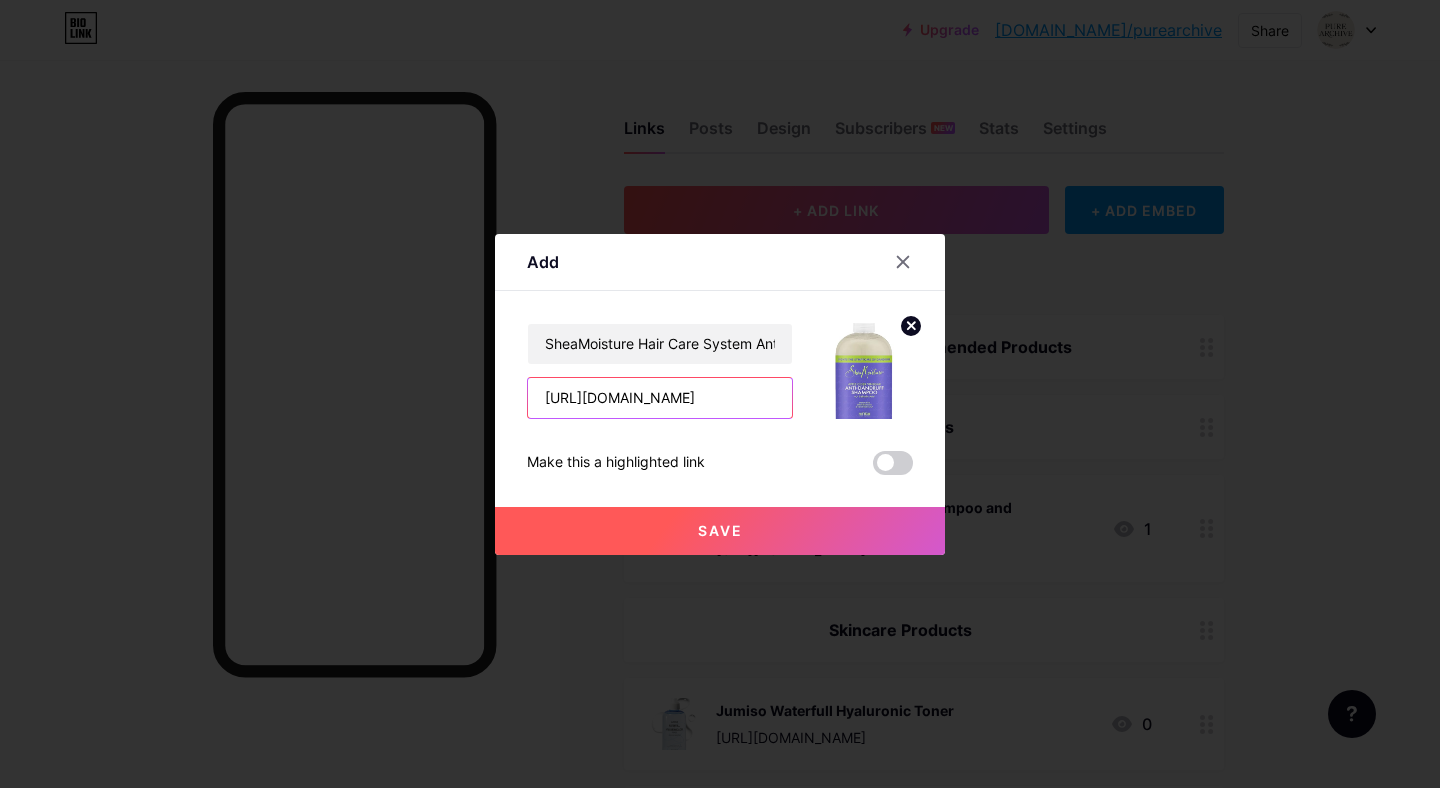 scroll, scrollTop: 0, scrollLeft: 5199, axis: horizontal 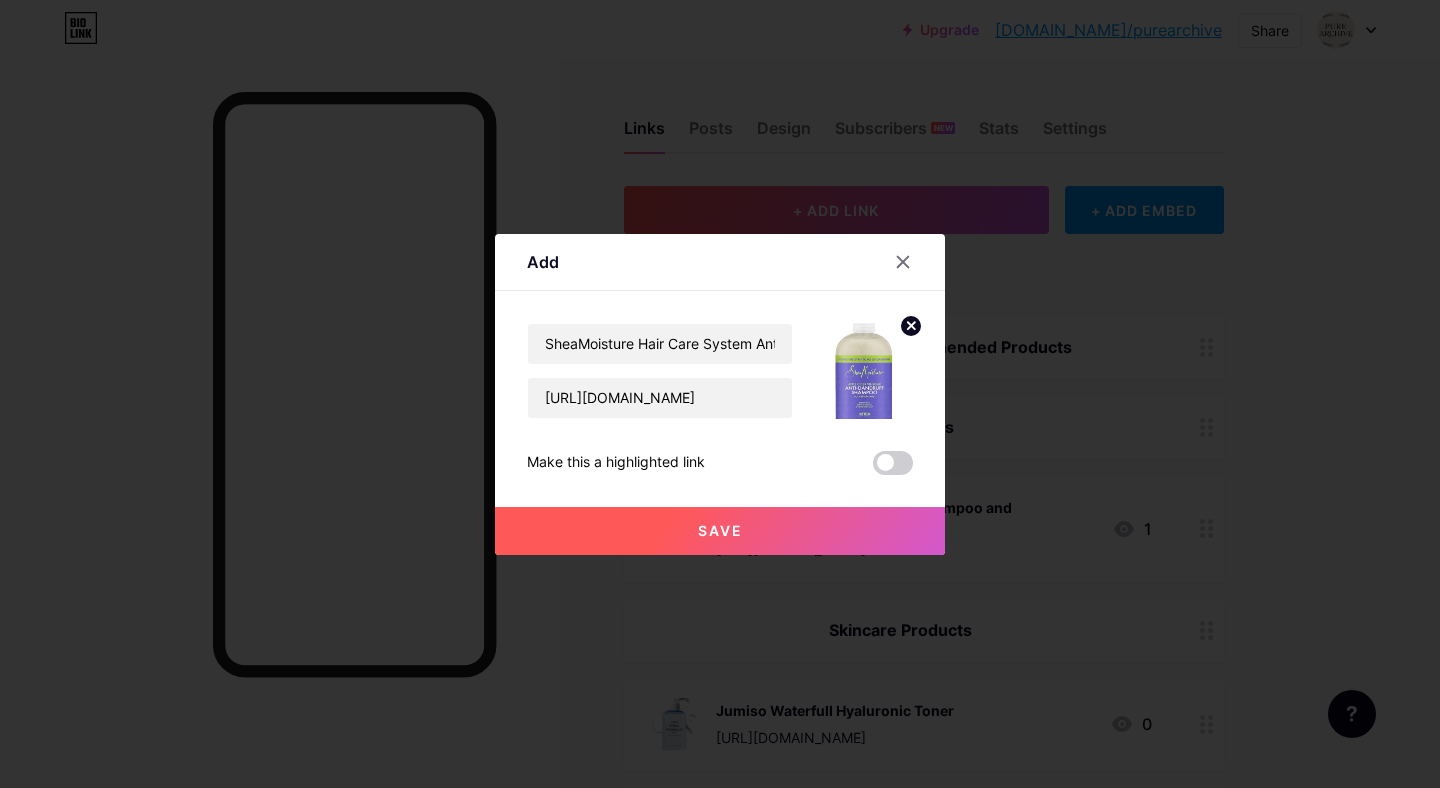 click on "Save" at bounding box center (720, 531) 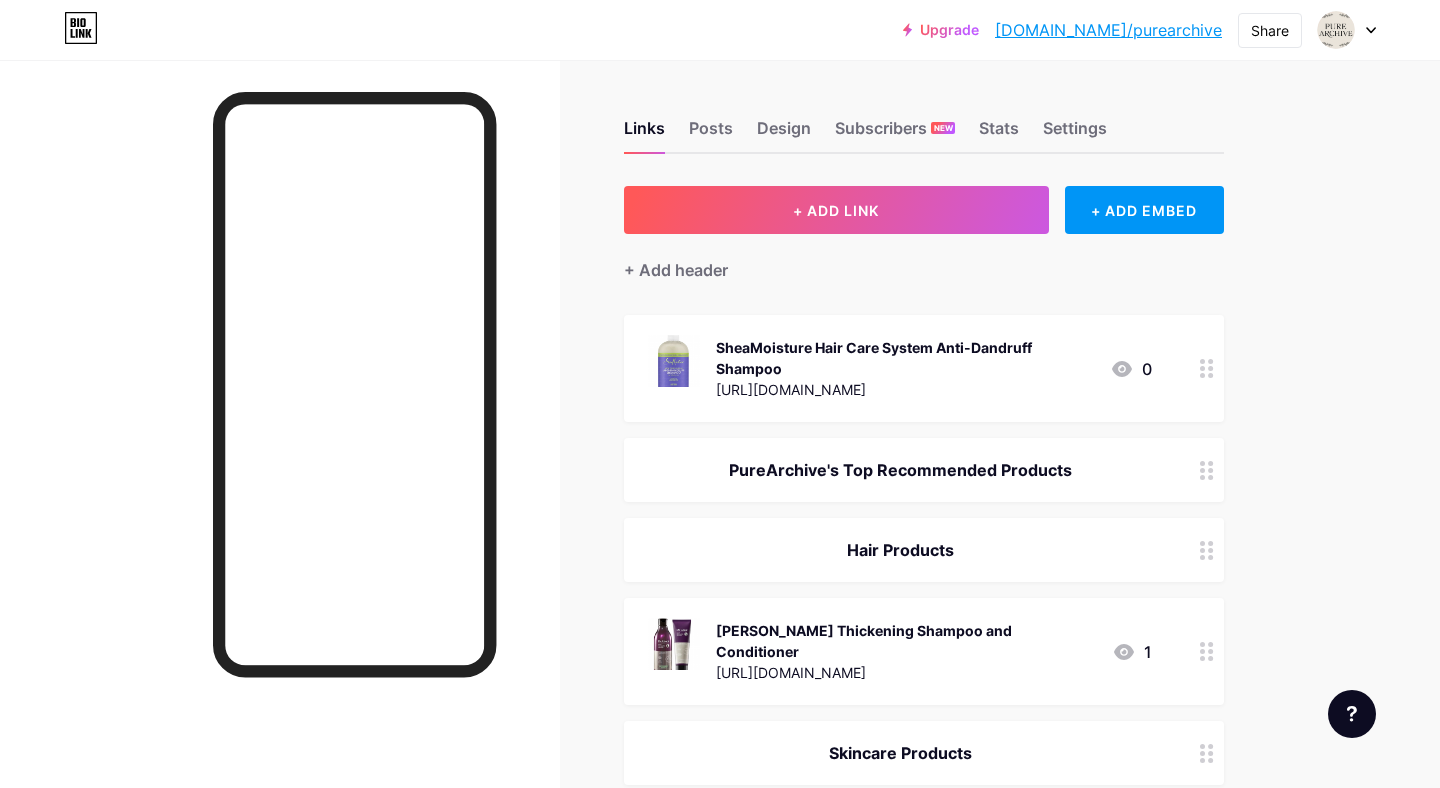 type 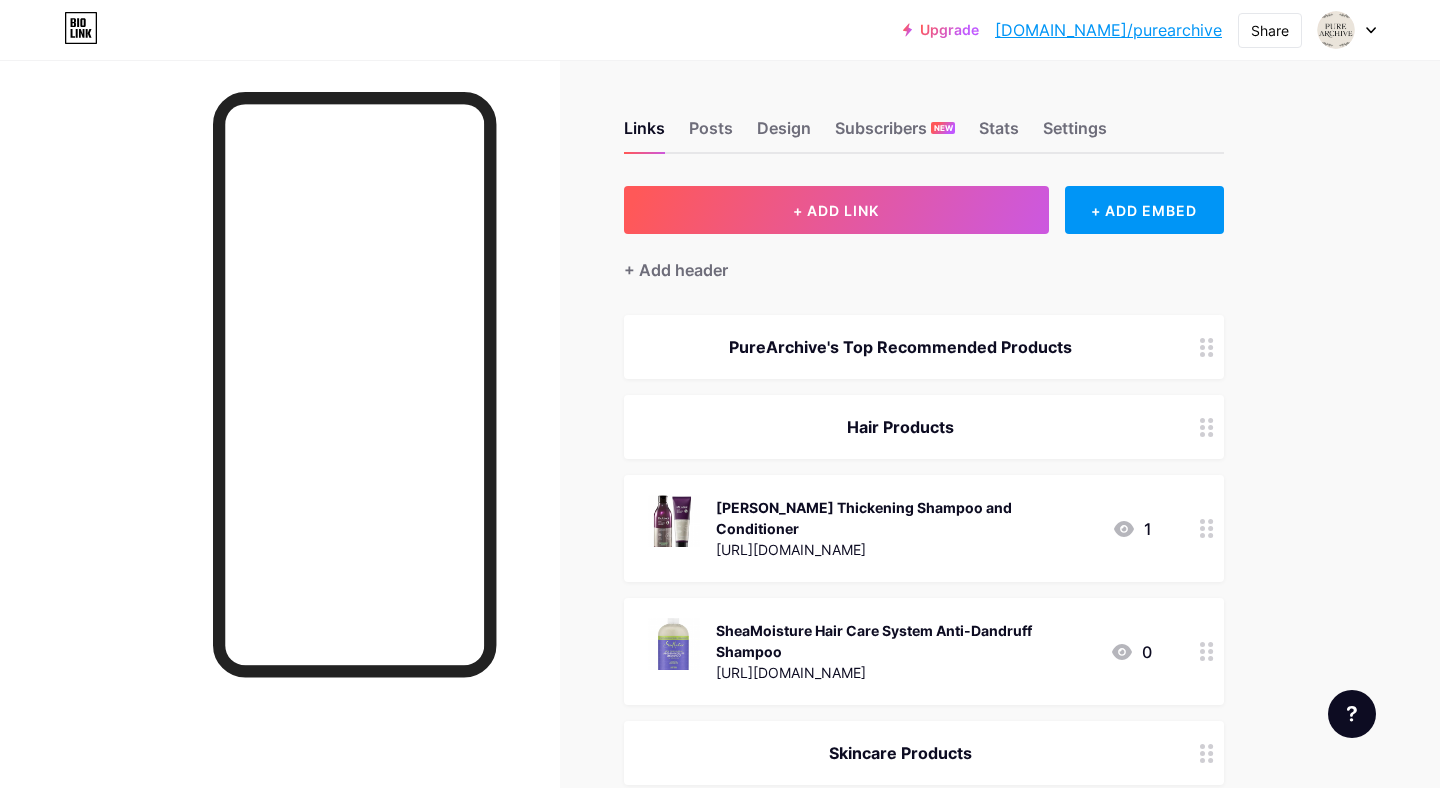 click on "Upgrade   bio.link/purear...   bio.link/purearchive   Share               Switch accounts     Pure Archive   bio.link/purearchive       + Add a new page        Account settings   Logout   Link Copied
Links
Posts
Design
Subscribers
NEW
Stats
Settings       + ADD LINK     + ADD EMBED
+ Add header
PureArchive's Top Recommended Products
Hair Products
Dr Groot Thickening Shampoo and Conditioner
https://www.amazon.com/Dr-Groot-Thickening-Essentials-Clinically/dp/B0DLCQZ85Y?&linkCode=ll1&tag=purearchive-20&linkId=1442d80b11602c1726658f78e26cc2b6&language=en_US&ref_=as_li_ss_tl
1
SheaMoisture Hair Care System Anti-Dandruff Shampoo
0
Skincare Products
0" at bounding box center (720, 837) 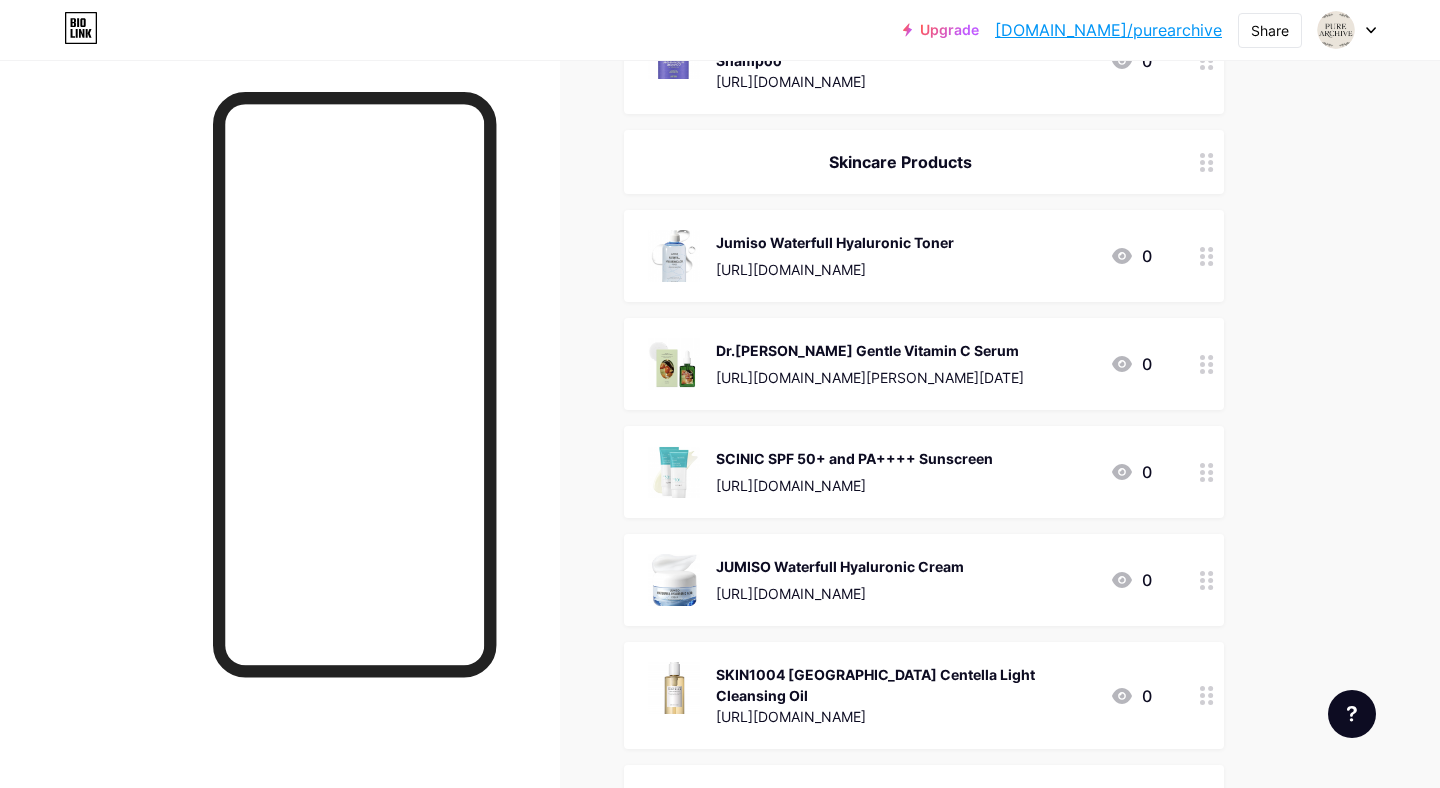 scroll, scrollTop: 589, scrollLeft: 0, axis: vertical 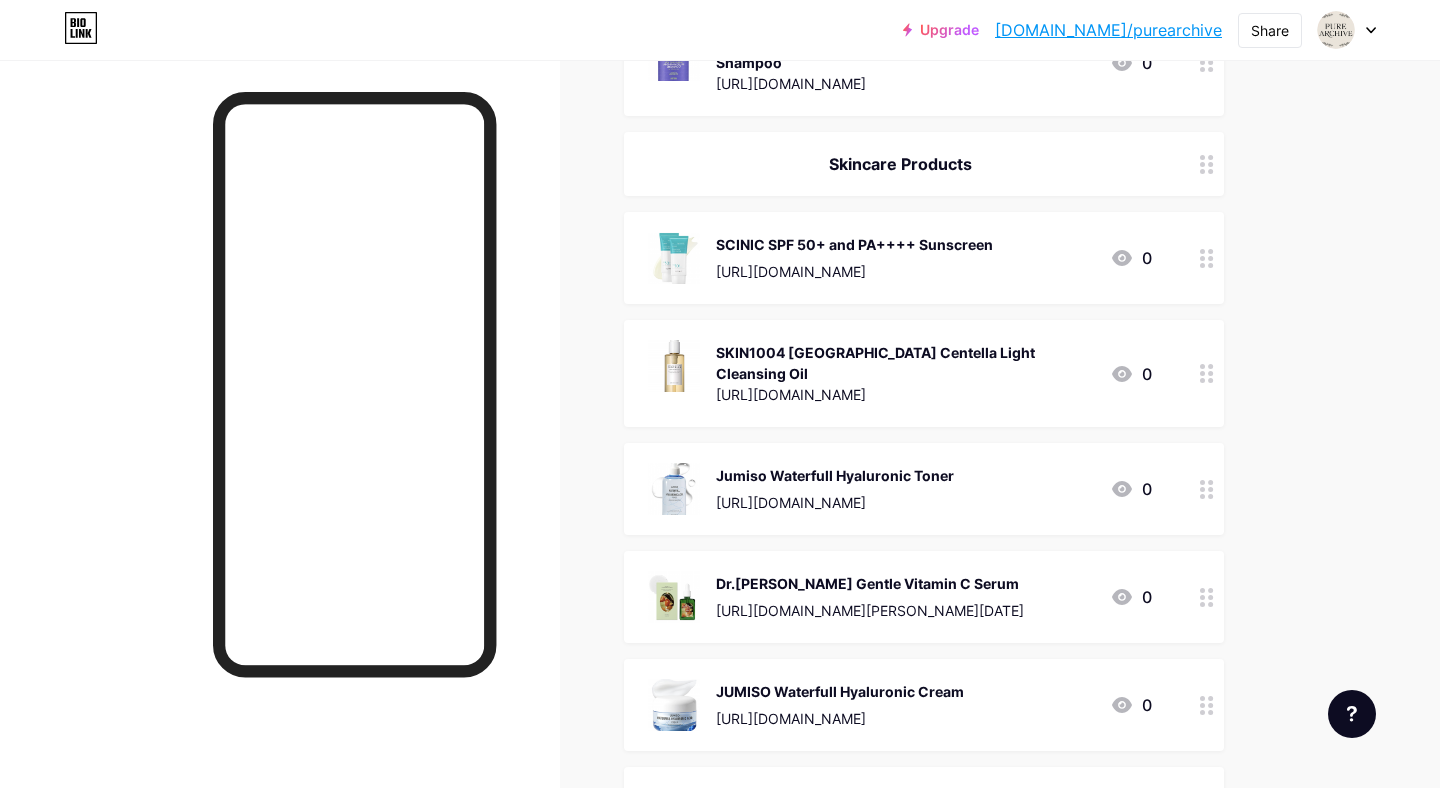 click on "Upgrade   bio.link/purear...   bio.link/purearchive   Share               Switch accounts     Pure Archive   bio.link/purearchive       + Add a new page        Account settings   Logout   Link Copied
Links
Posts
Design
Subscribers
NEW
Stats
Settings       + ADD LINK     + ADD EMBED
+ Add header
PureArchive's Top Recommended Products
Hair Products
Dr Groot Thickening Shampoo and Conditioner
https://www.amazon.com/Dr-Groot-Thickening-Essentials-Clinically/dp/B0DLCQZ85Y?&linkCode=ll1&tag=purearchive-20&linkId=1442d80b11602c1726658f78e26cc2b6&language=en_US&ref_=as_li_ss_tl
1
SheaMoisture Hair Care System Anti-Dandruff Shampoo
0
Skincare Products
0" at bounding box center [720, 248] 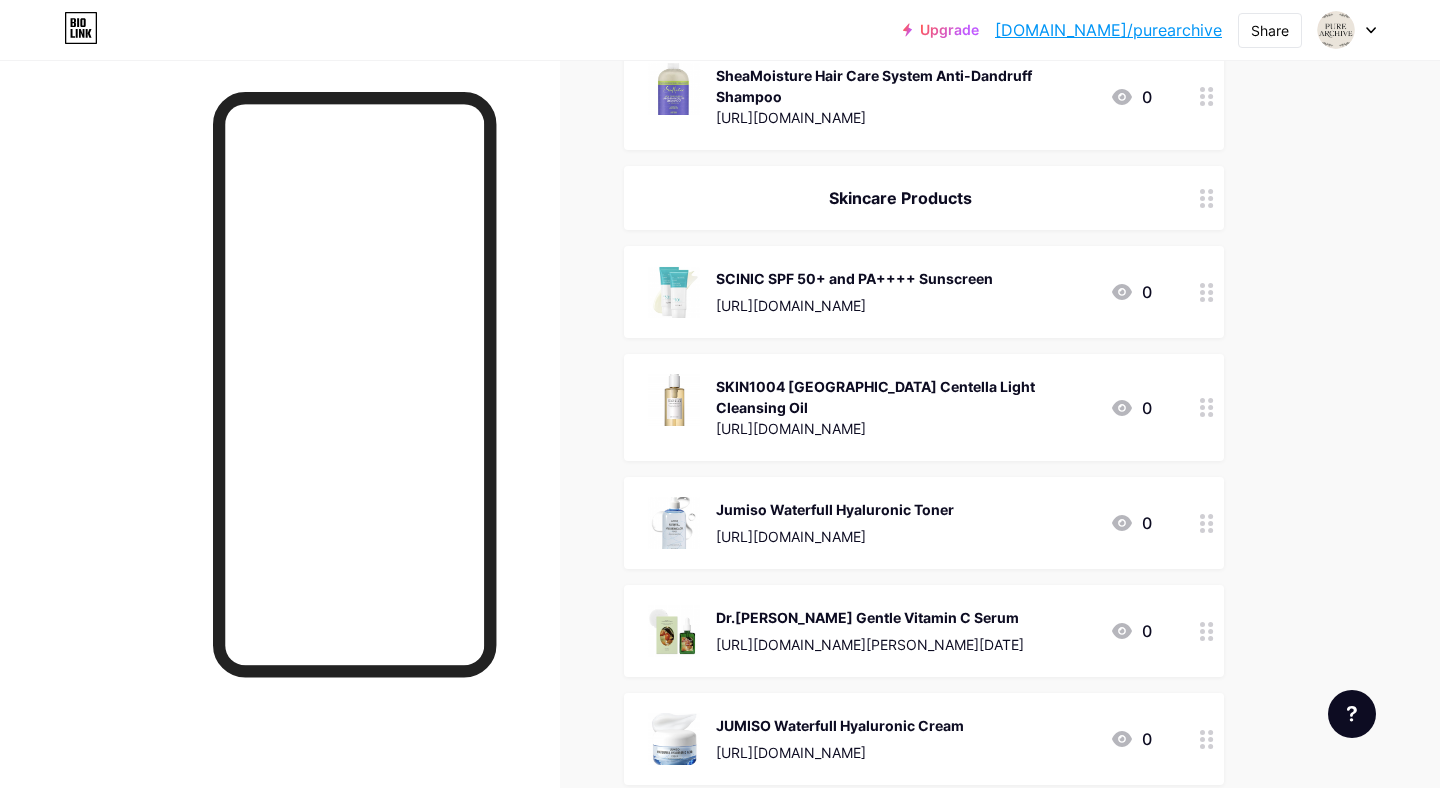 scroll, scrollTop: 558, scrollLeft: 0, axis: vertical 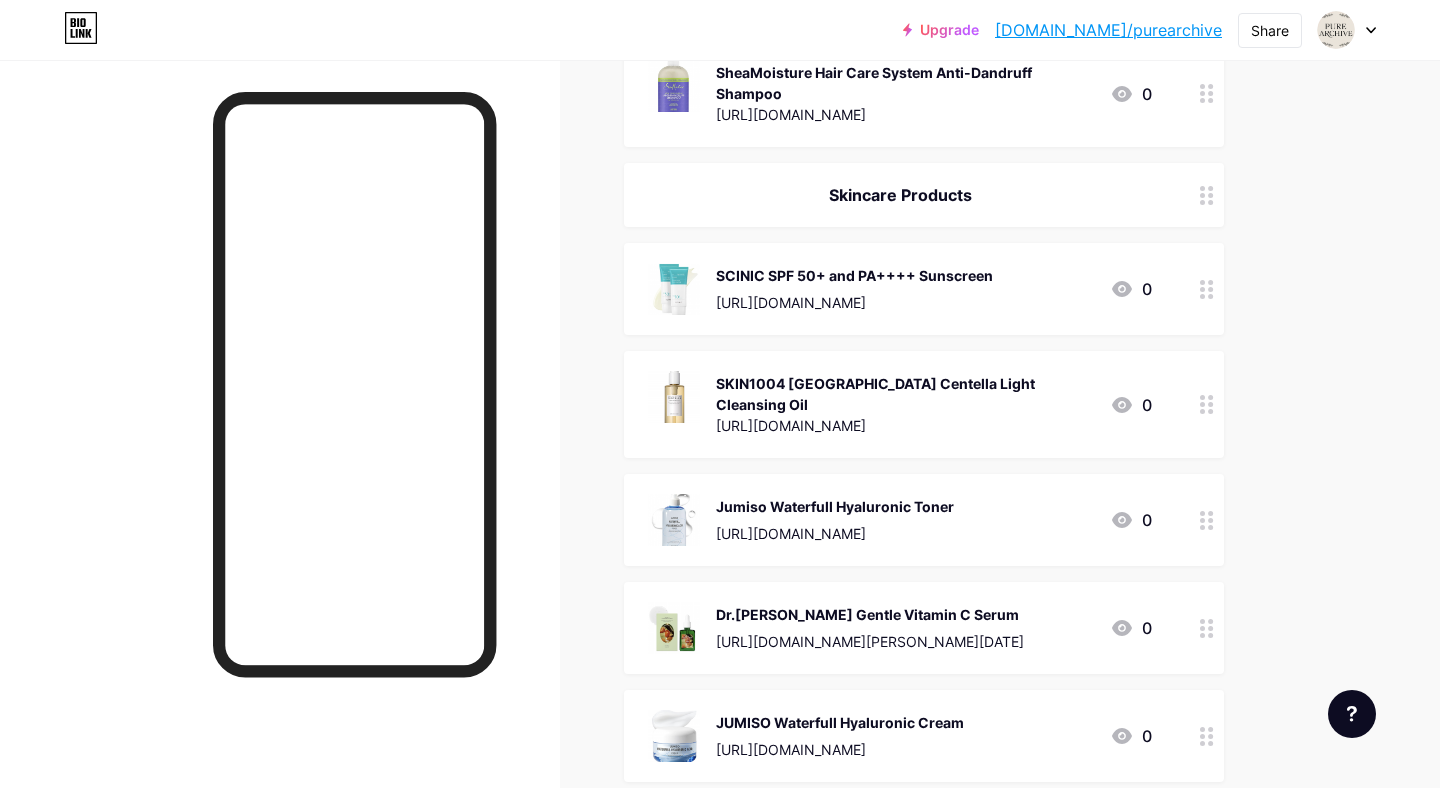 click on "Jumiso Waterfull Hyaluronic Toner" at bounding box center [835, 506] 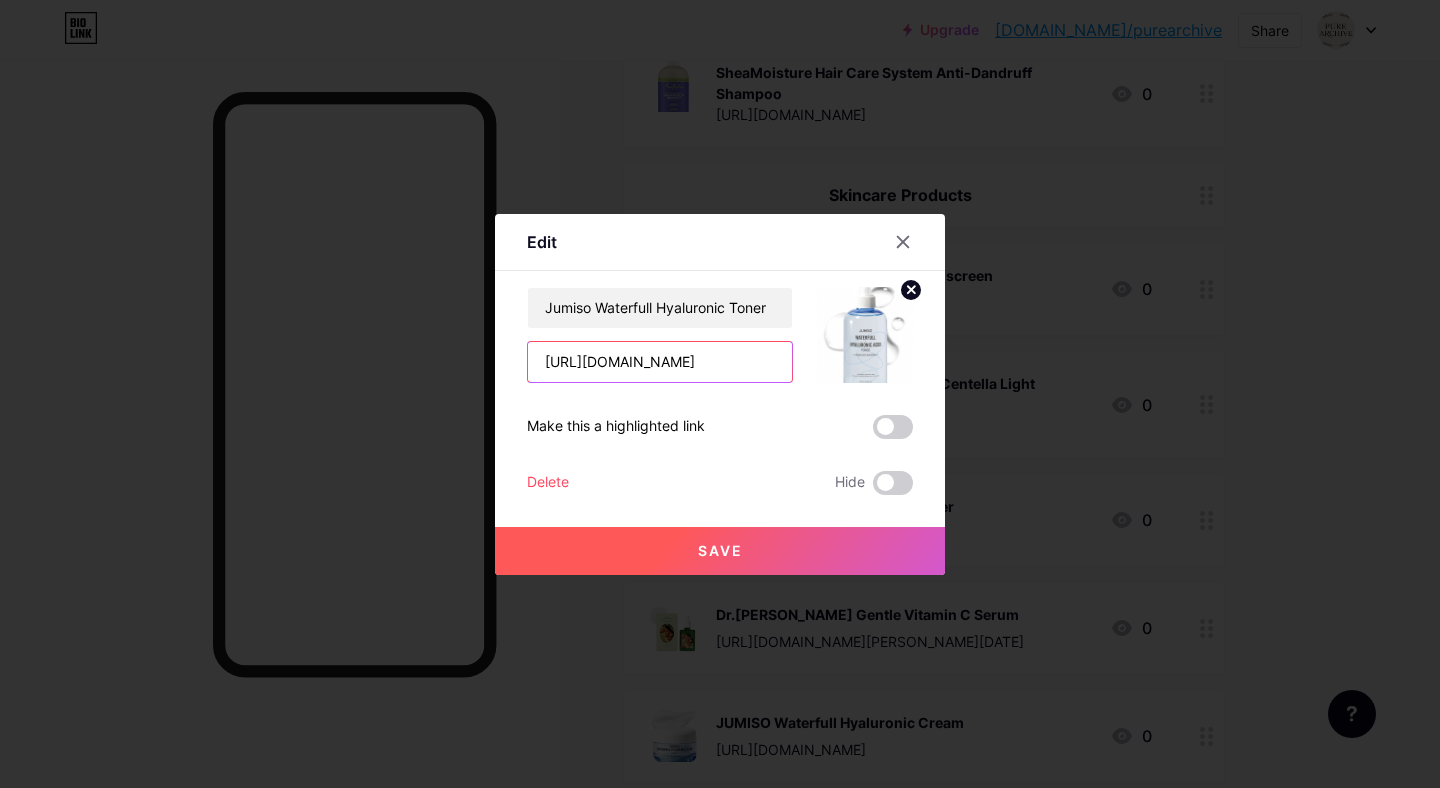 click on "[URL][DOMAIN_NAME]" at bounding box center [660, 362] 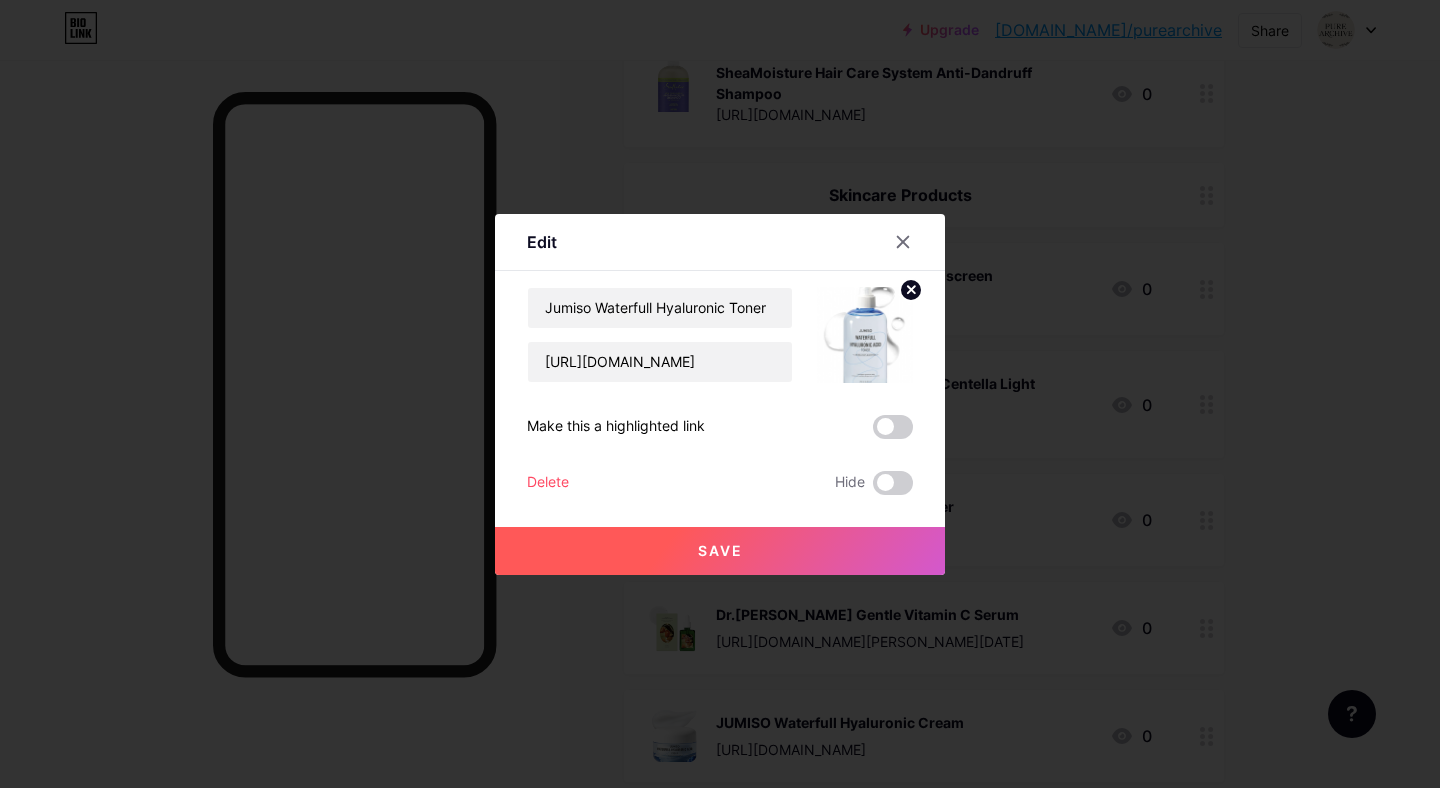 click on "Save" at bounding box center (720, 550) 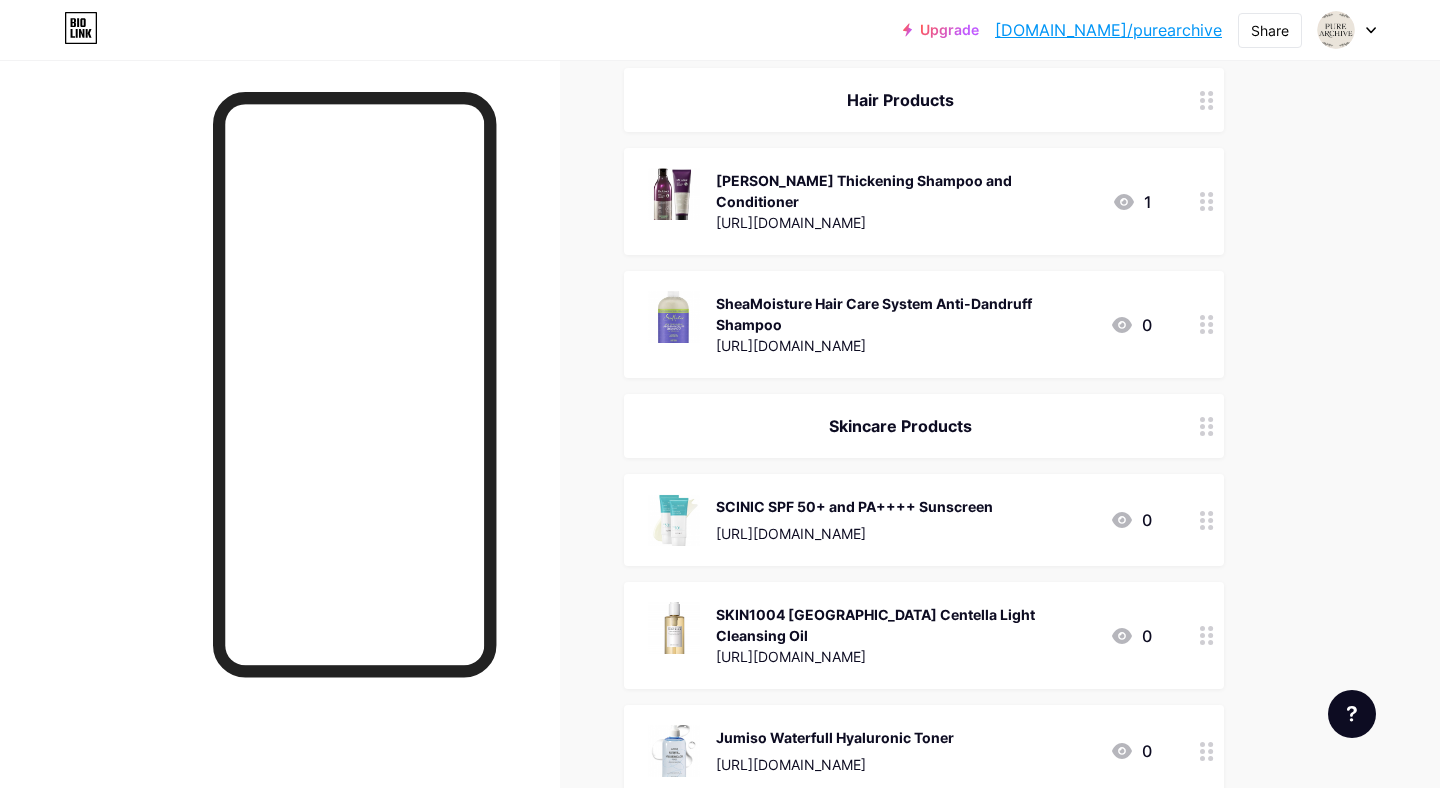 scroll, scrollTop: 321, scrollLeft: 0, axis: vertical 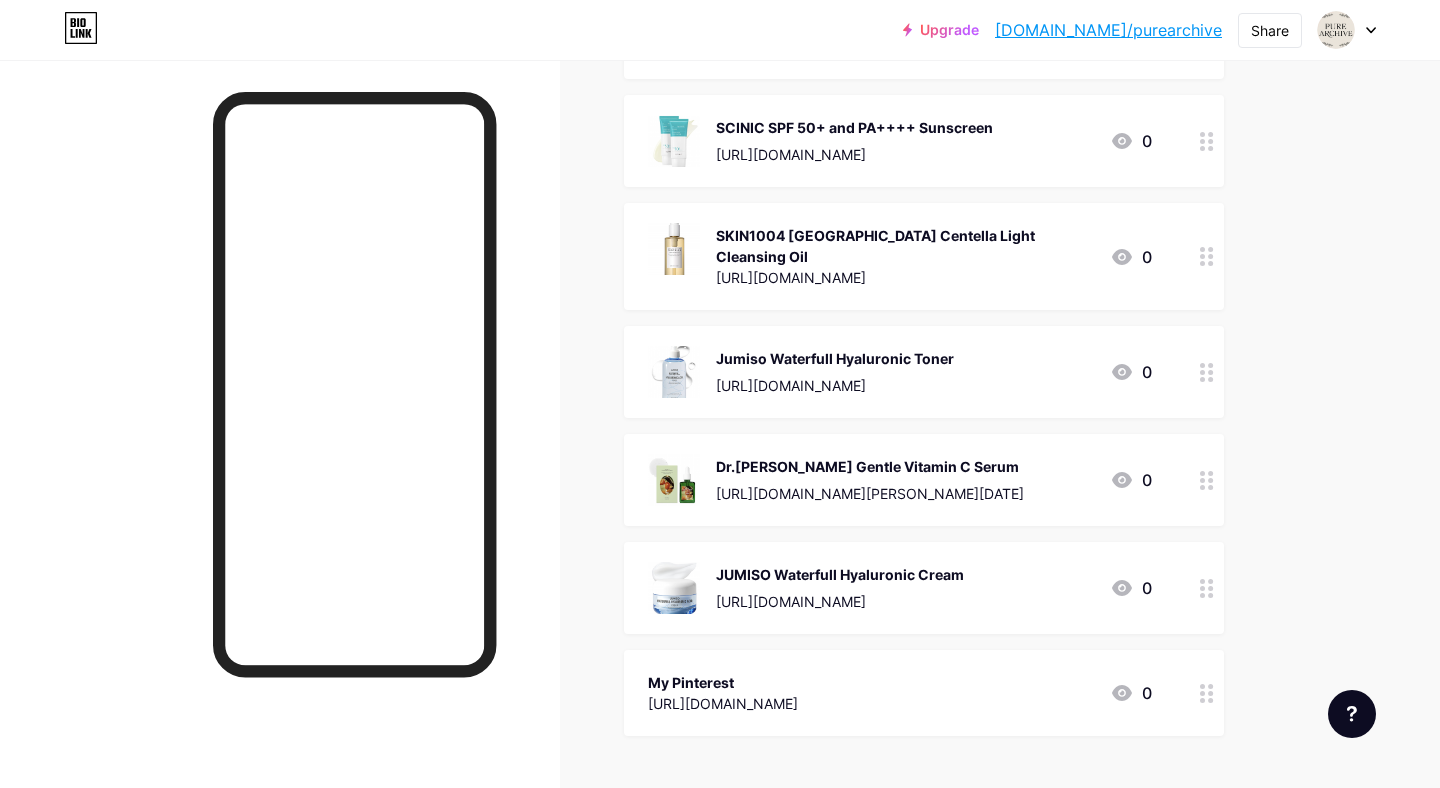 click 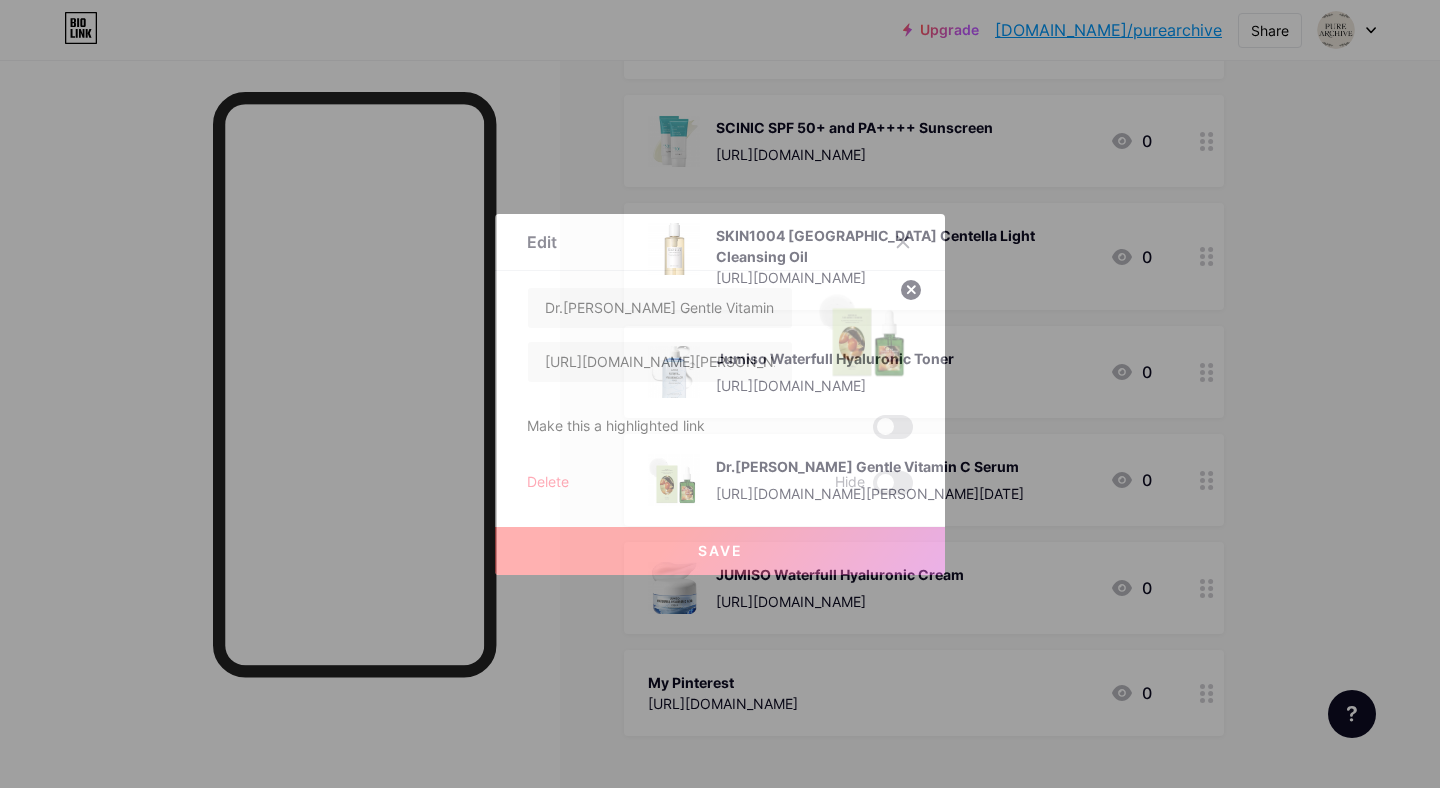 click on "Delete" at bounding box center [548, 483] 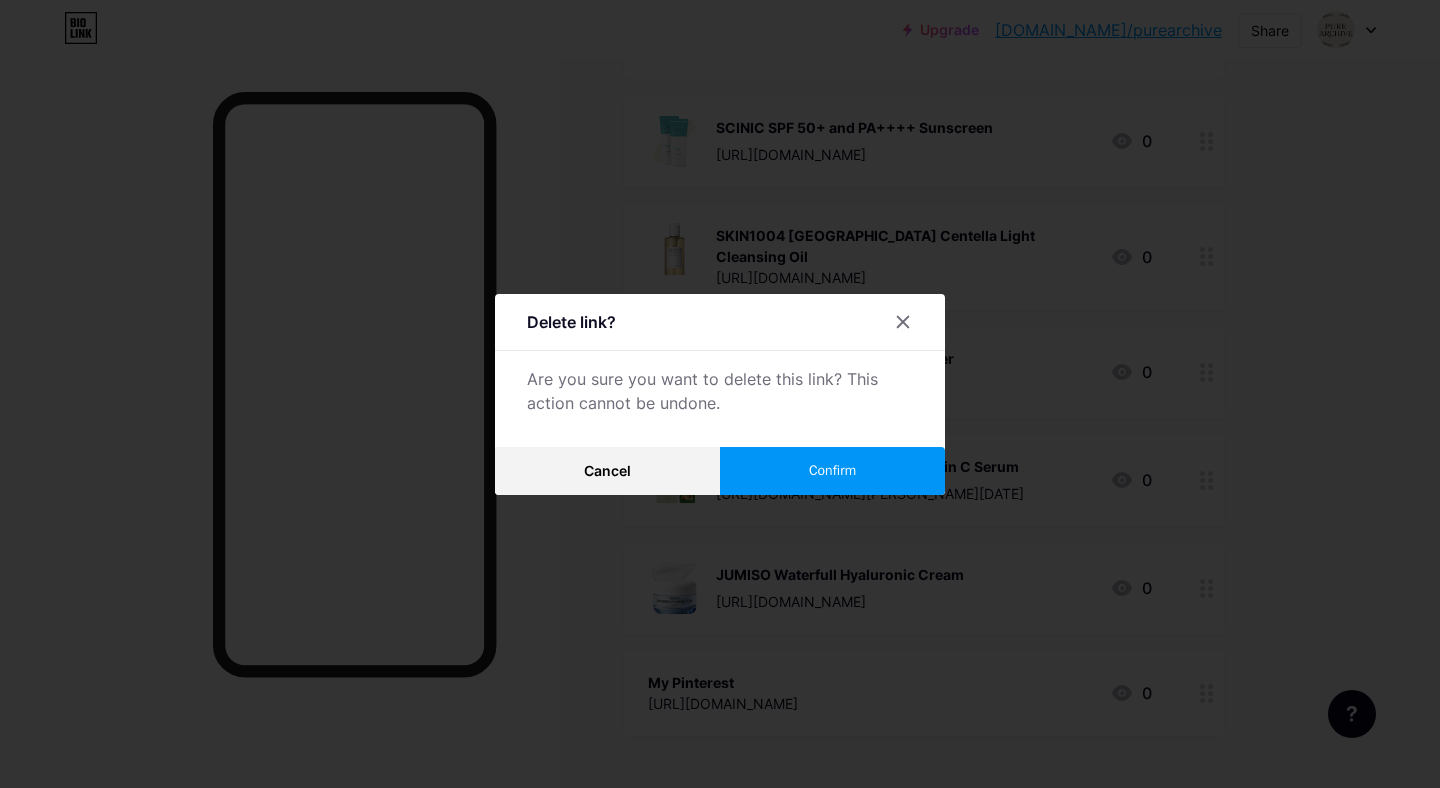 click on "Confirm" at bounding box center (832, 471) 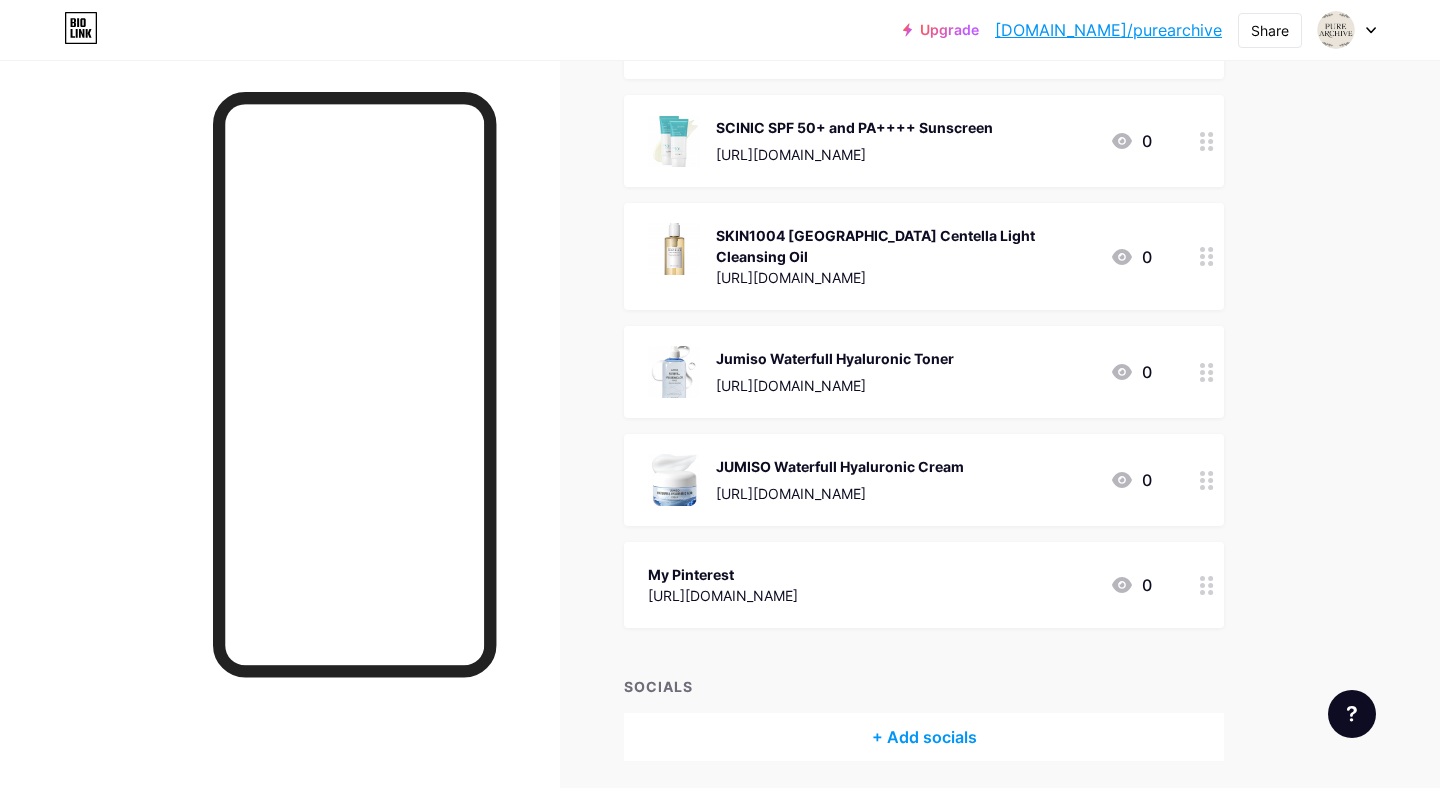 click 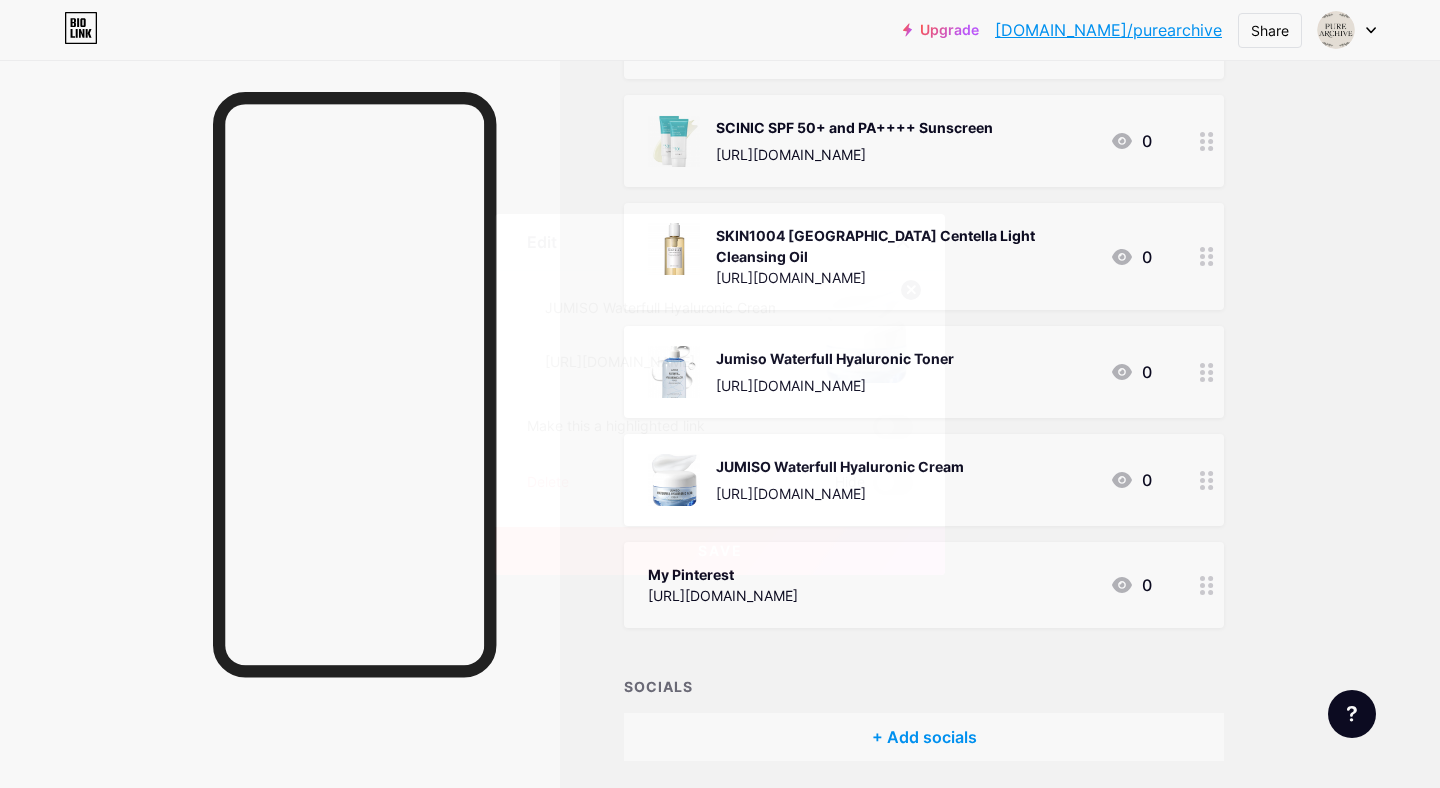click on "Delete" at bounding box center [548, 483] 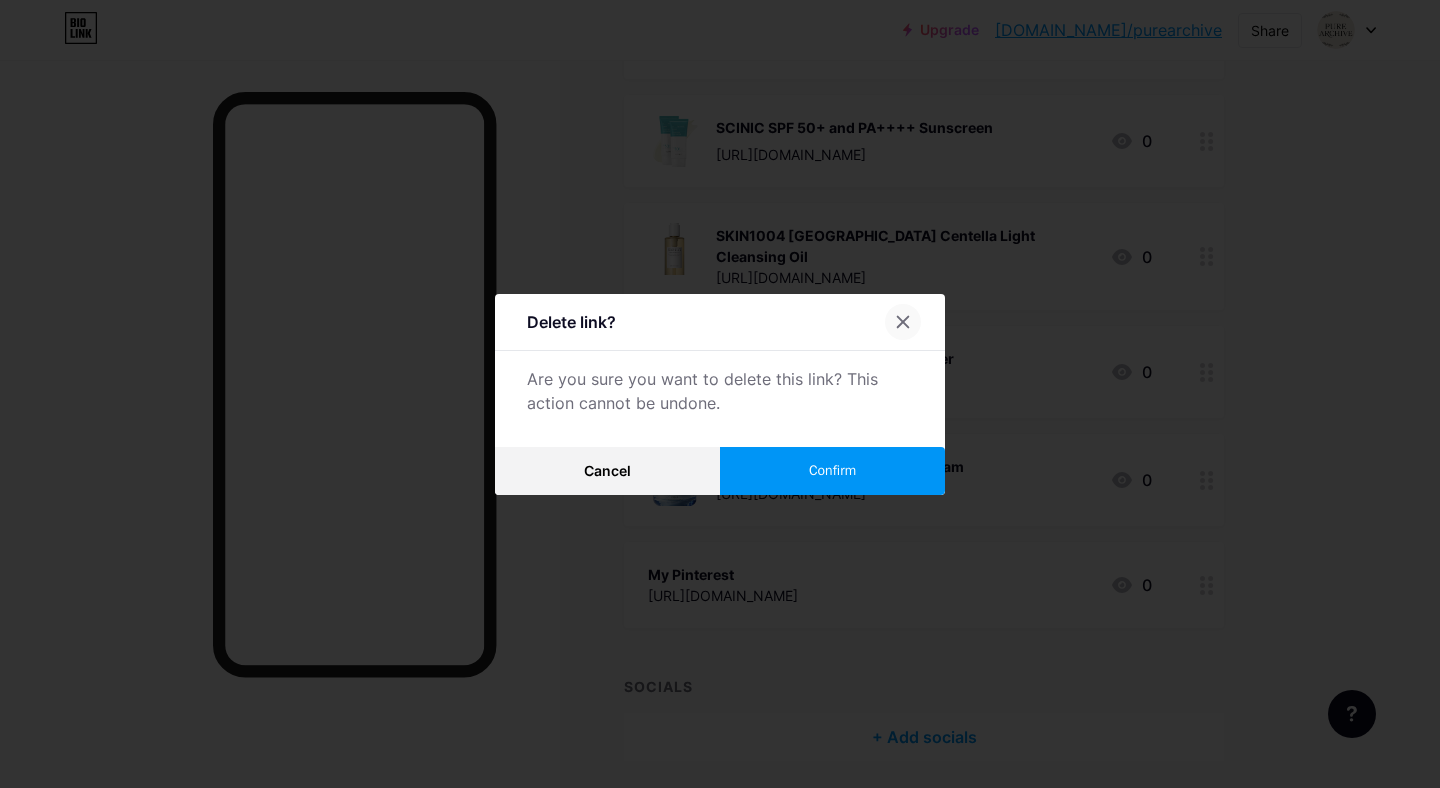 click 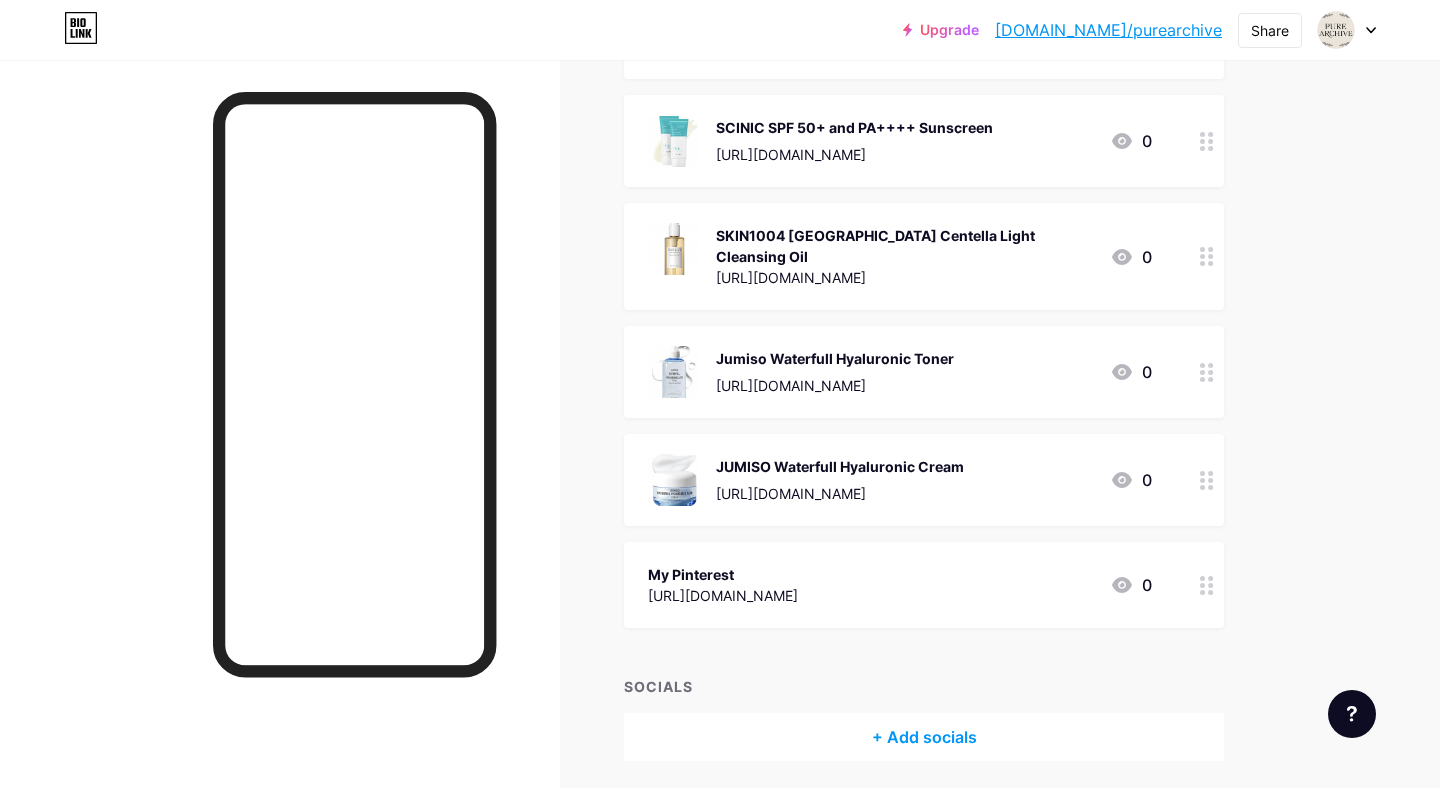 click at bounding box center [1207, 372] 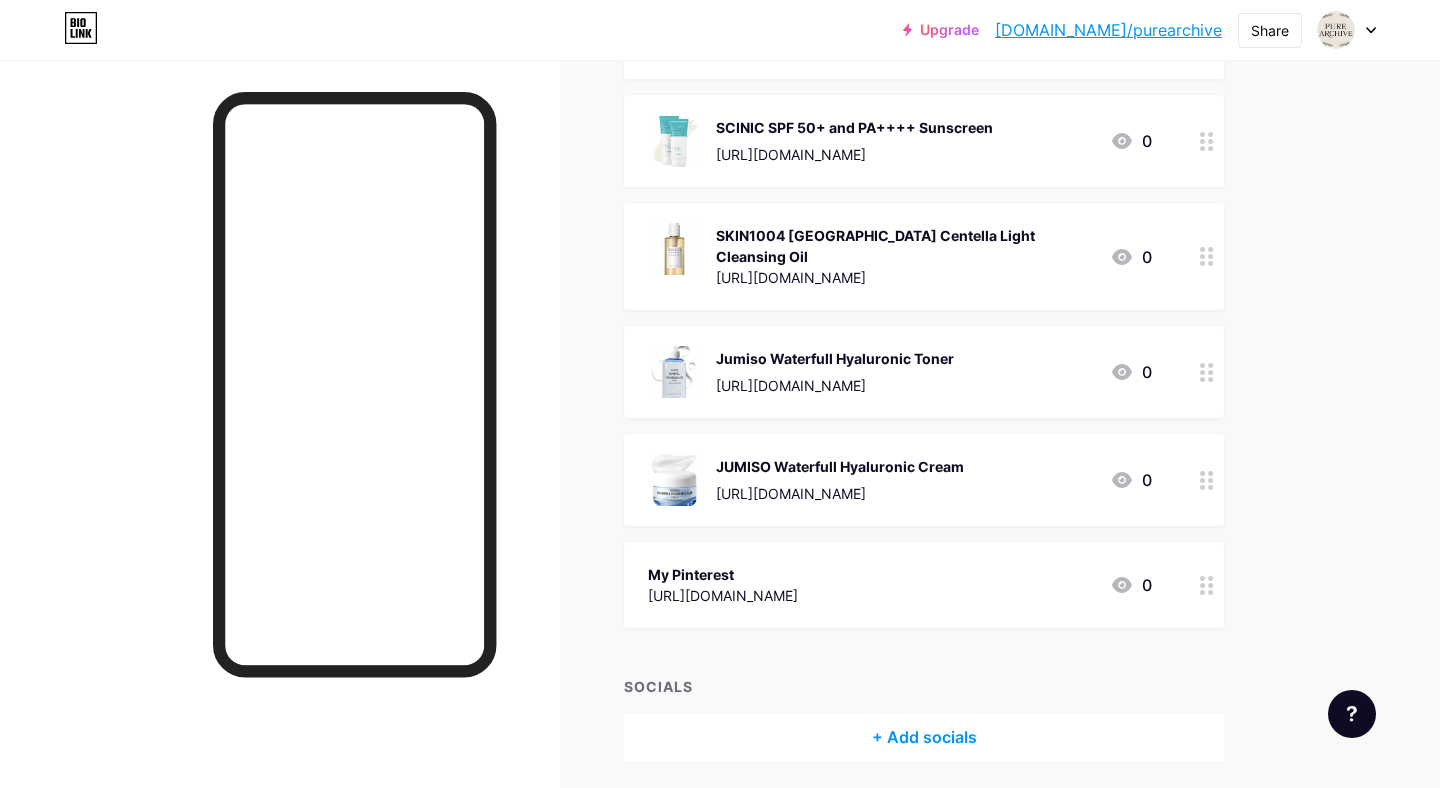 click on "Delete" at bounding box center (548, 483) 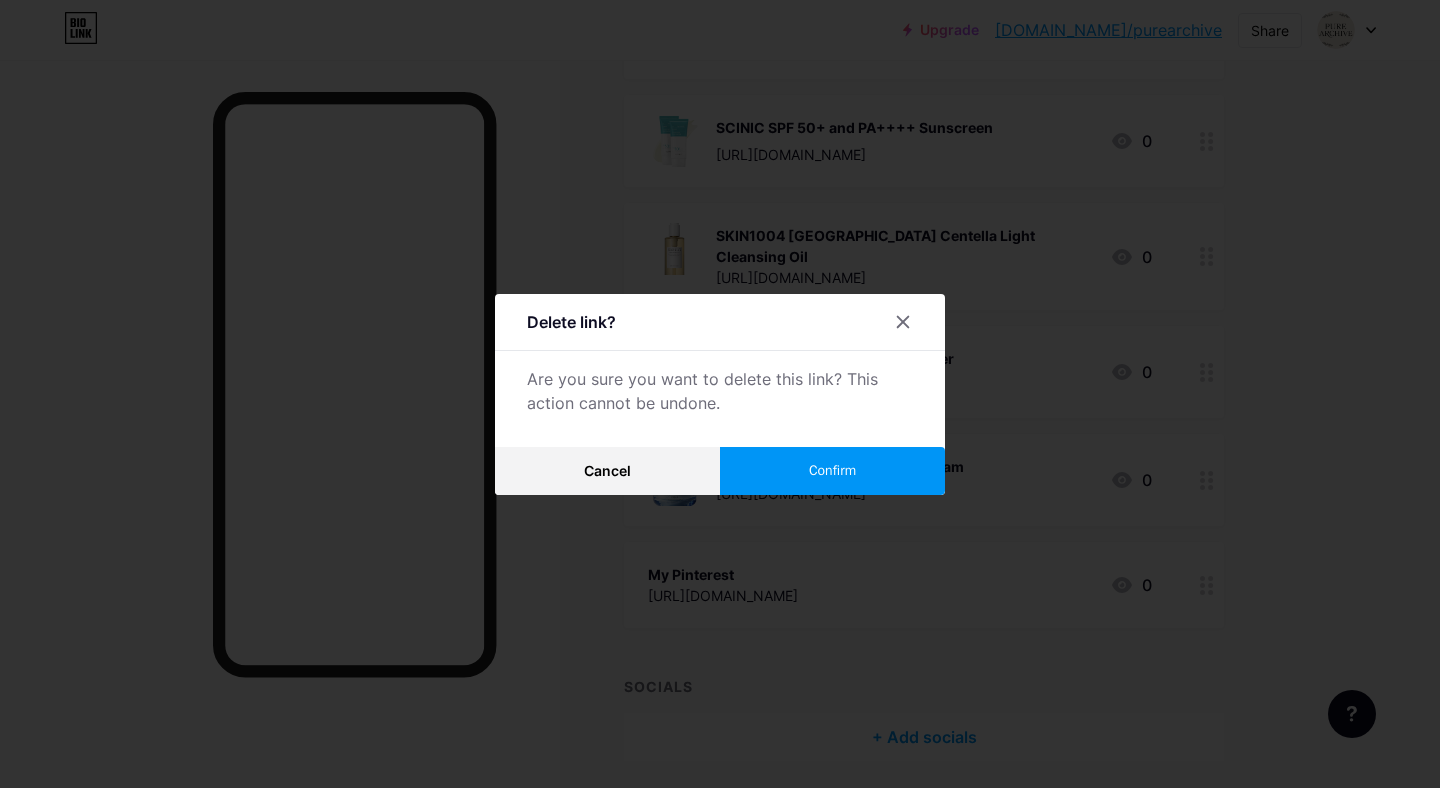 click on "Confirm" at bounding box center (832, 471) 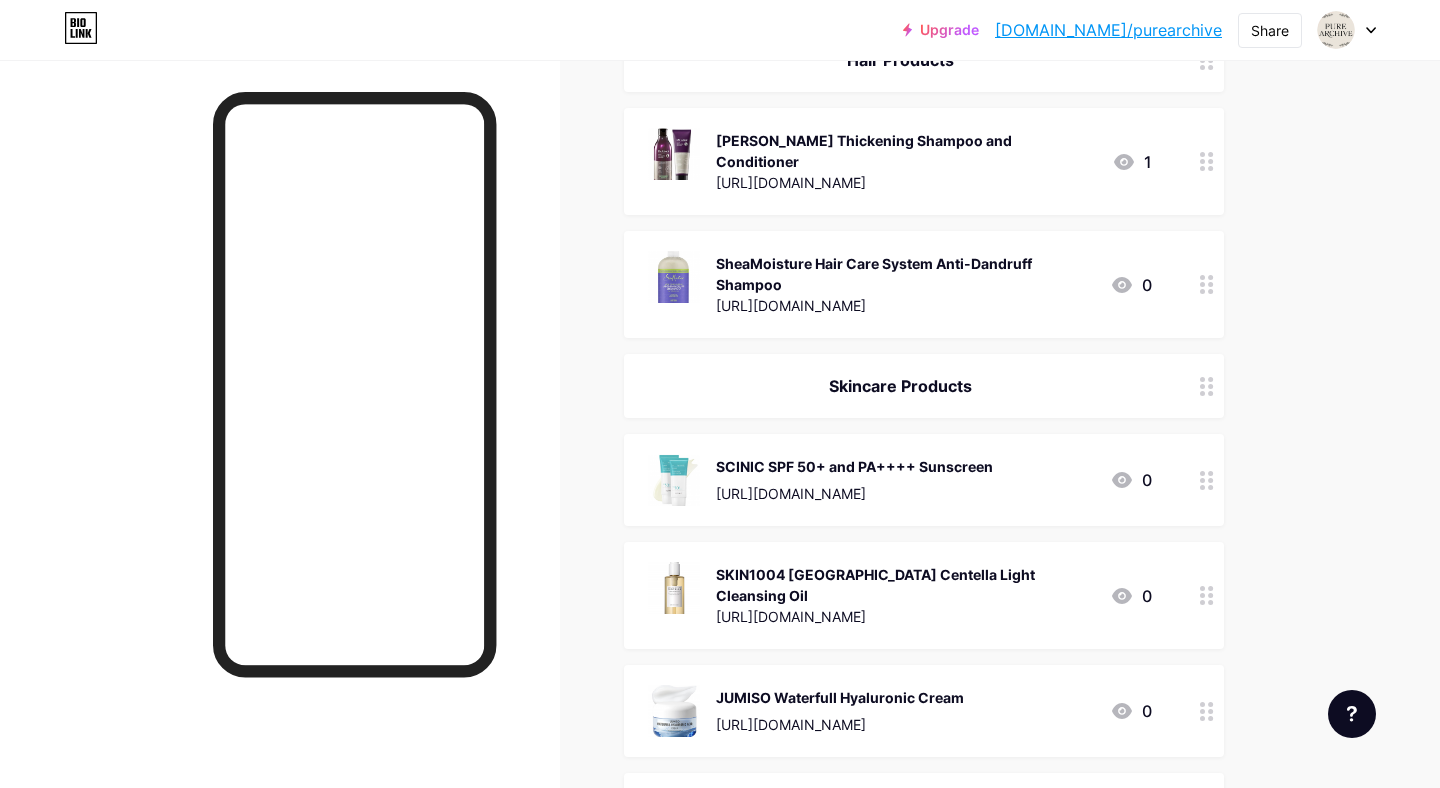 scroll, scrollTop: 363, scrollLeft: 0, axis: vertical 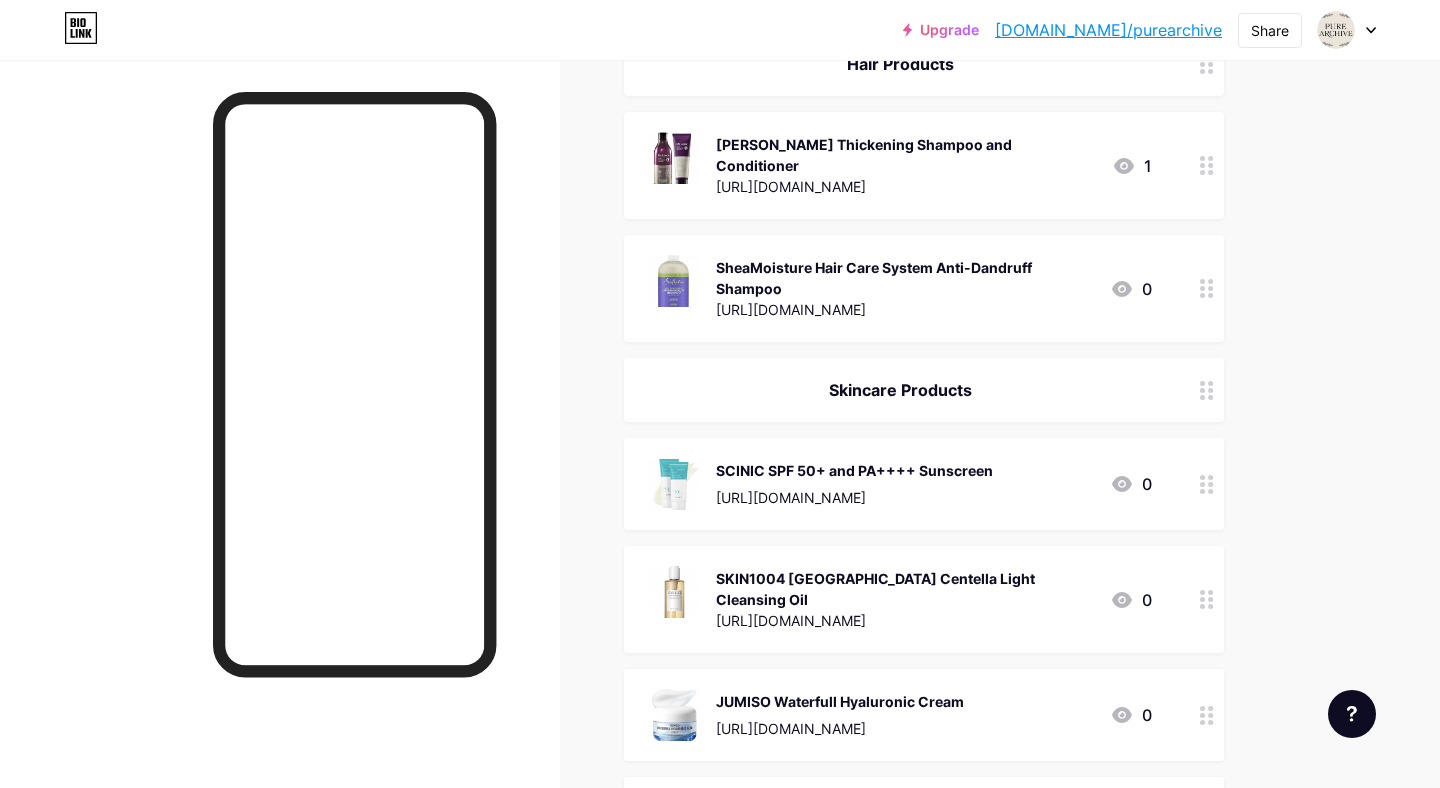 click at bounding box center [1207, 288] 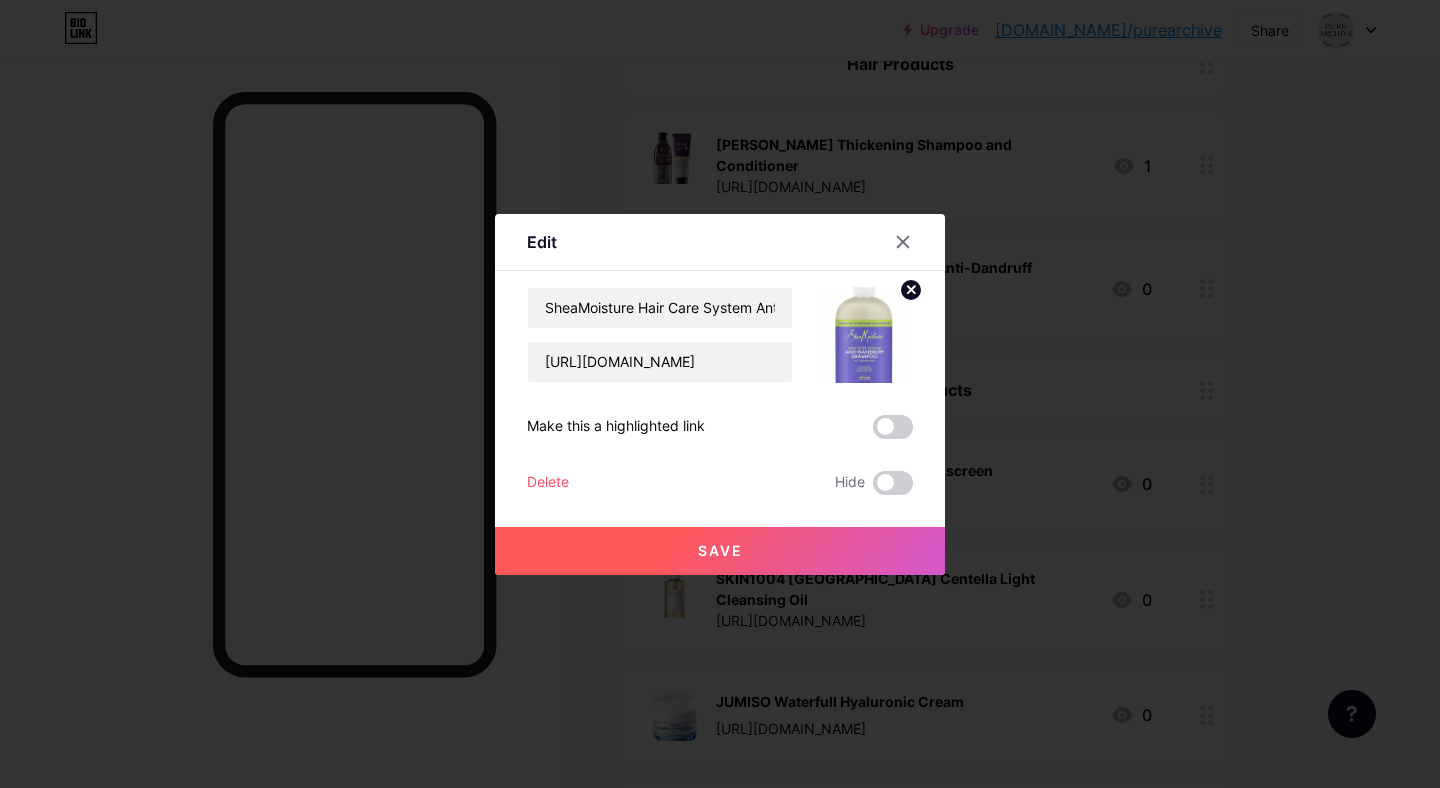 click on "Delete" at bounding box center (548, 483) 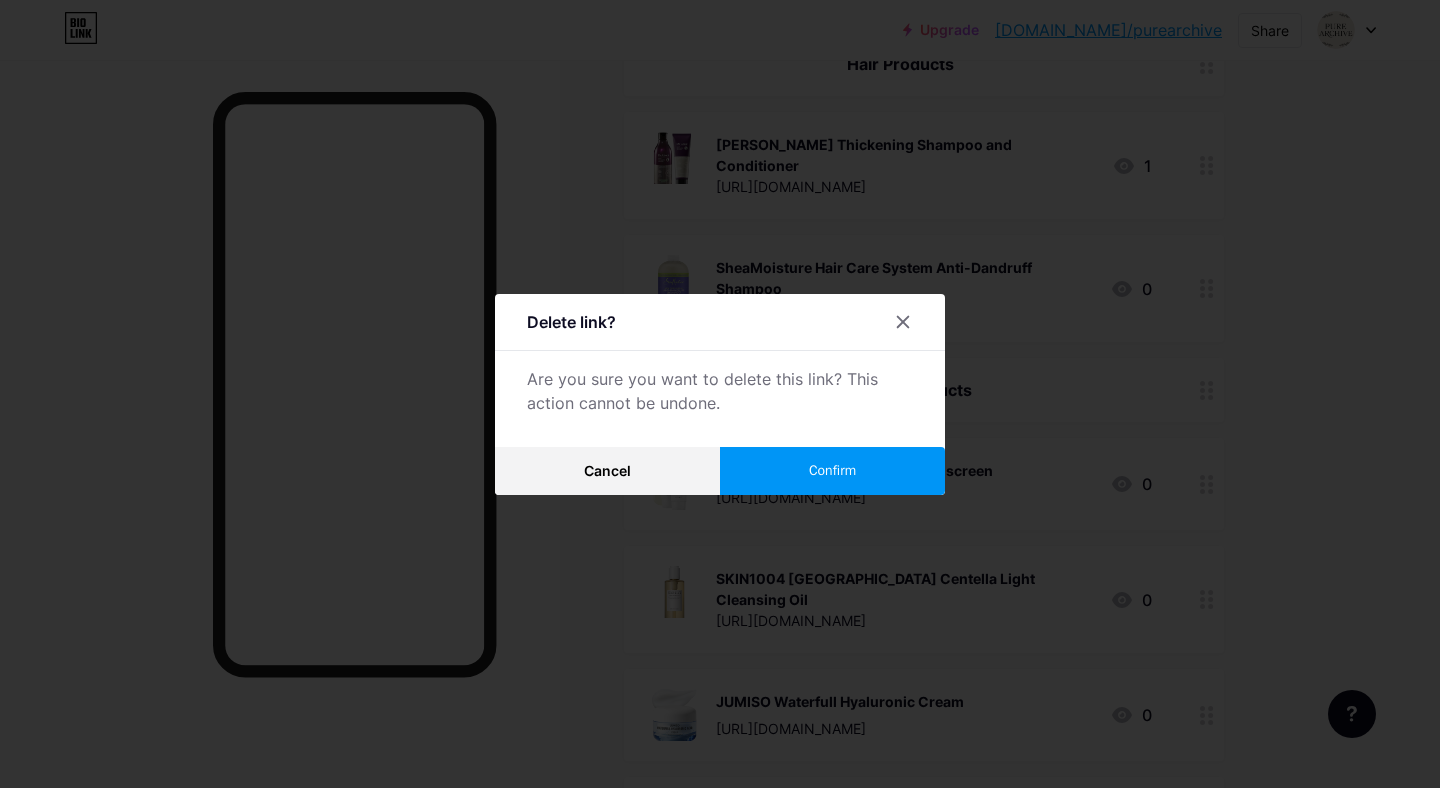 click on "Confirm" at bounding box center (832, 470) 